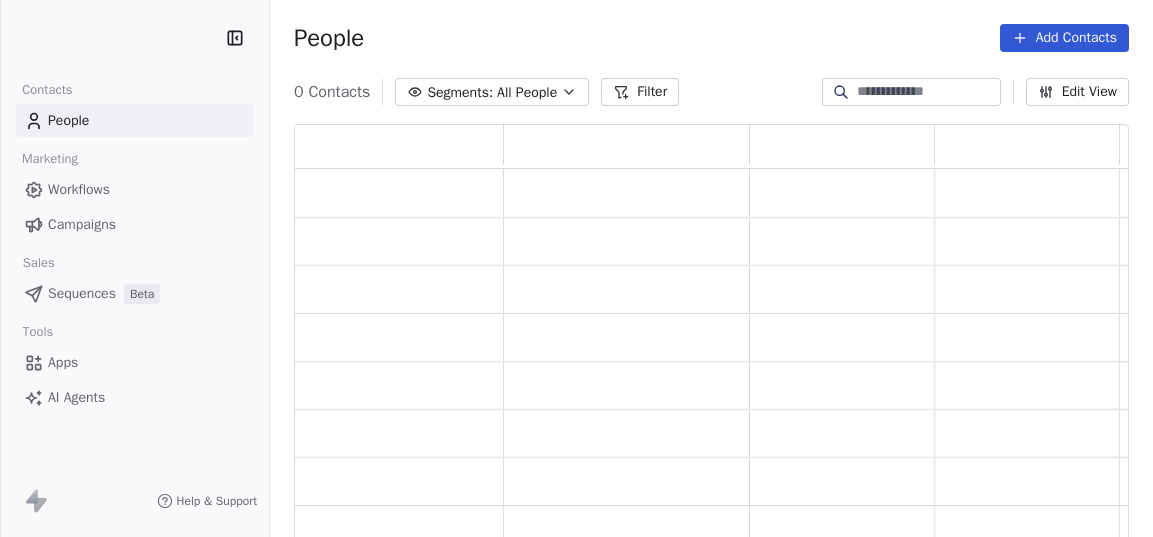 scroll, scrollTop: 0, scrollLeft: 0, axis: both 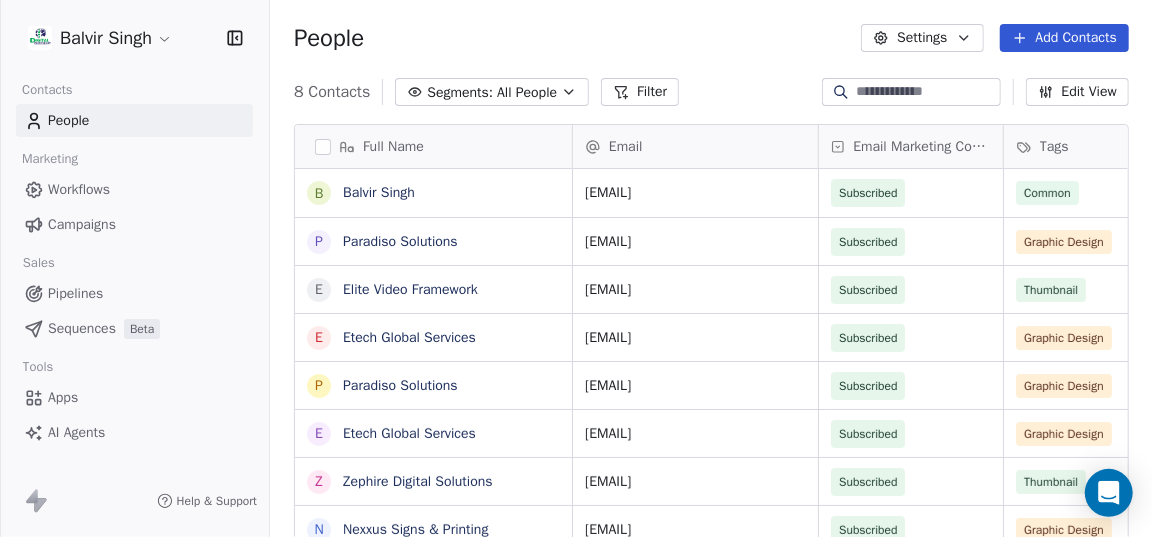 click on "Balvir Singh Contacts People Marketing Workflows Campaigns Sales Pipelines Sequences Beta Tools Apps AI Agents Help & Support People Settings  Add Contacts 8 Contacts Segments: All People Filter  Edit View Tag Add to Sequence Export Full Name B Balvir Singh P Paradiso Solutions E Elite Video Framework E Etech Global Services P Paradiso Solutions E Etech Global Services Z Zephire Digital Solutions N Nexxus Signs & Printing Email Email Marketing Consent Tags Phone Number Address Created Date IST balvirsinghbhullar@gmail.com Subscribed Common [DATE] [TIME] hr@paradisosolutions.com Subscribed Graphic Design [PHONE] [DATE] [TIME] info@elitevideoframework.com Subscribed Thumbnail [PHONE] [DATE] [TIME] jobs@etechgs.com Subscribed Graphic Design [DATE] [TIME] info@paradisosolutions.com Subscribed Graphic Design [PHONE] [DATE] [TIME] info@etechgs.com Subscribed Graphic Design [DATE] [TIME] hello@zephiredigital.com Subscribed Thumbnail [DATE] [TIME]" at bounding box center [576, 268] 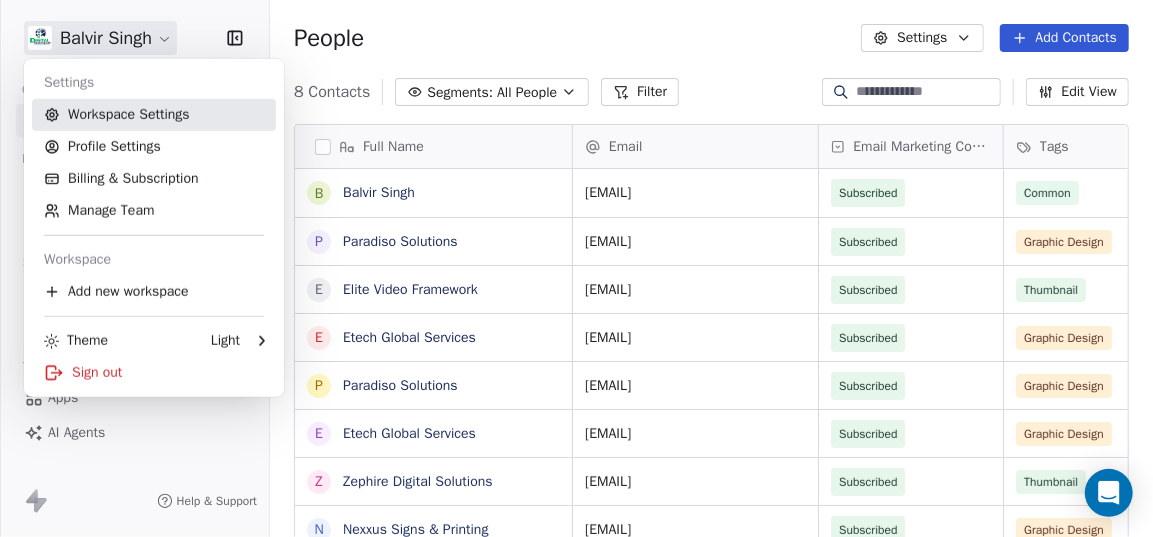 click on "Workspace Settings" at bounding box center [154, 115] 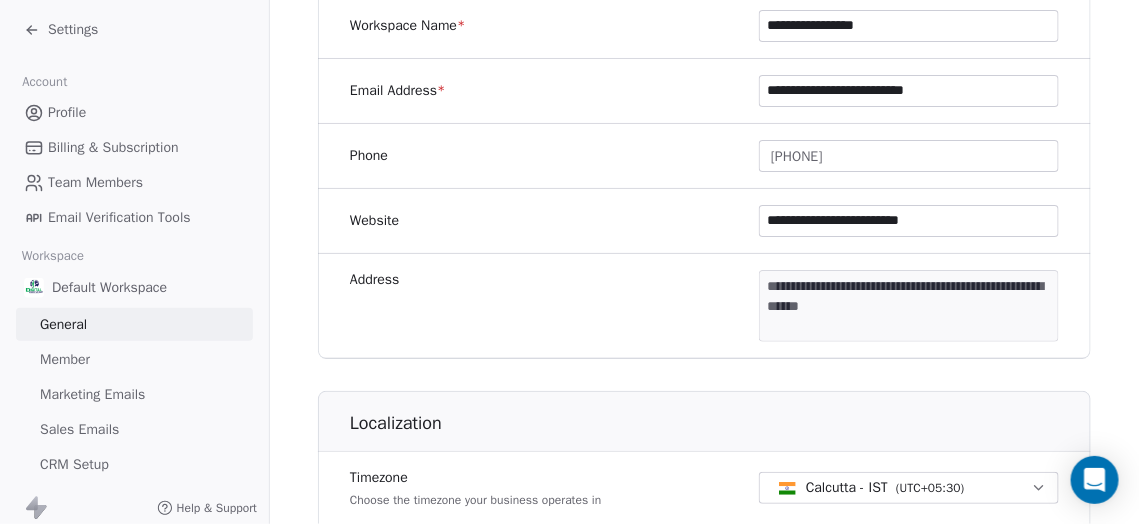 scroll, scrollTop: 363, scrollLeft: 0, axis: vertical 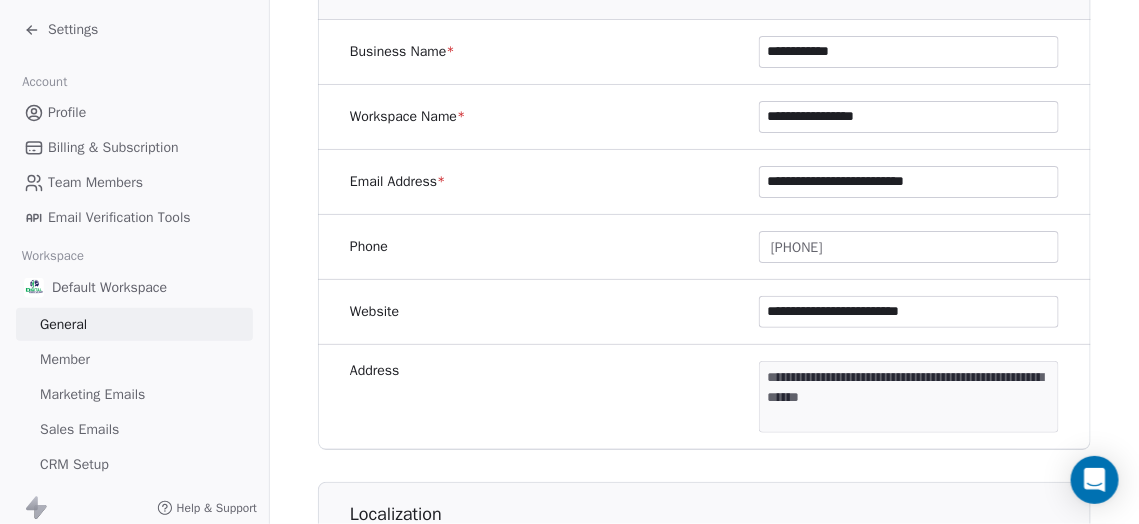 click on "**********" at bounding box center [569, 262] 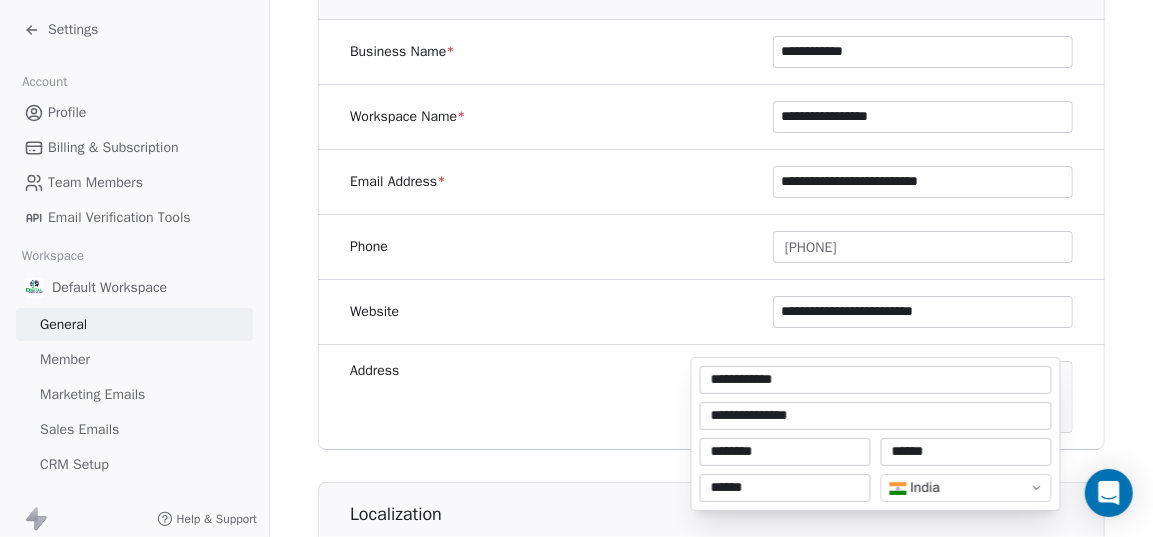 drag, startPoint x: 823, startPoint y: 382, endPoint x: 705, endPoint y: 373, distance: 118.34272 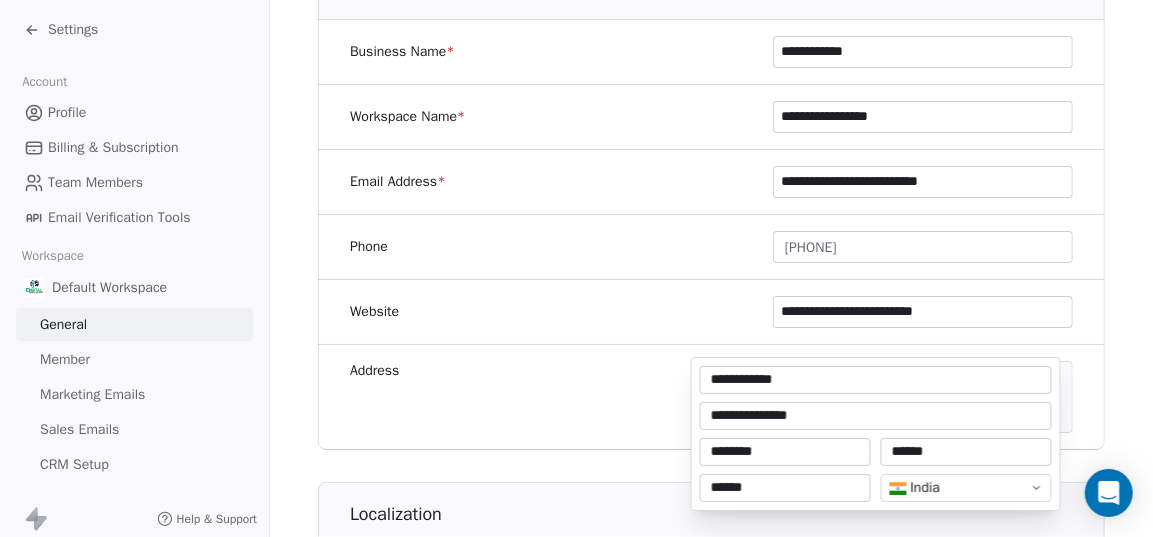 click on "**********" at bounding box center (876, 380) 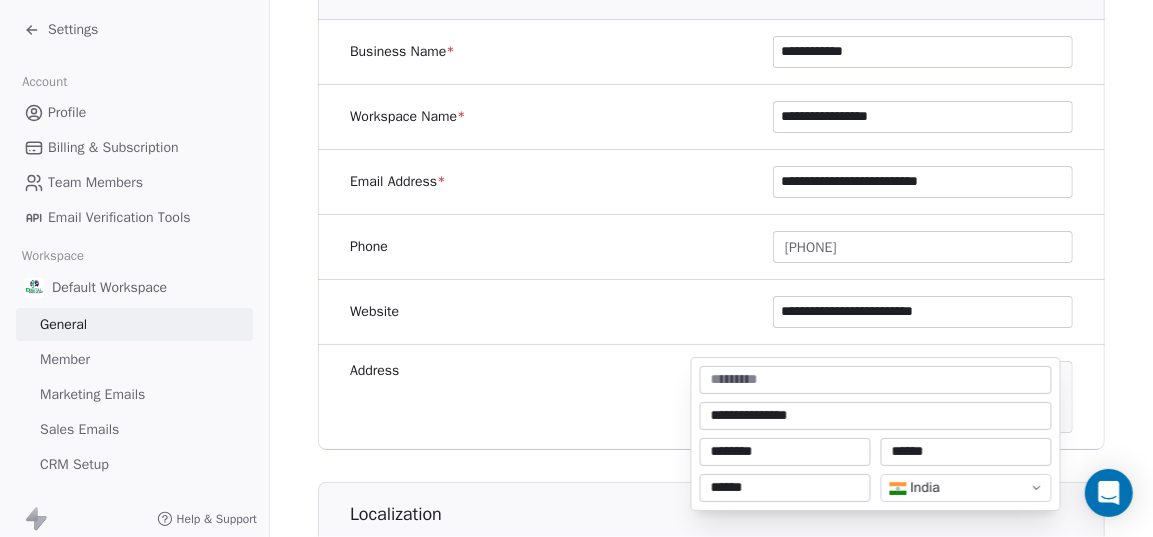 type 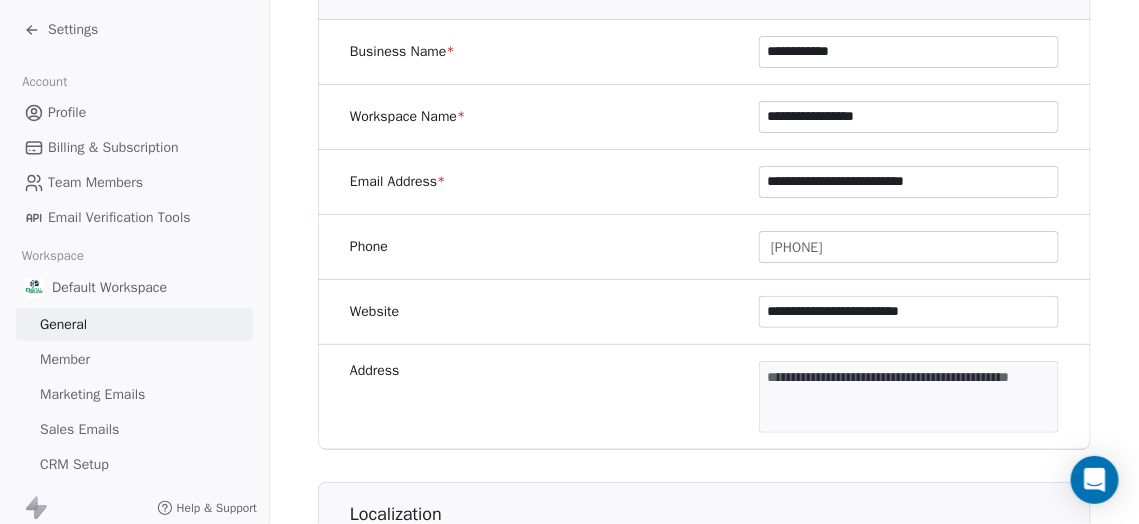click on "**********" at bounding box center [909, 52] 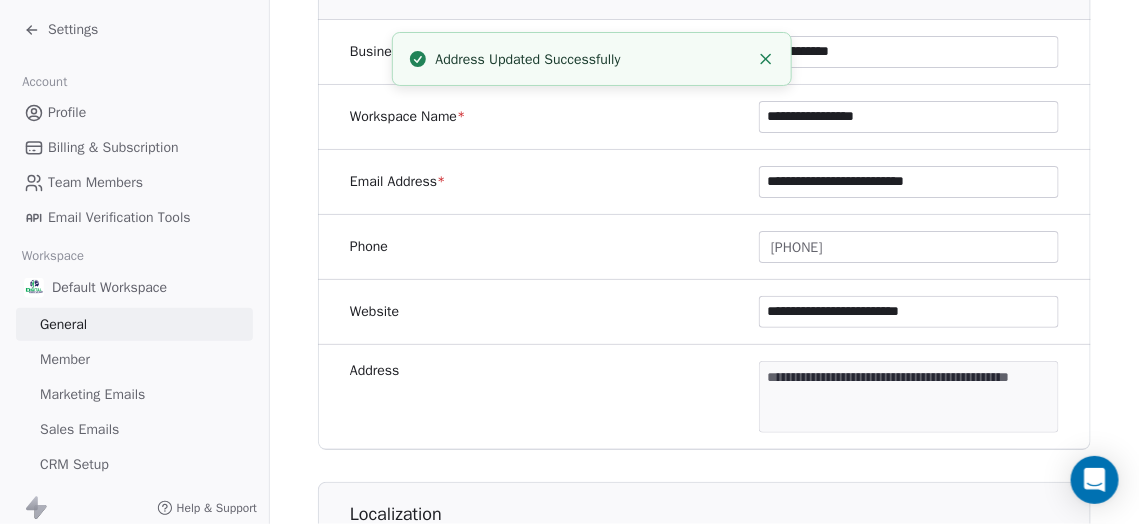 click on "**********" at bounding box center (569, 262) 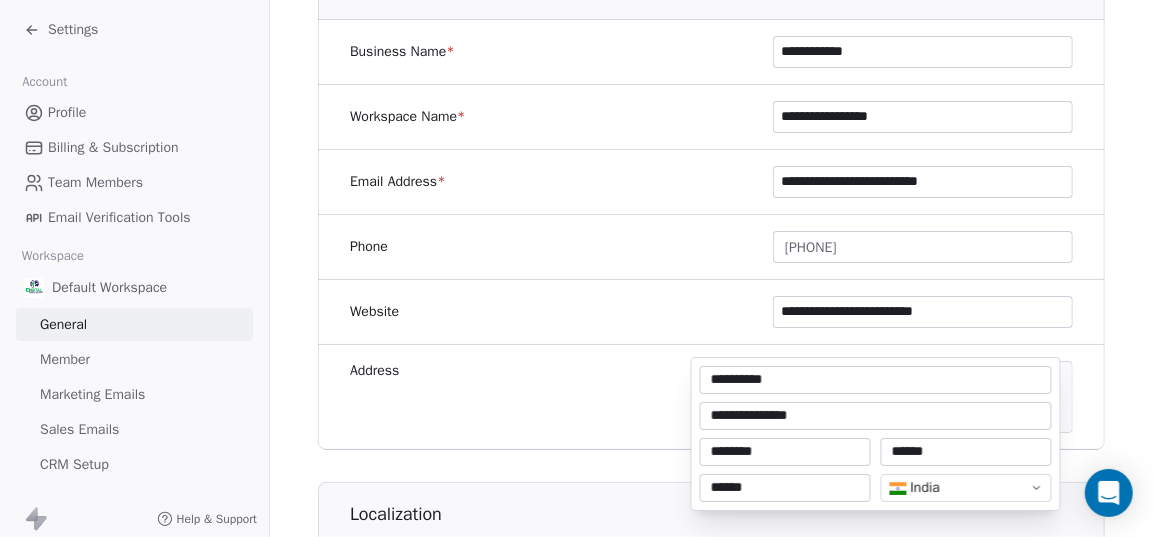 click on "**********" at bounding box center (876, 416) 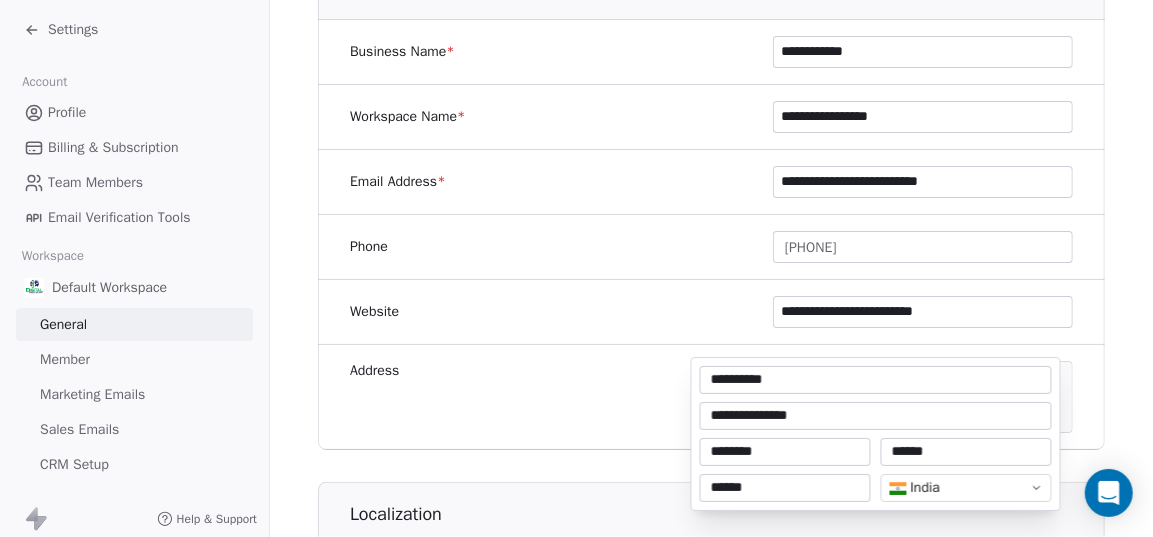 paste 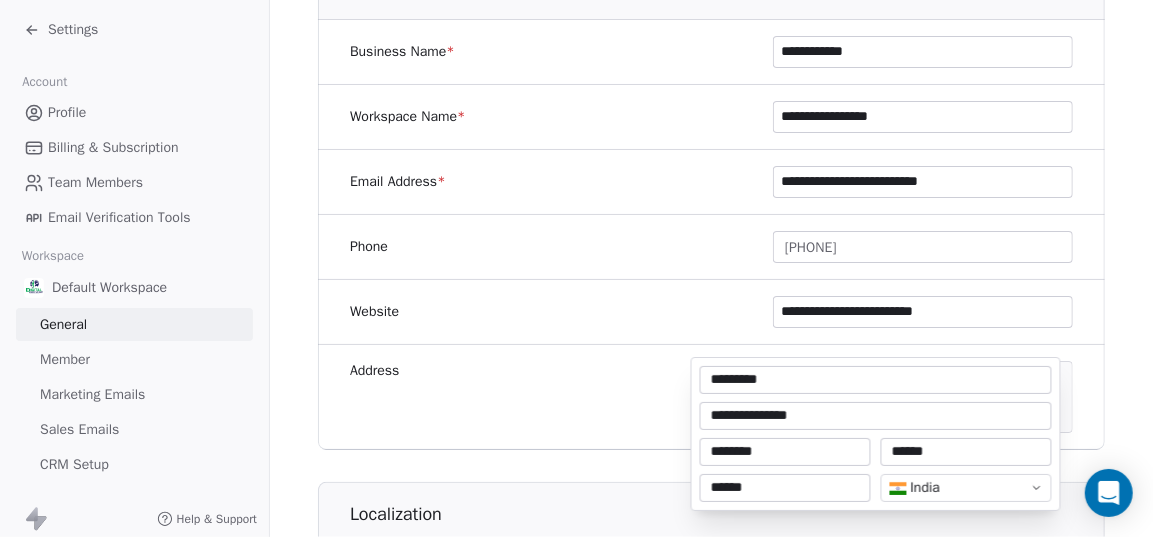 type on "*********" 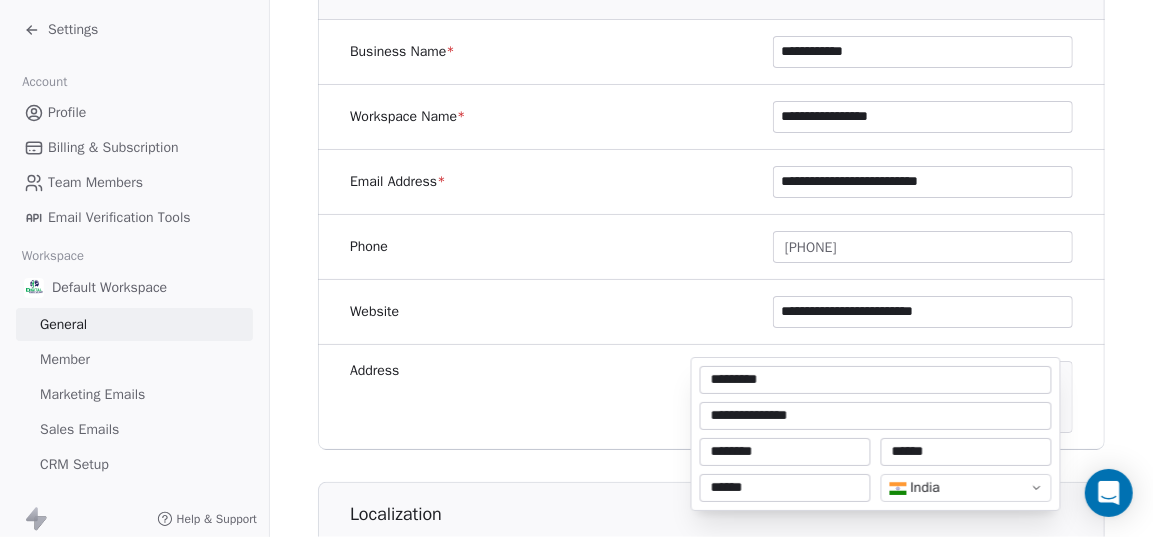 drag, startPoint x: 871, startPoint y: 419, endPoint x: 702, endPoint y: 416, distance: 169.02663 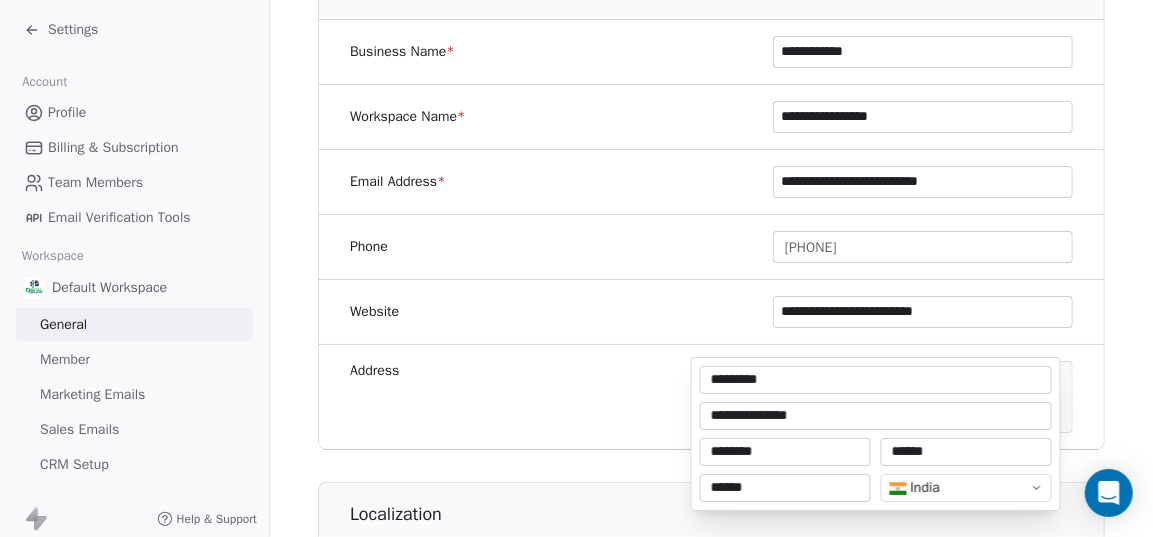 click on "**********" at bounding box center [876, 416] 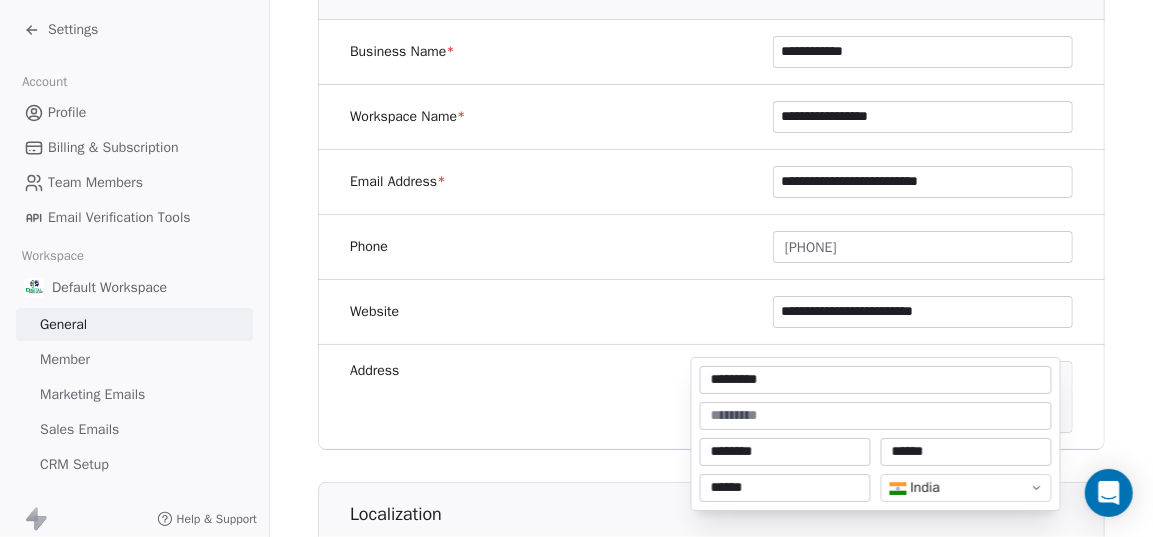 type 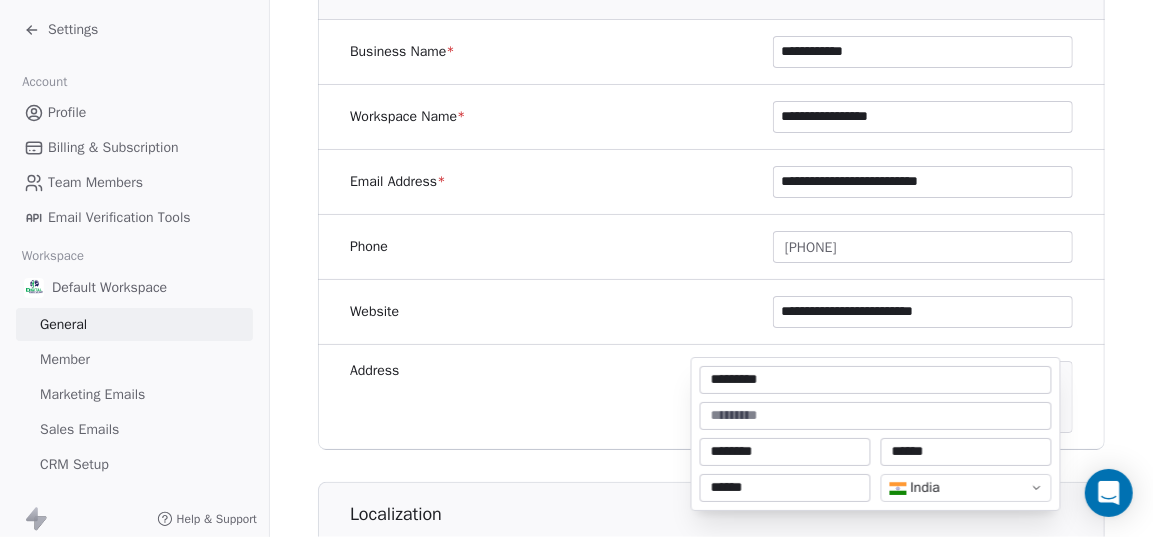 drag, startPoint x: 786, startPoint y: 449, endPoint x: 708, endPoint y: 447, distance: 78.025635 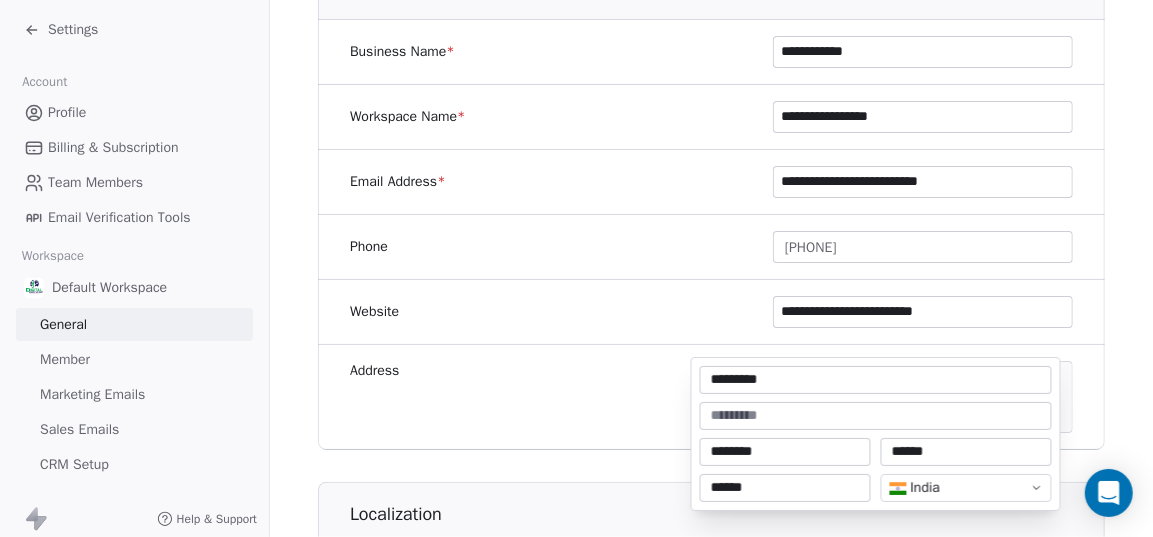 click on "********" at bounding box center [785, 452] 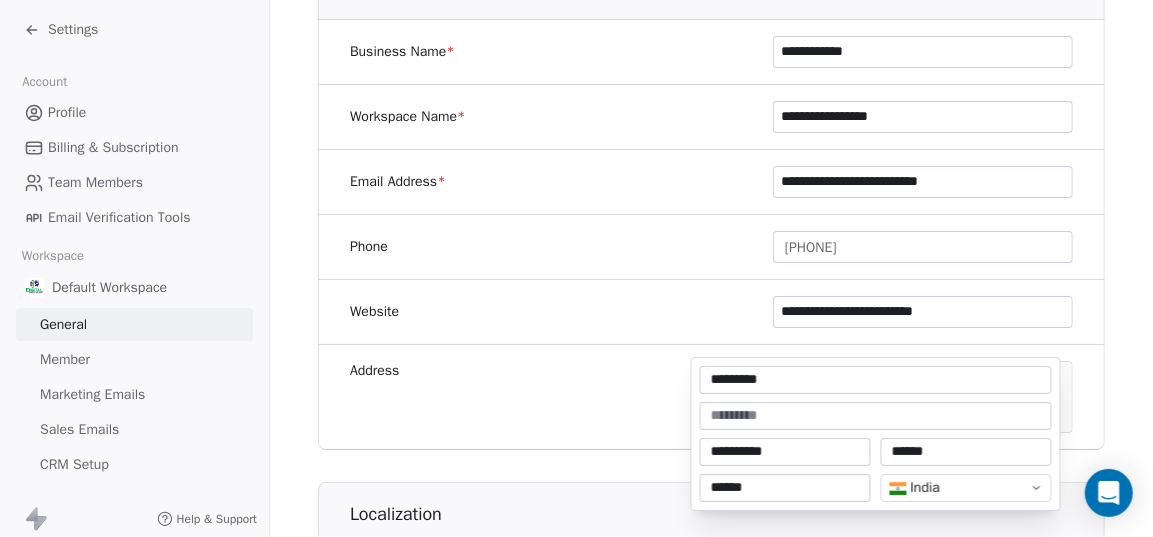 click on "**********" at bounding box center [785, 452] 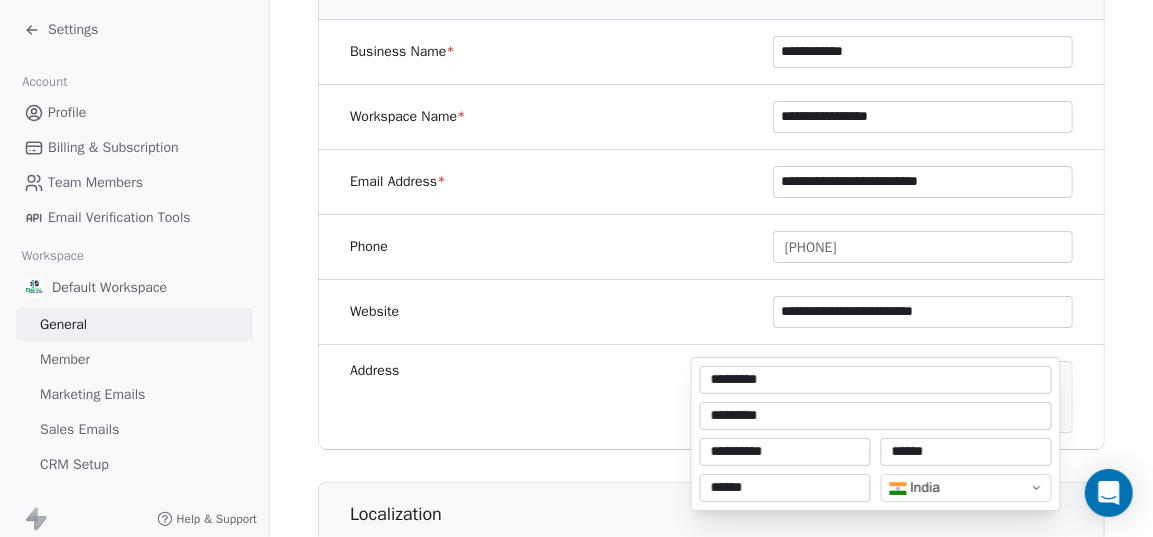 type on "*********" 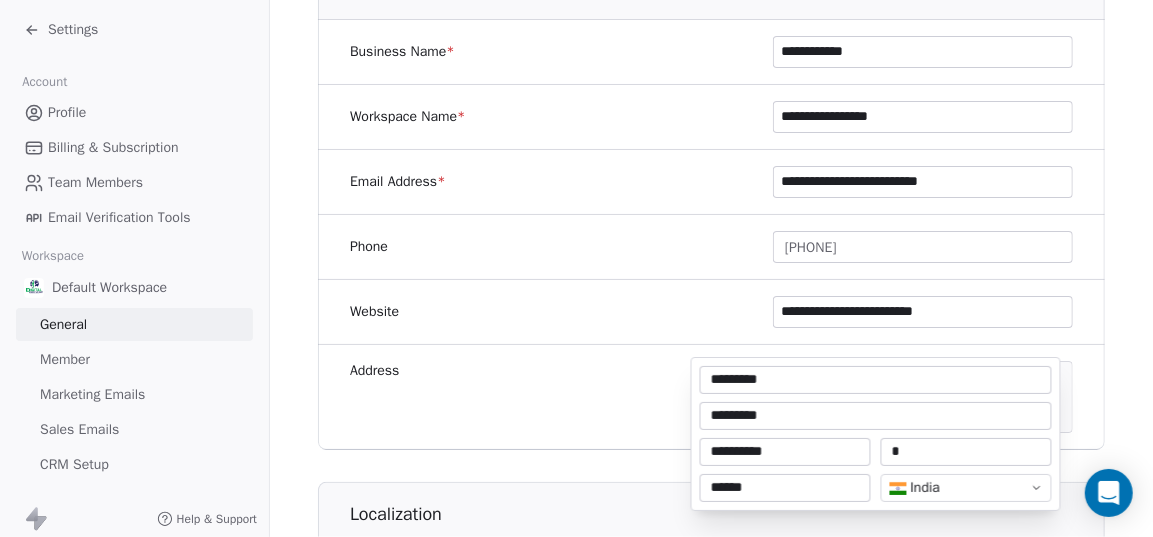 type on "*" 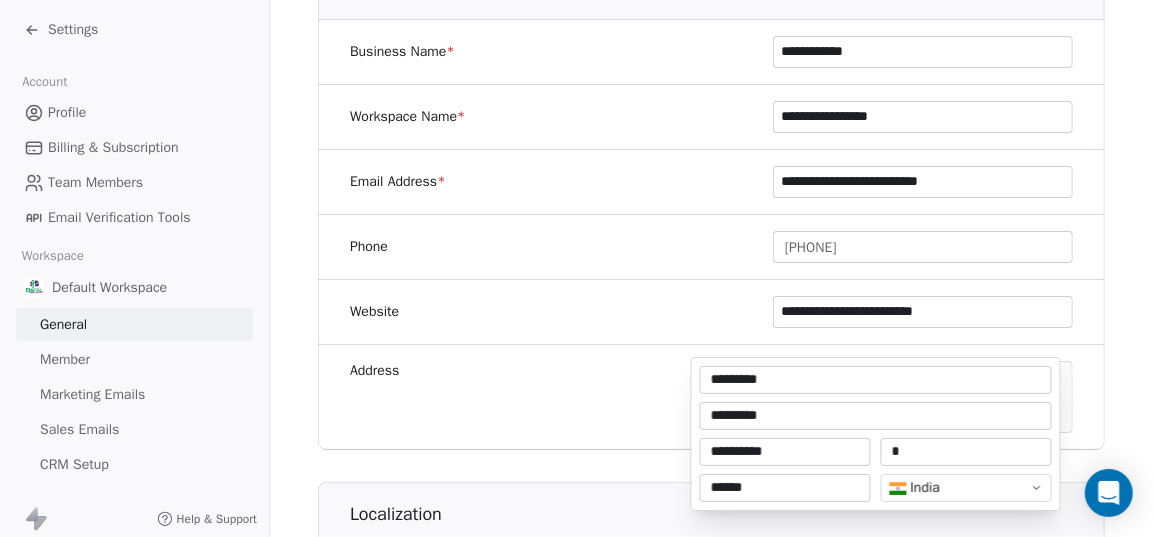 drag, startPoint x: 813, startPoint y: 480, endPoint x: 698, endPoint y: 489, distance: 115.35164 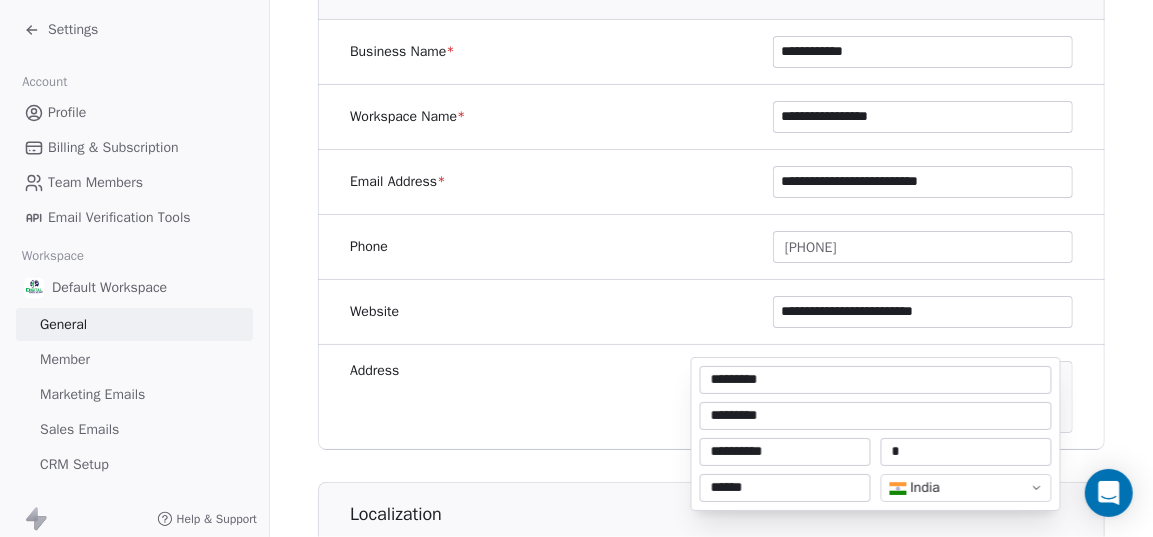 click on "**********" at bounding box center [876, 434] 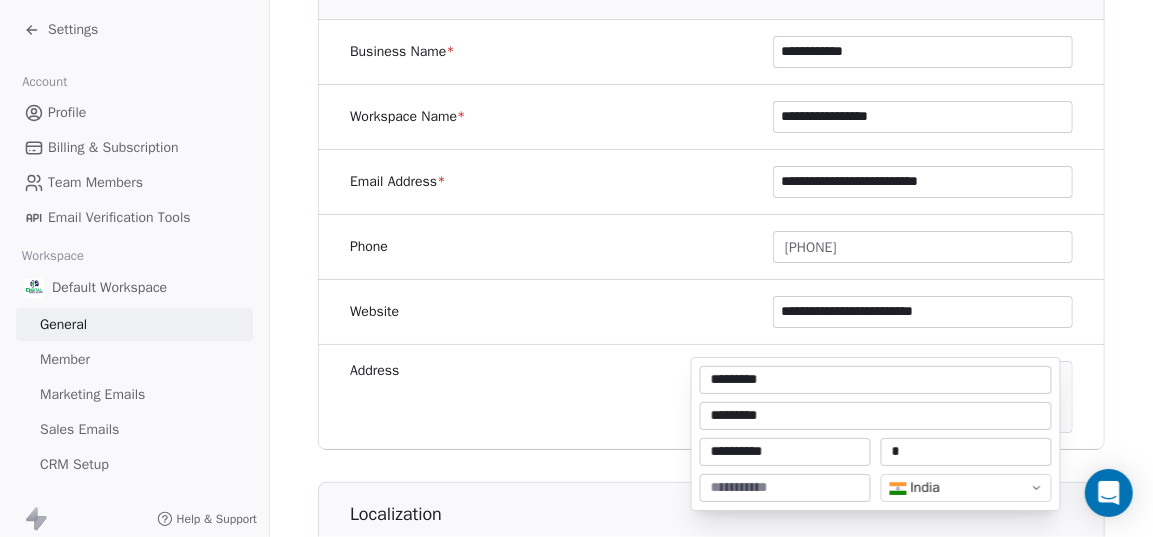 type 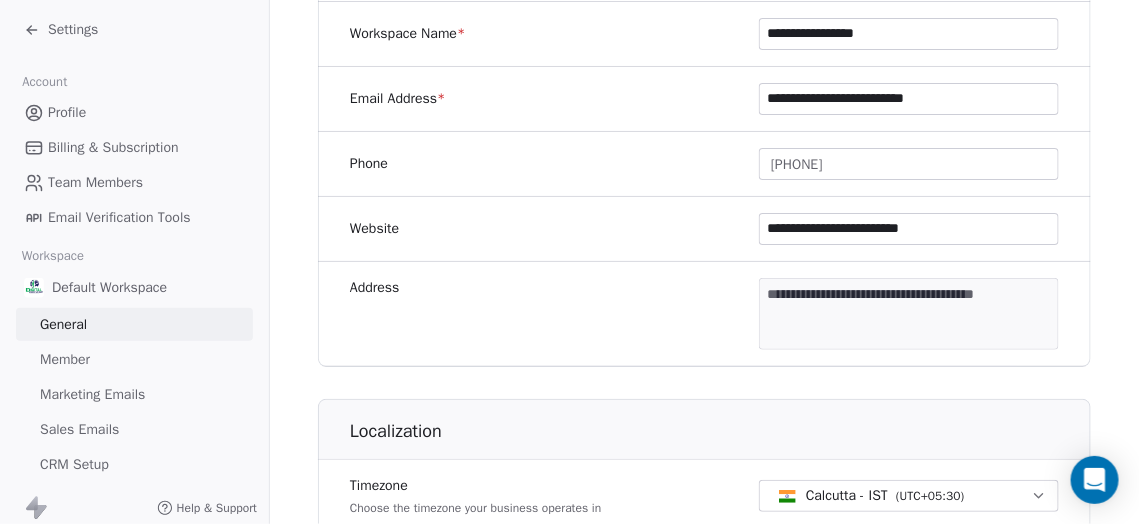 scroll, scrollTop: 545, scrollLeft: 0, axis: vertical 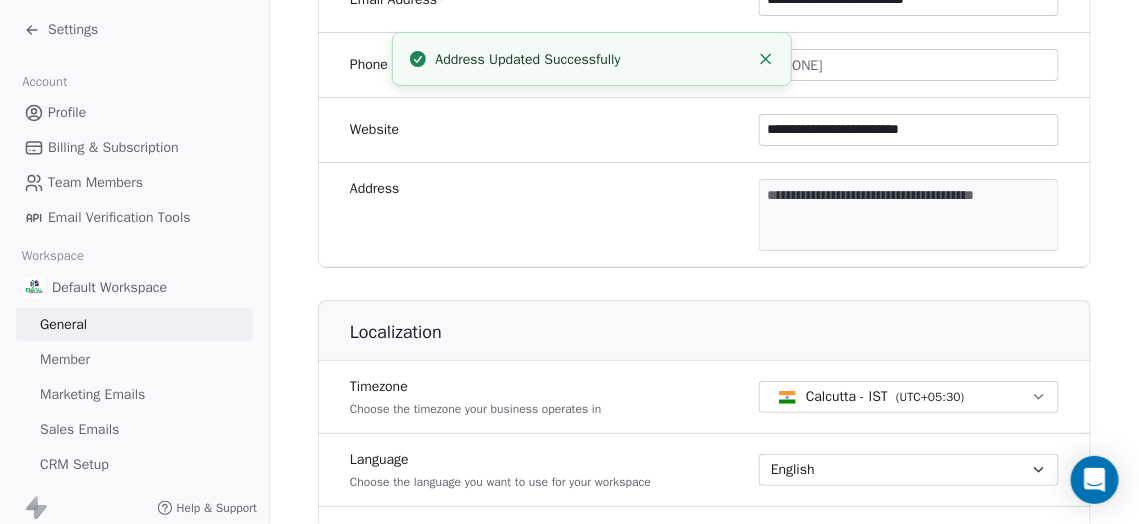 click on "**********" at bounding box center (569, 262) 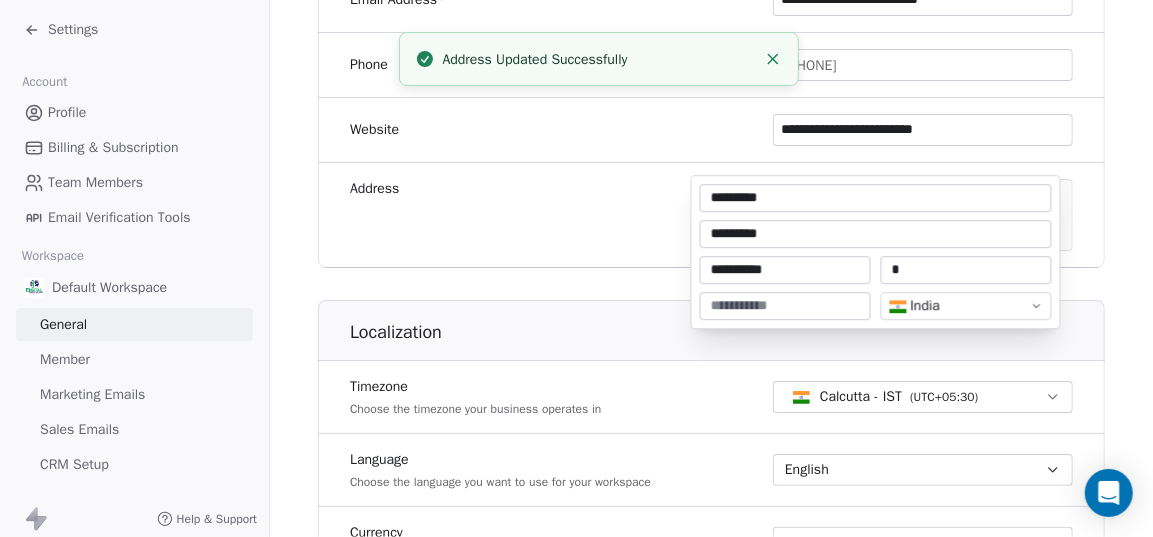 click on "*" at bounding box center [966, 270] 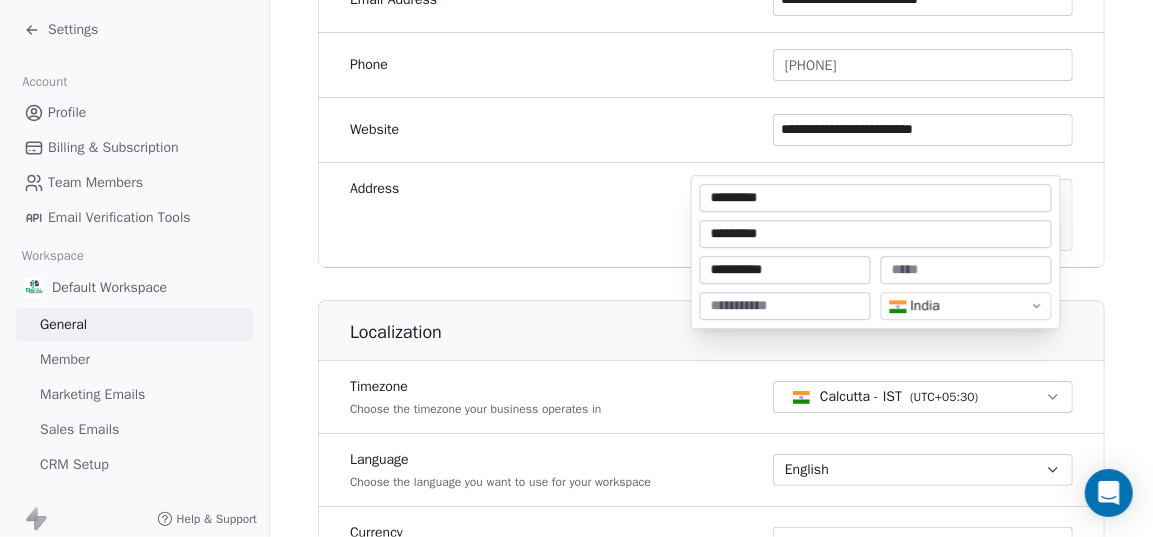 type 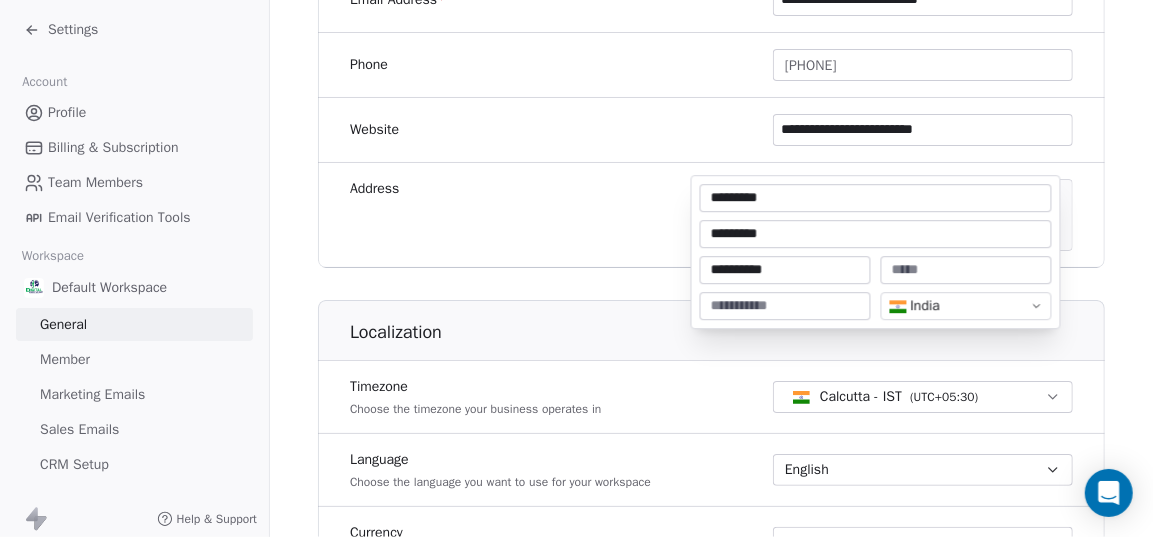 type on "**********" 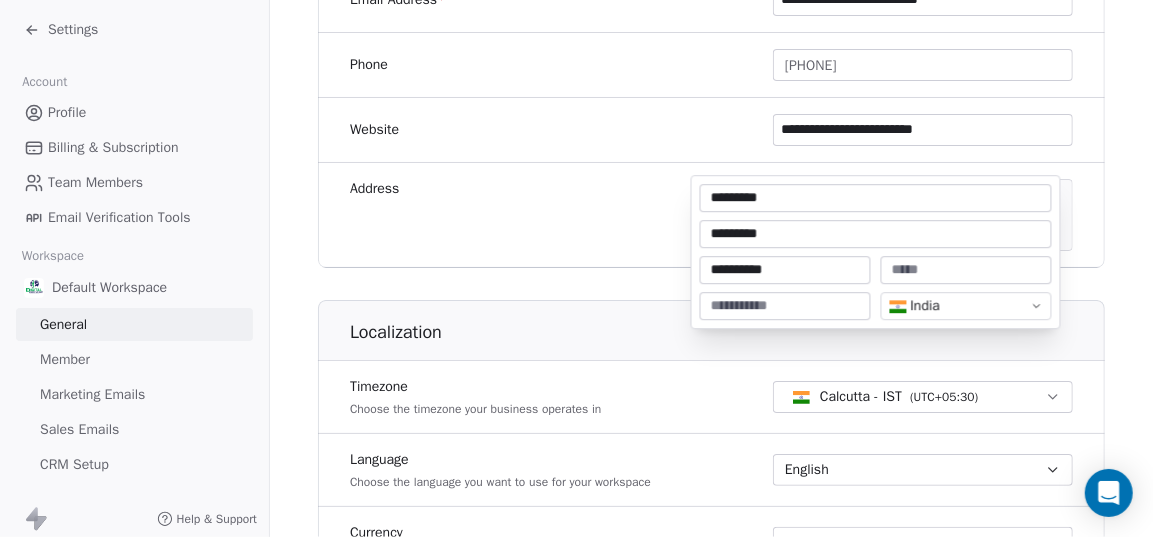 click on "**********" at bounding box center [576, 268] 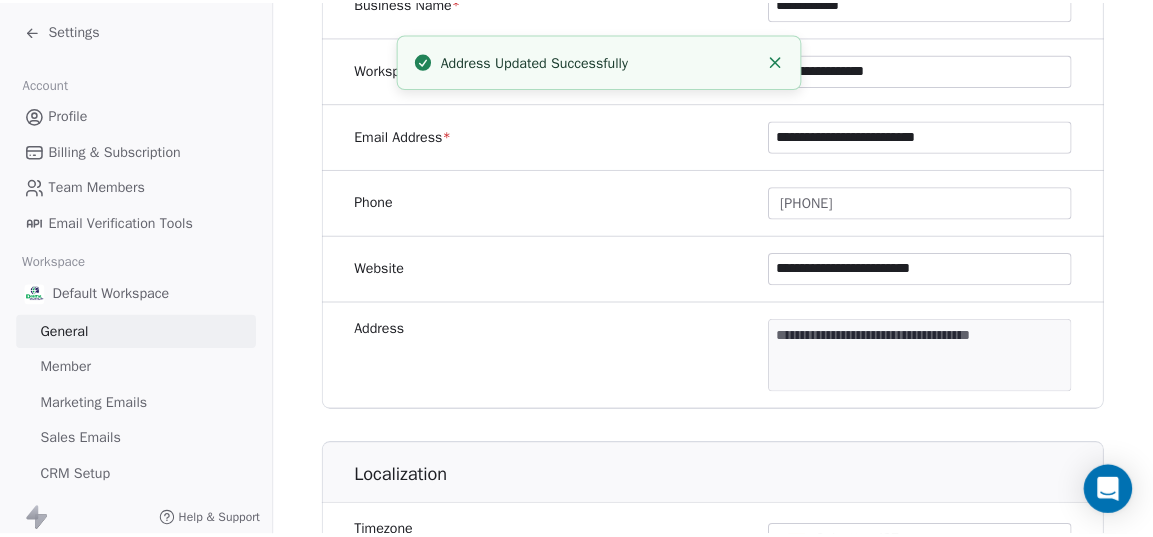 scroll, scrollTop: 363, scrollLeft: 0, axis: vertical 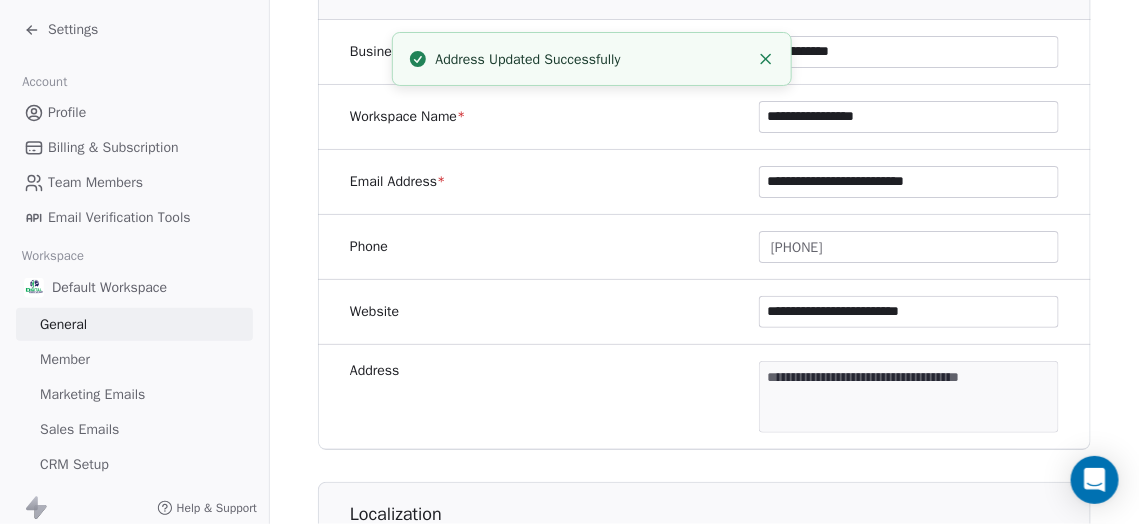 click on "Settings" at bounding box center (61, 30) 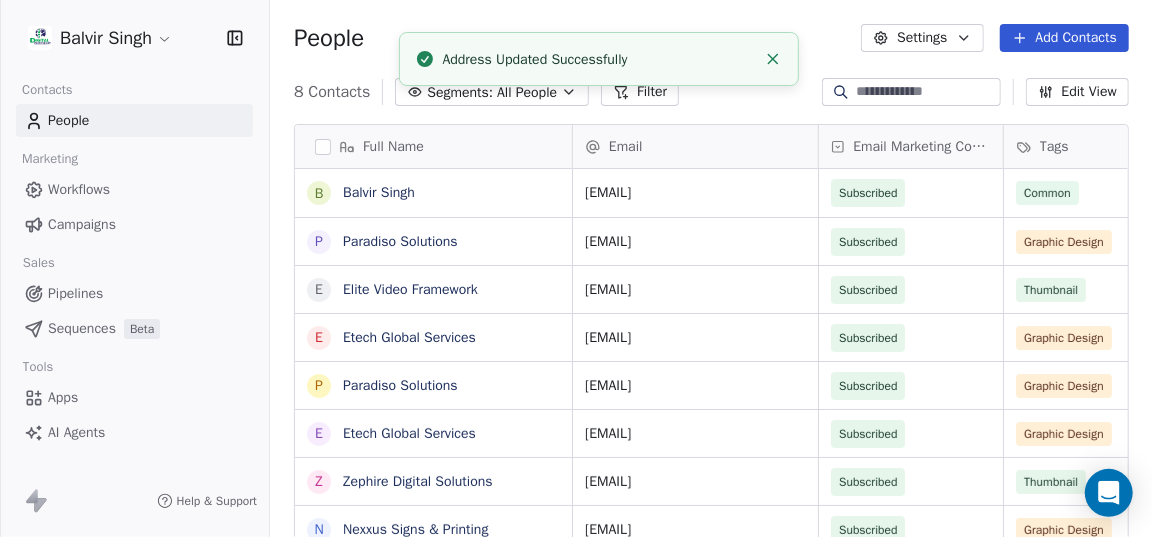 scroll, scrollTop: 15, scrollLeft: 14, axis: both 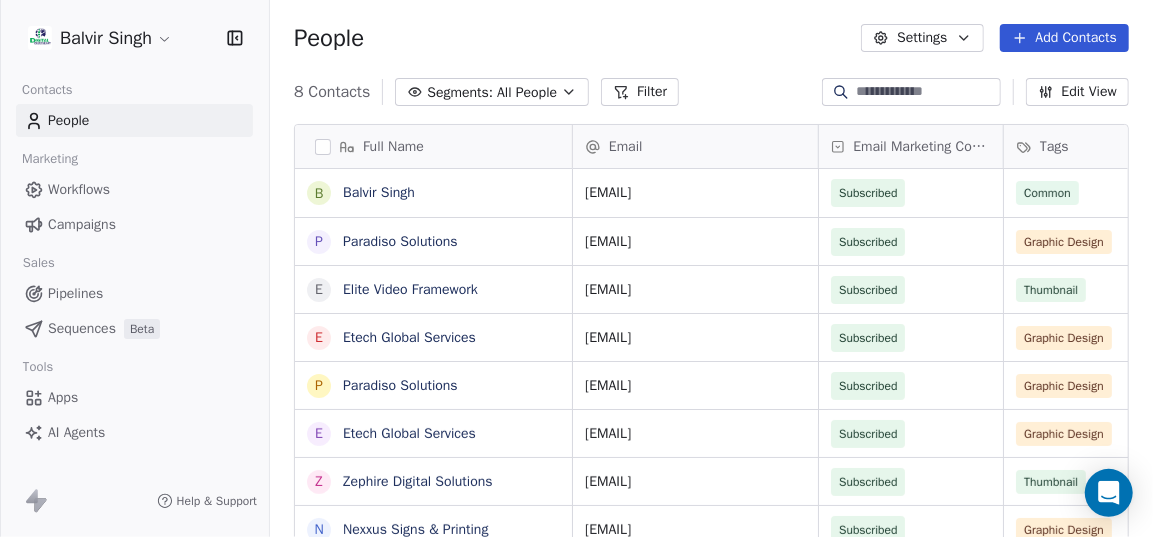 click on "Campaigns" at bounding box center [82, 224] 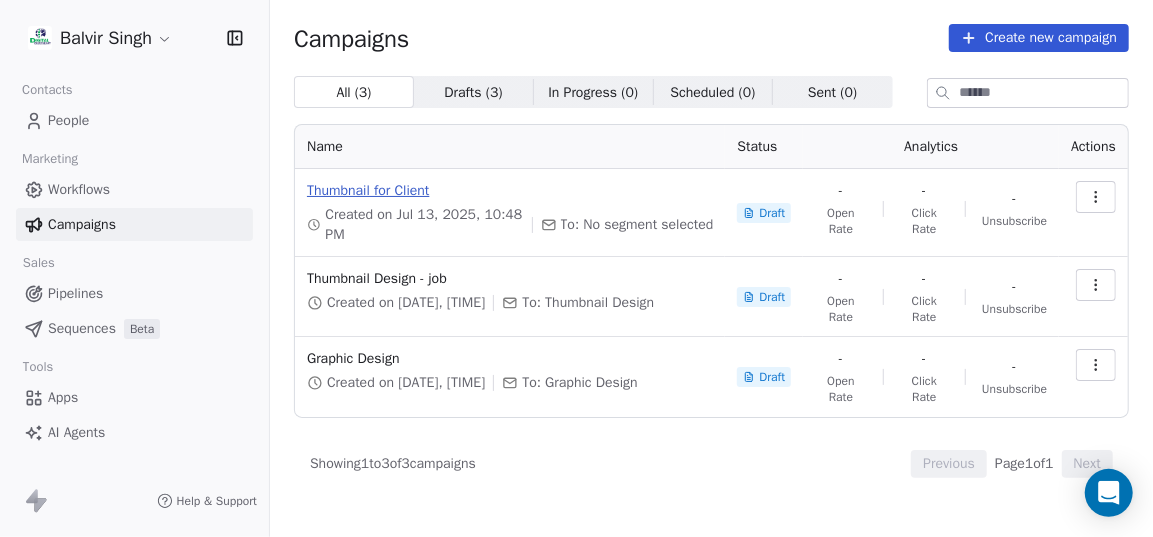 click on "Thumbnail for Client" at bounding box center [510, 191] 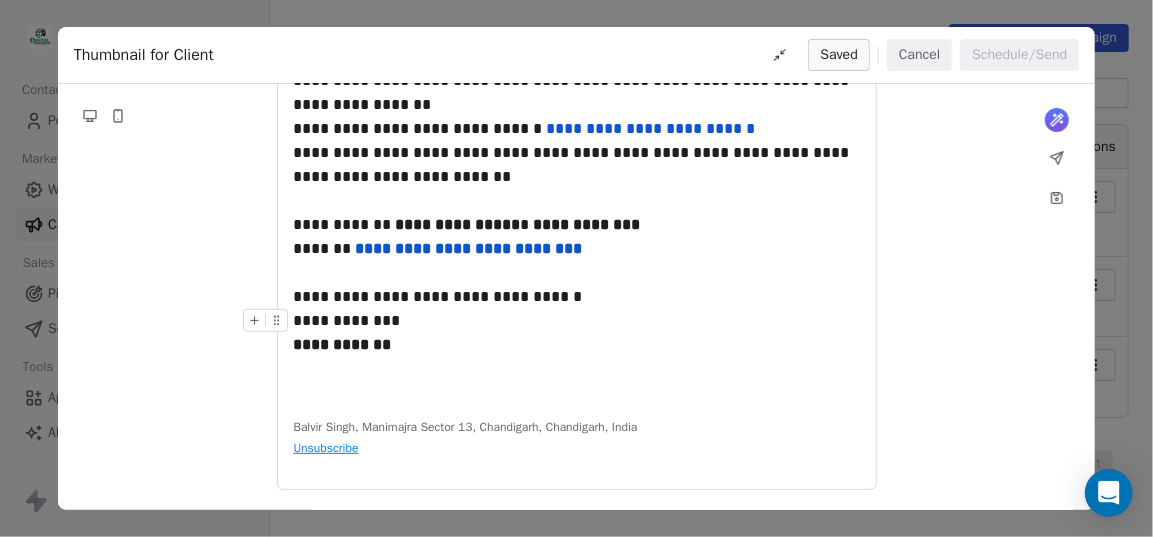 scroll, scrollTop: 0, scrollLeft: 0, axis: both 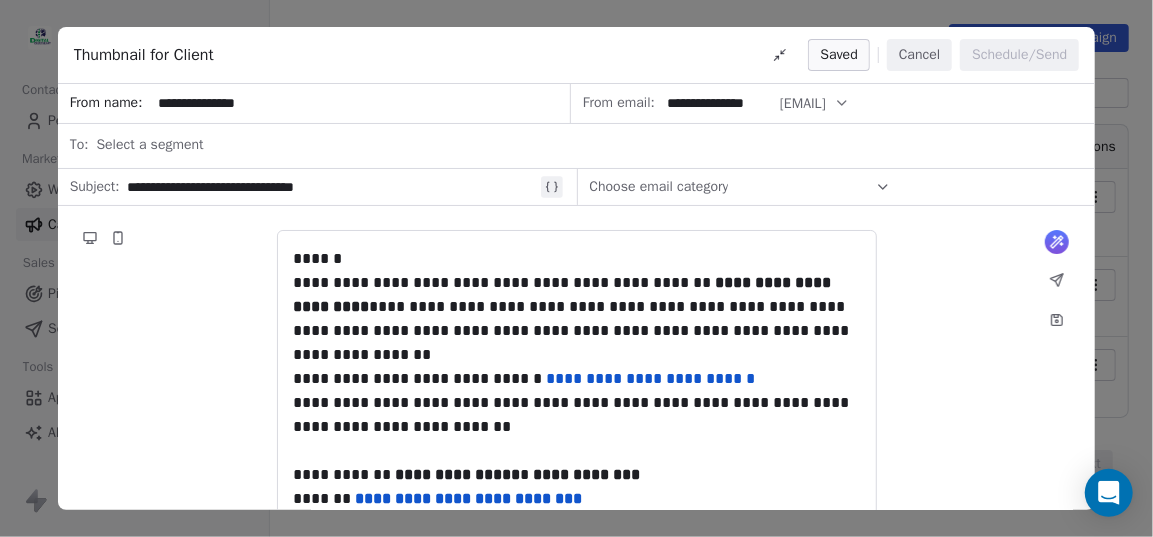 click on "Cancel" at bounding box center (919, 55) 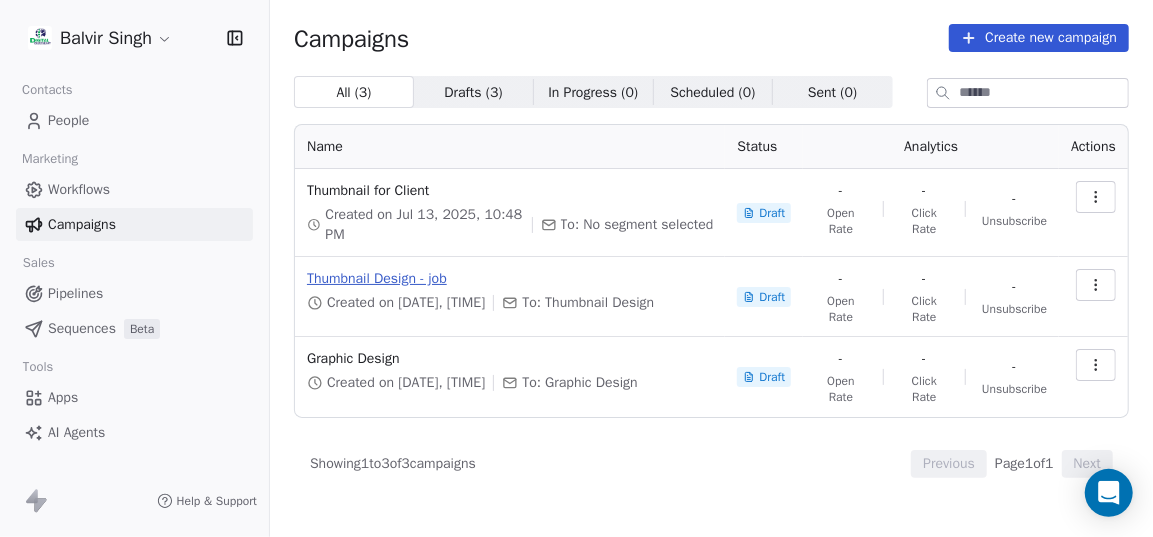 click on "Thumbnail Design  - job" at bounding box center (510, 279) 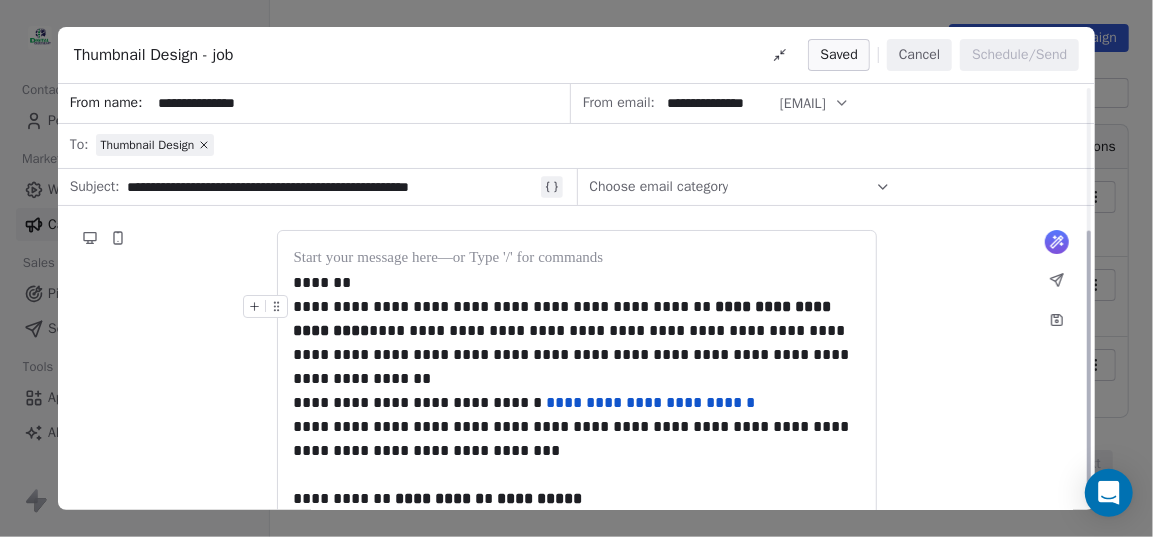scroll, scrollTop: 274, scrollLeft: 0, axis: vertical 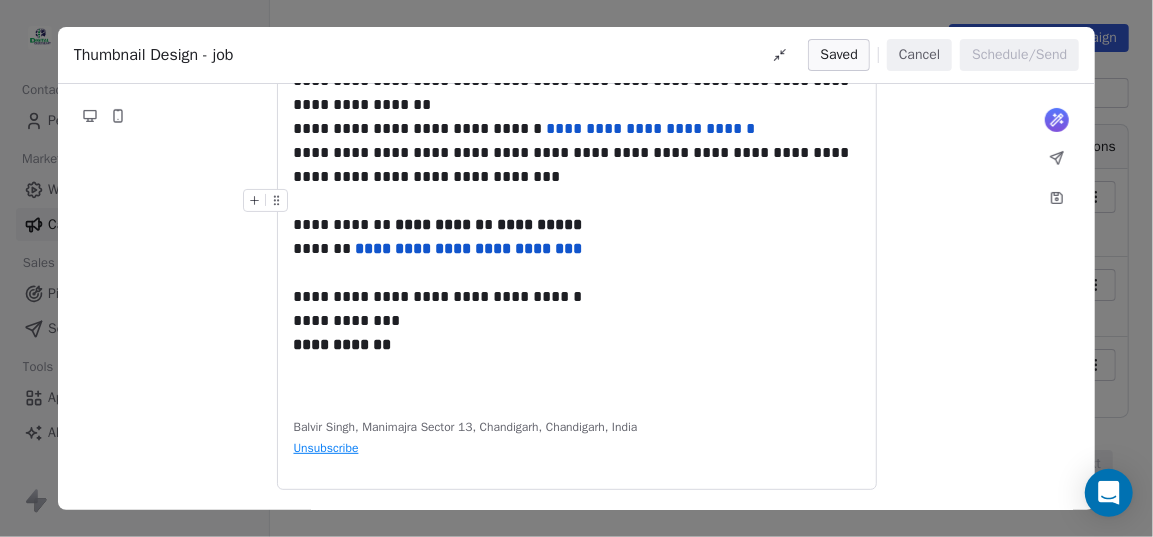 click on "Cancel" at bounding box center [919, 55] 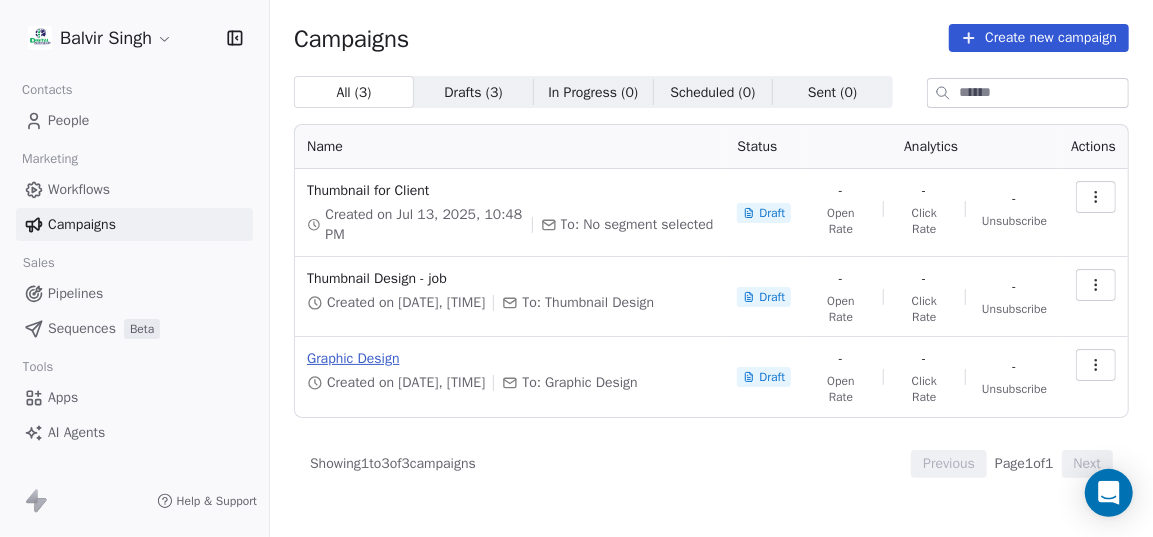 click on "Graphic Design" at bounding box center [510, 359] 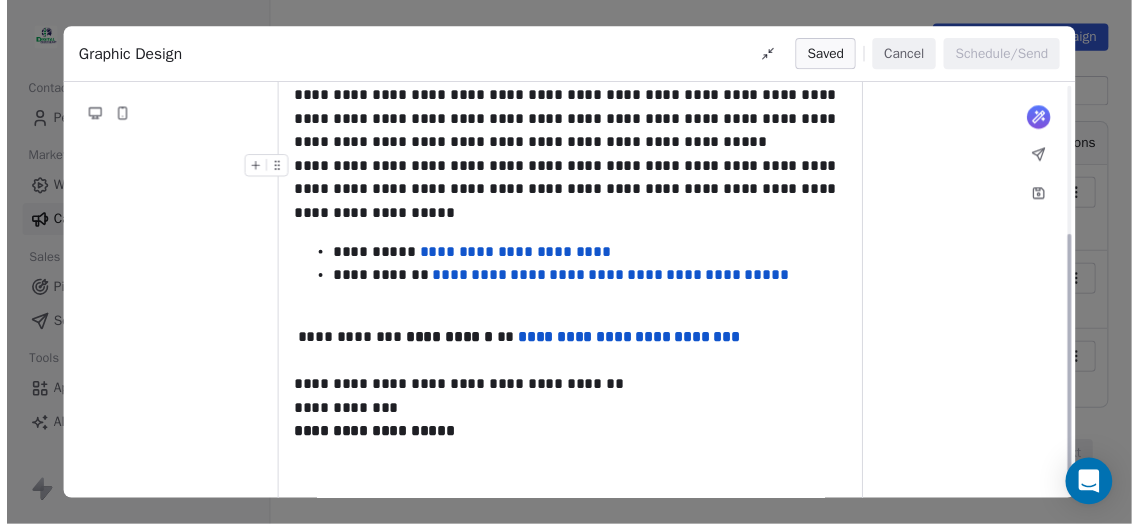 scroll, scrollTop: 0, scrollLeft: 0, axis: both 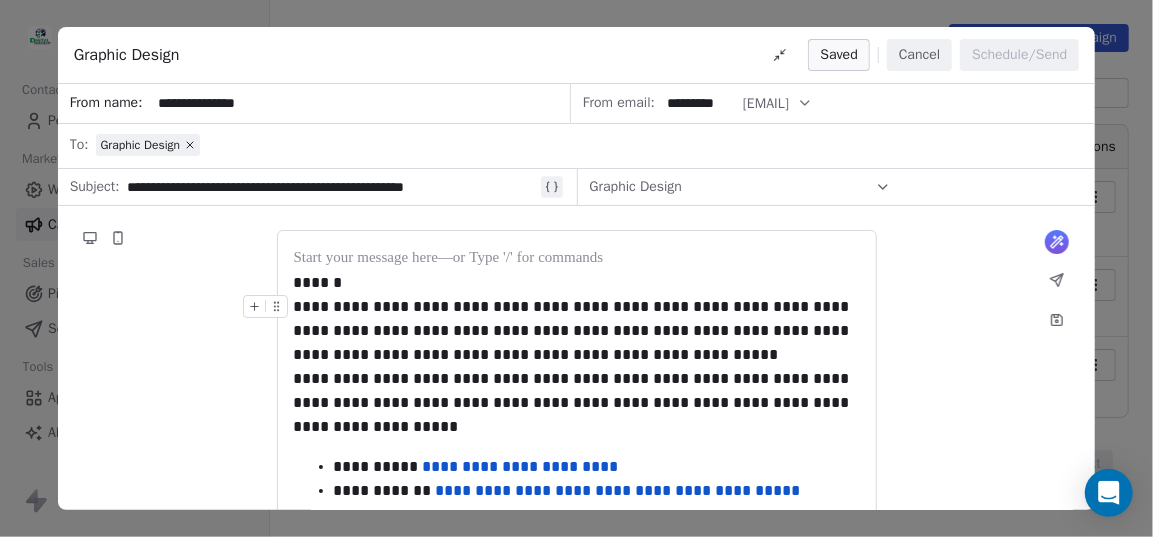 click on "Cancel" at bounding box center (919, 55) 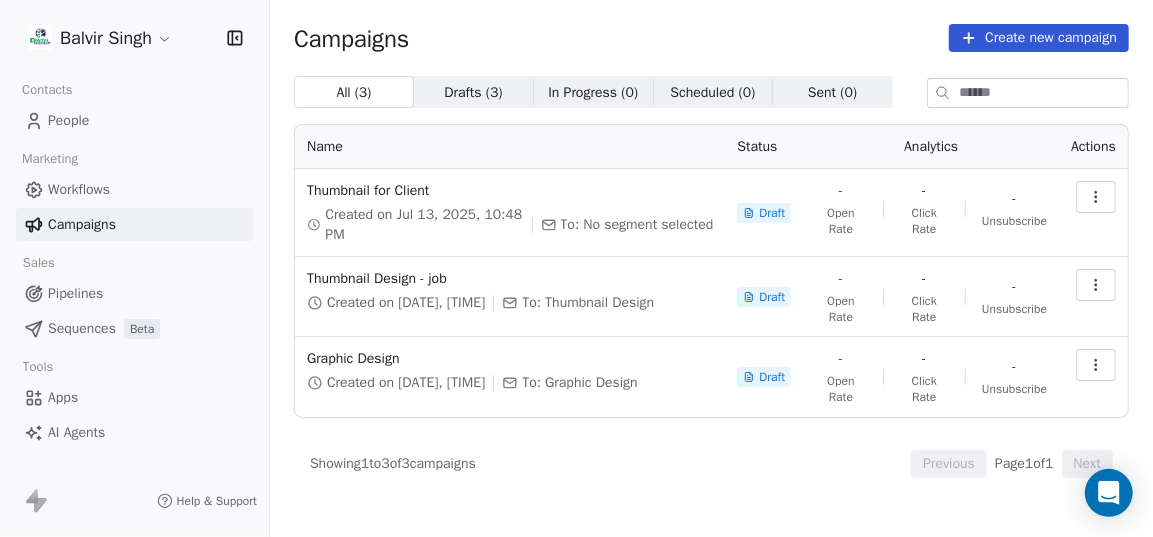 click on "Balvir Singh Contacts People Marketing Workflows Campaigns Sales Pipelines Sequences Beta Tools Apps AI Agents Help & Support Campaigns  Create new campaign All ( 3 ) All ( 3 ) Drafts ( 3 ) Drafts ( 3 ) In Progress ( 0 ) In Progress ( 0 ) Scheduled ( 0 ) Scheduled ( 0 ) Sent ( 0 ) Sent ( 0 ) Name Status Analytics Actions Thumbnail for Client Created on [DATE], [TIME] To: No segment selected Draft - Open Rate - Click Rate - Unsubscribe Thumbnail Design  - job Created on [DATE], [TIME] To: Thumbnail Design  Draft - Open Rate - Click Rate - Unsubscribe Graphic Design Created on [DATE], [TIME] To: Graphic Design  Draft - Open Rate - Click Rate - Unsubscribe Showing  1  to  3  of  3  campaigns Previous Page  1  of  1 Next" at bounding box center [576, 268] 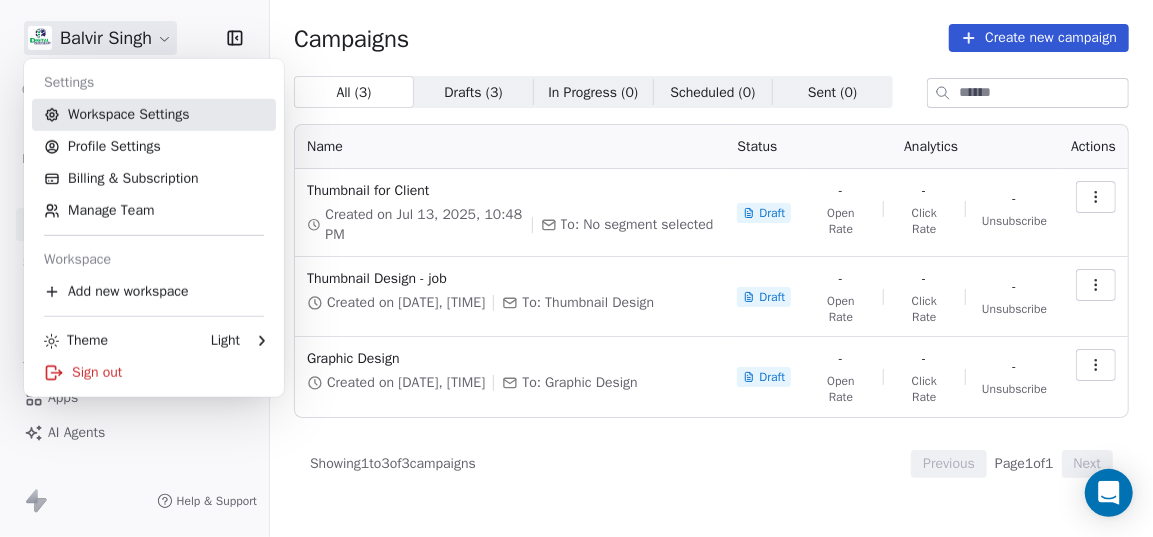 click on "Workspace Settings" at bounding box center (154, 115) 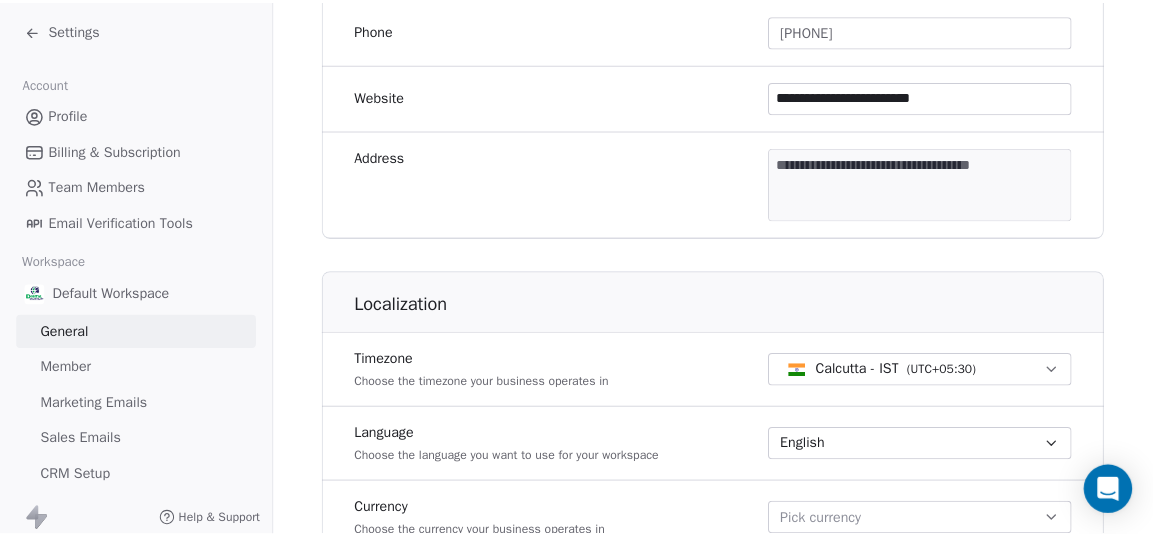 scroll, scrollTop: 636, scrollLeft: 0, axis: vertical 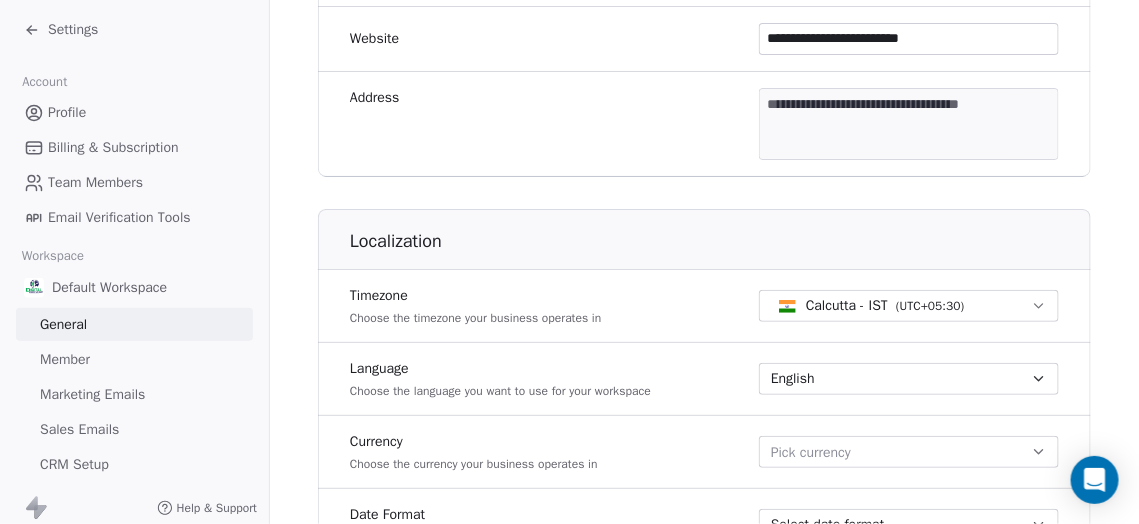 click on "**********" at bounding box center (569, 262) 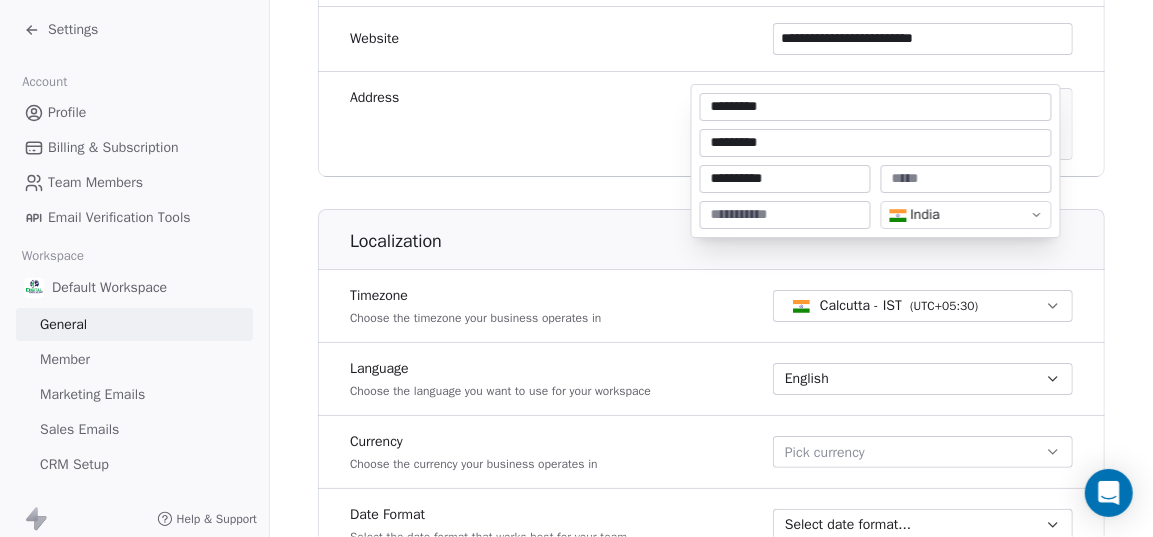 click at bounding box center [966, 179] 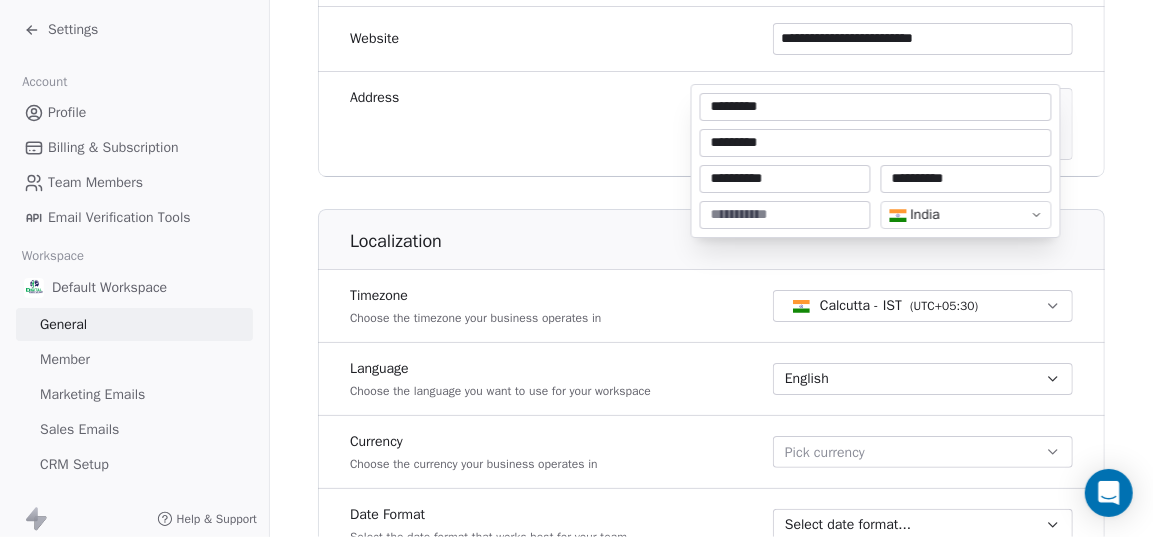 type on "**********" 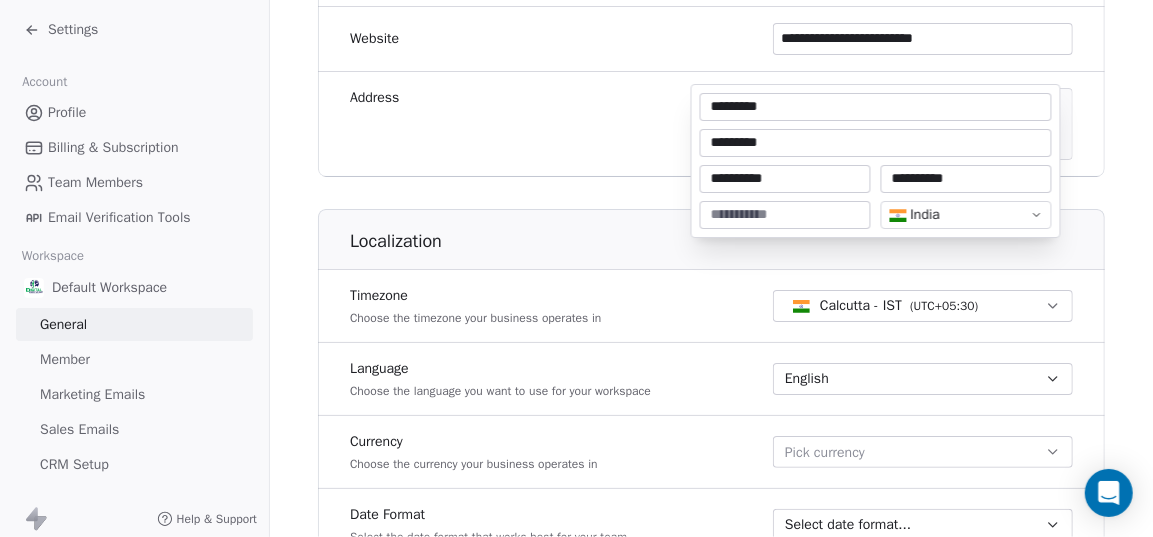 type on "**********" 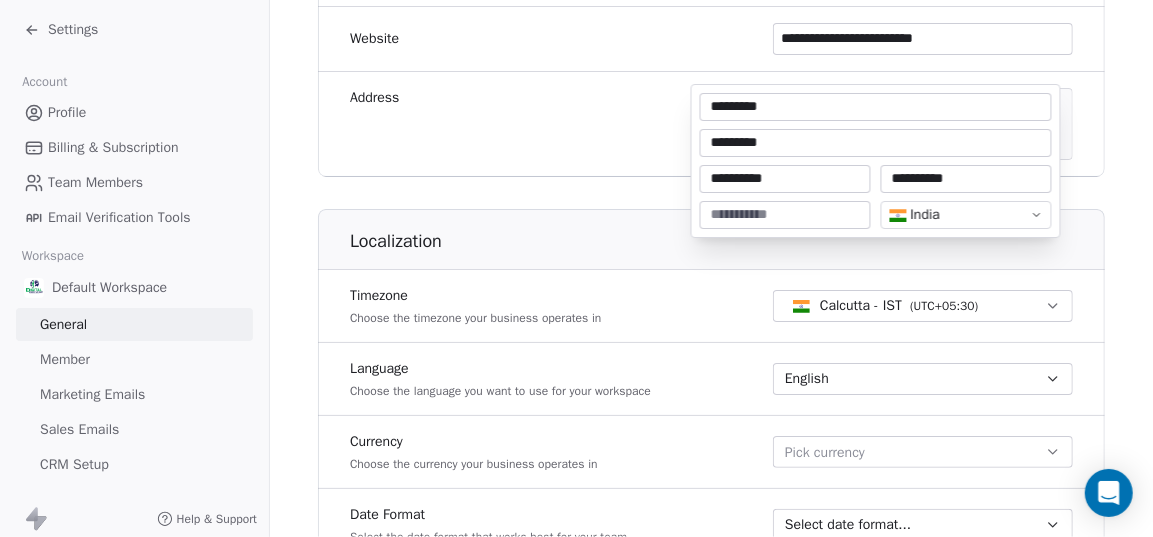 click on "**********" at bounding box center (576, 268) 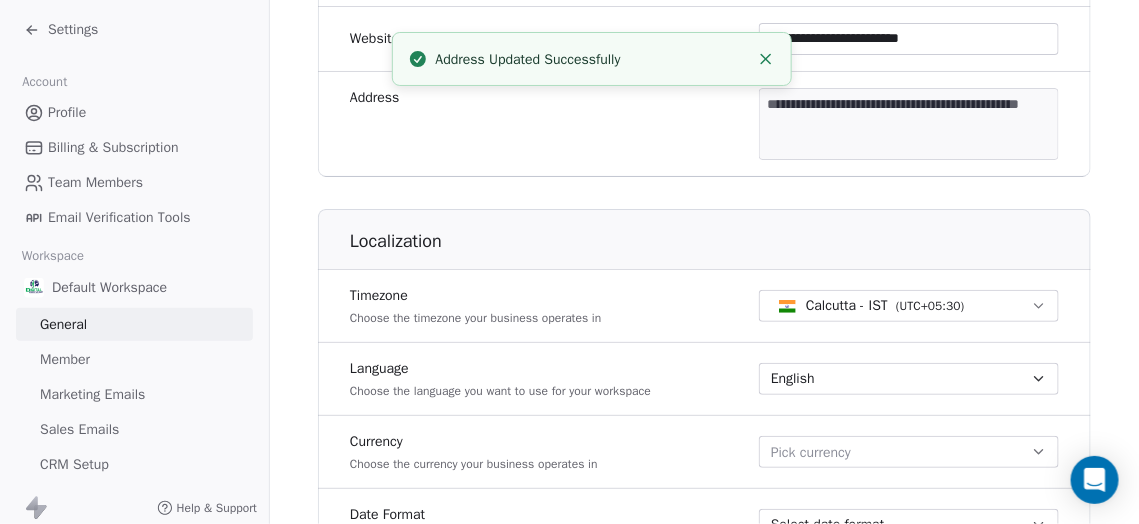 click on "Settings" at bounding box center (61, 30) 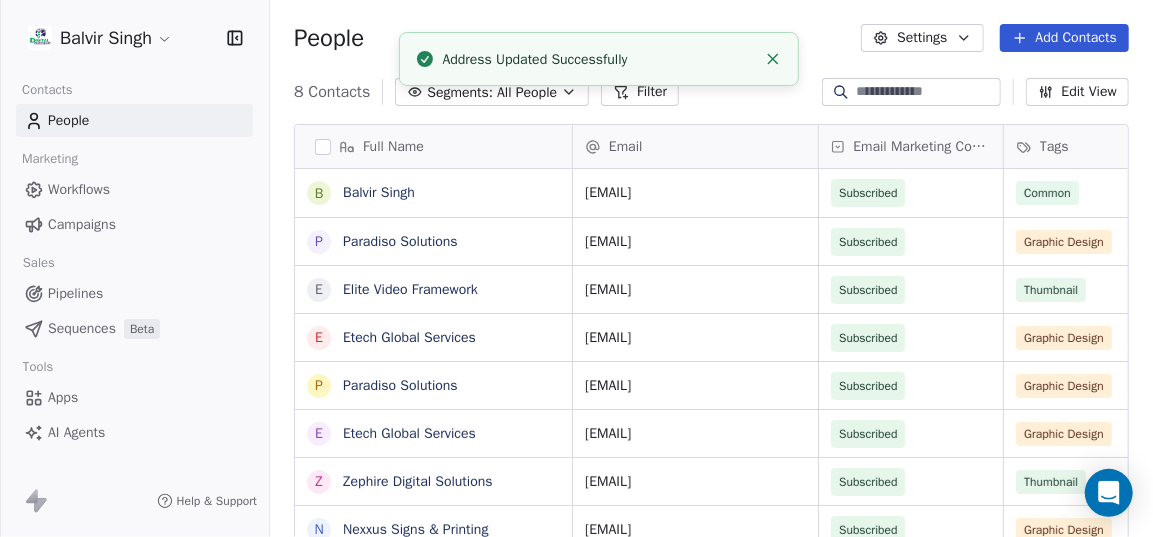 scroll, scrollTop: 15, scrollLeft: 14, axis: both 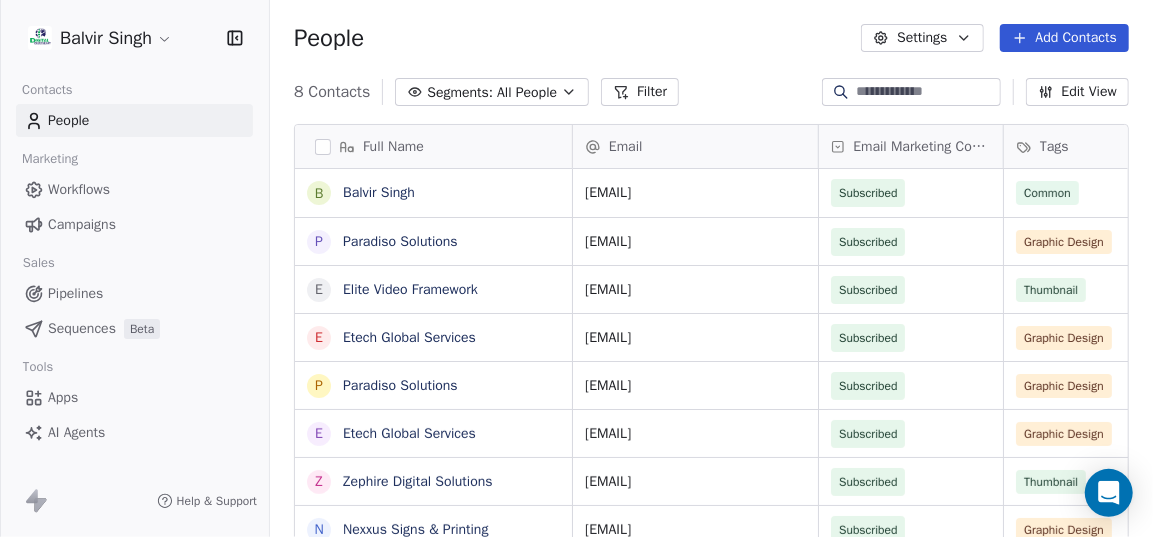 click on "Campaigns" at bounding box center [82, 224] 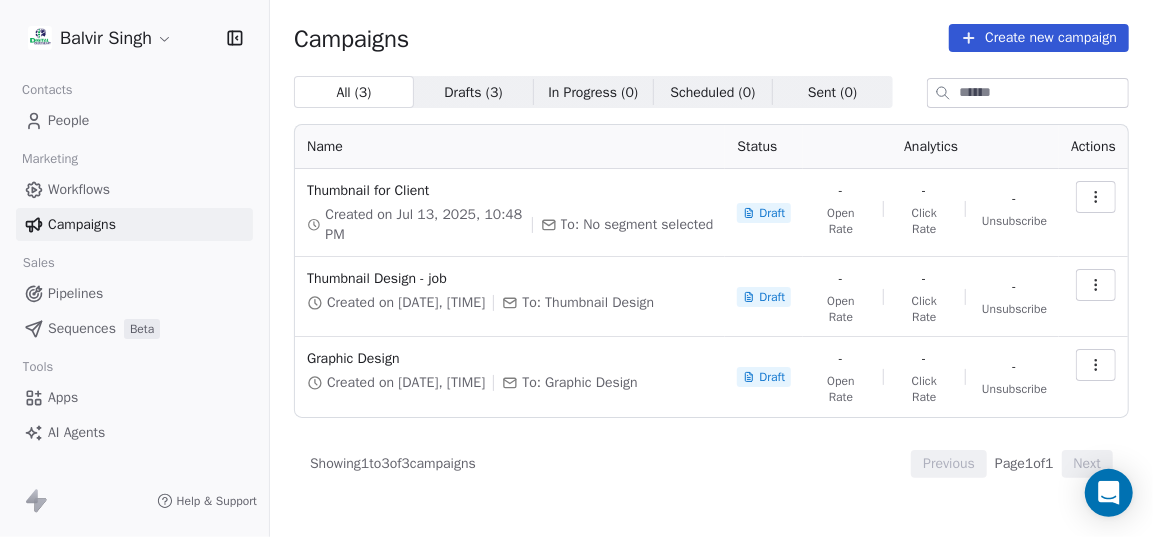 click on "Thumbnail Design  - job Created on [DATE], [TIME] To: Thumbnail Design" at bounding box center (510, 291) 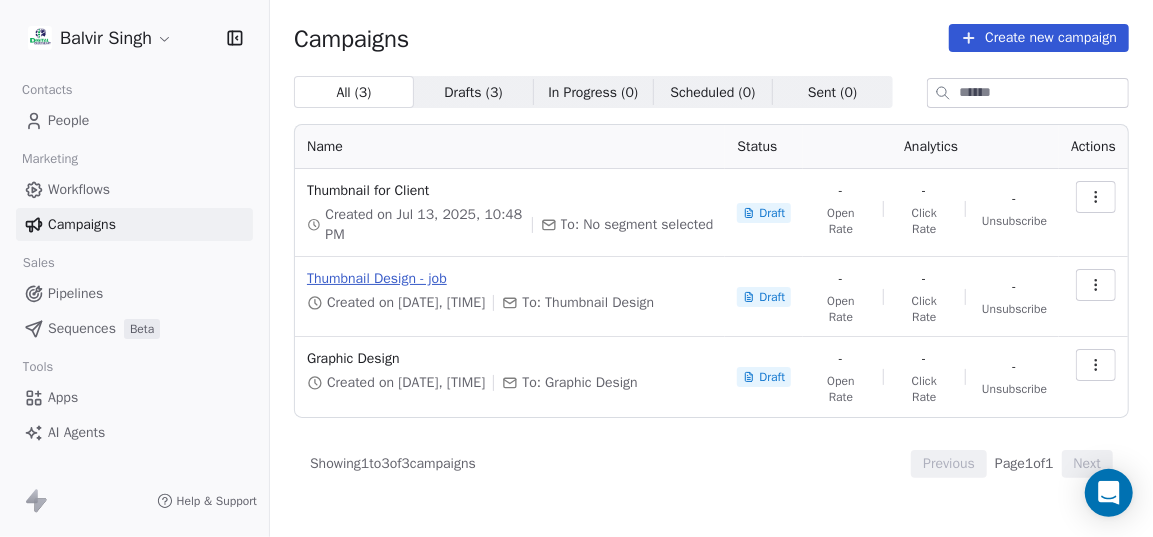 click on "Thumbnail Design  - job" at bounding box center [510, 279] 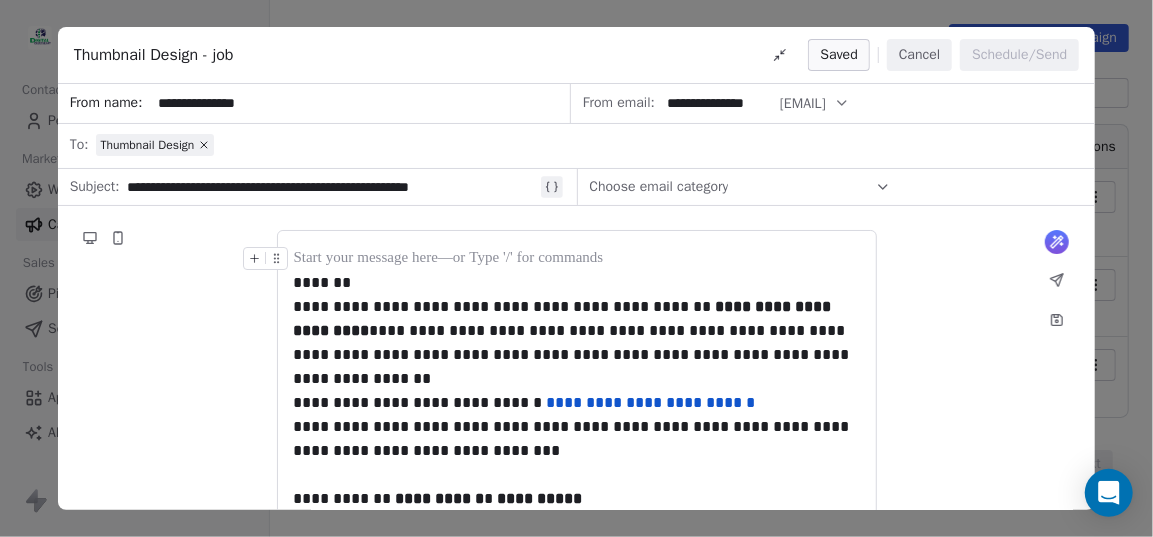 click on "Cancel" at bounding box center (919, 55) 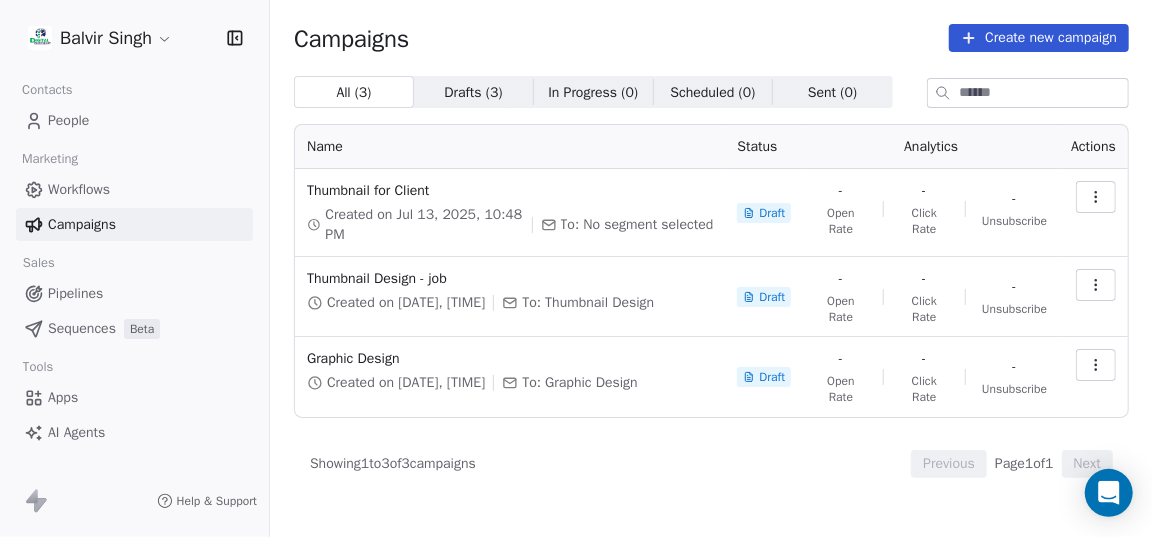 click on "All ( 3 ) All ( 3 ) Drafts ( 3 ) Drafts ( 3 ) In Progress ( 0 ) In Progress ( 0 ) Scheduled ( 0 ) Scheduled ( 0 ) Sent ( 0 ) Sent ( 0 ) Name Status Analytics Actions Thumbnail for Client Created on [DATE], [TIME] To: No segment selected Draft - Open Rate - Click Rate - Unsubscribe Thumbnail Design  - job Created on [DATE], [TIME] To: Thumbnail Design  Draft - Open Rate - Click Rate - Unsubscribe Graphic Design Created on [DATE], [TIME] To: Graphic Design  Draft - Open Rate - Click Rate - Unsubscribe Showing  1  to  3  of  3  campaigns Previous Page  1  of  1 Next" at bounding box center (711, 277) 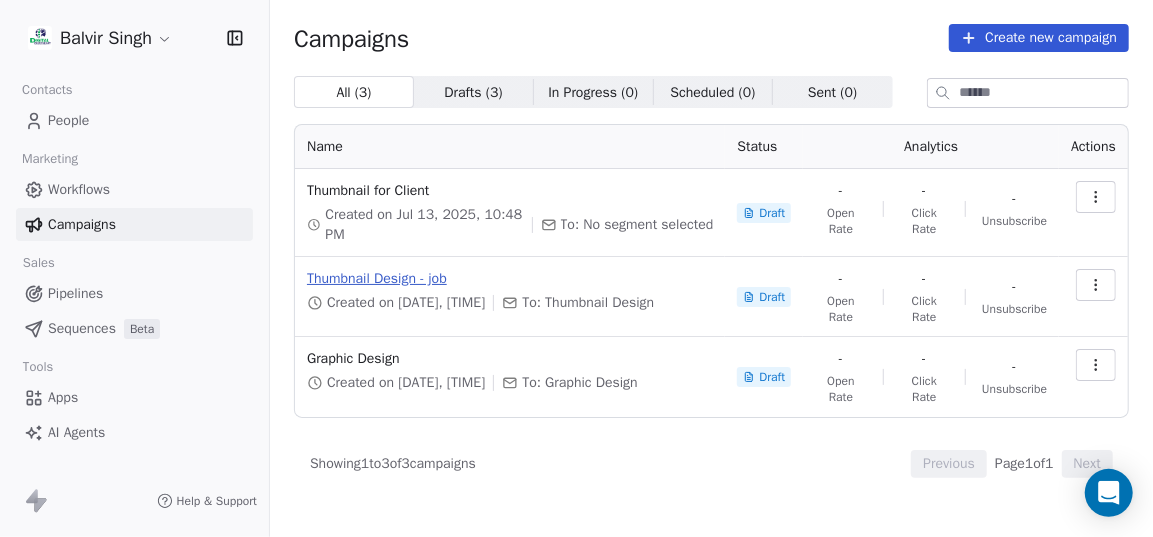 click on "Thumbnail Design  - job" at bounding box center (510, 279) 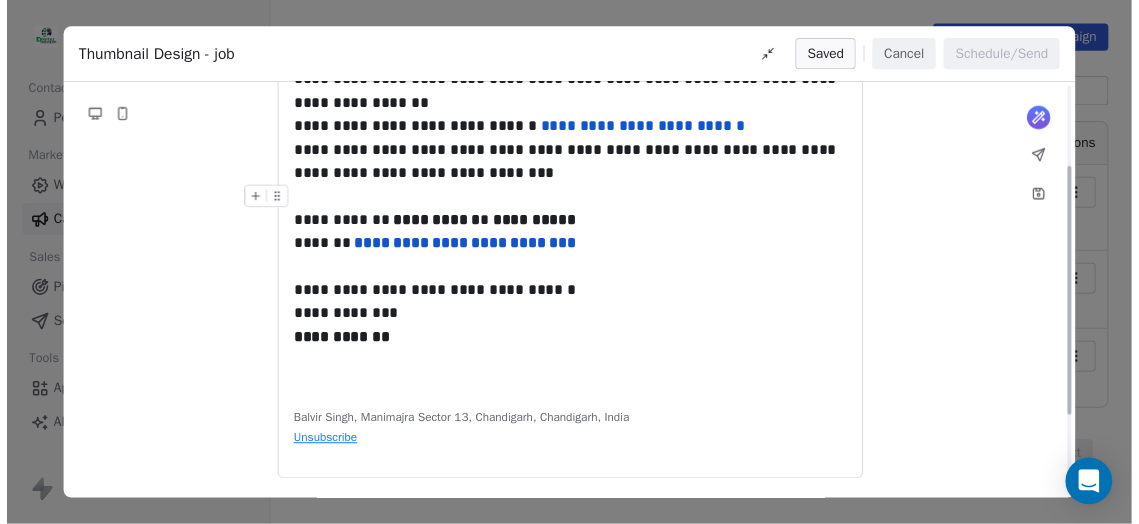 scroll, scrollTop: 0, scrollLeft: 0, axis: both 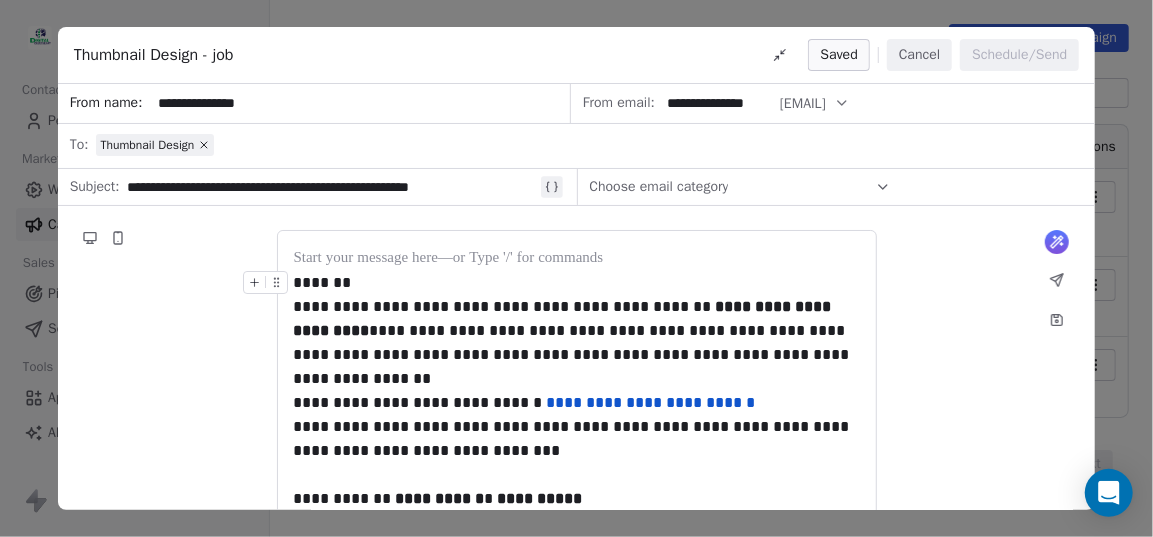 click on "**********" at bounding box center [576, 268] 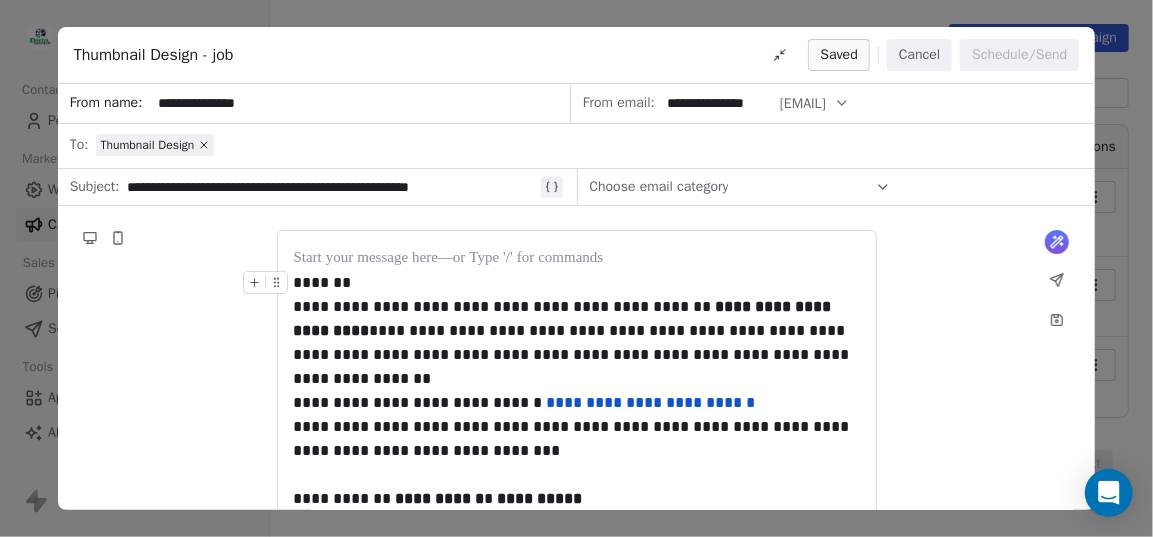 drag, startPoint x: 882, startPoint y: 49, endPoint x: 899, endPoint y: 52, distance: 17.262676 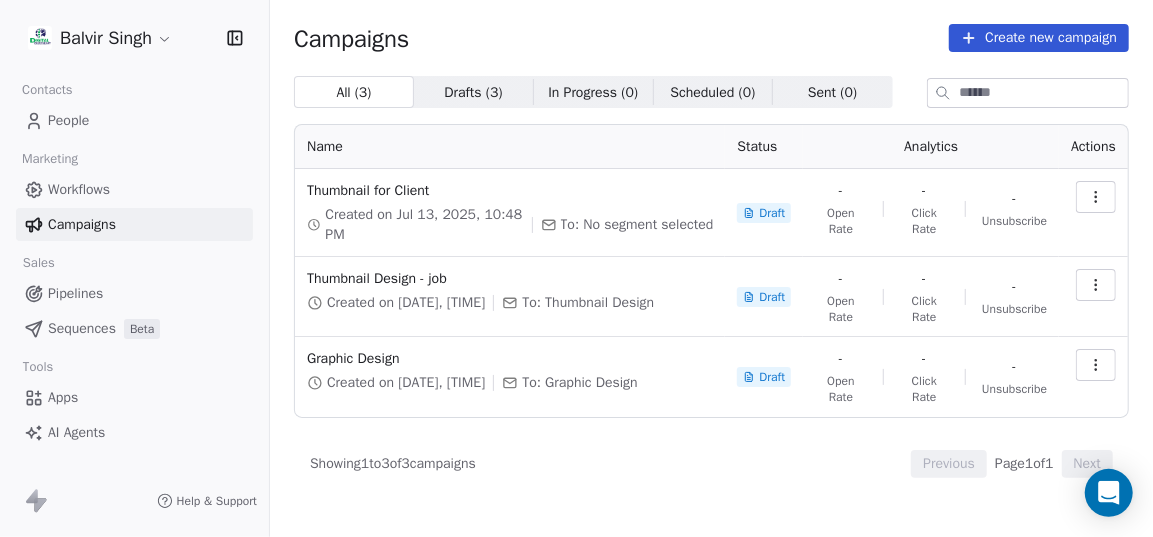 click on "Balvir Singh Contacts People Marketing Workflows Campaigns Sales Pipelines Sequences Beta Tools Apps AI Agents Help & Support Campaigns  Create new campaign All ( 3 ) All ( 3 ) Drafts ( 3 ) Drafts ( 3 ) In Progress ( 0 ) In Progress ( 0 ) Scheduled ( 0 ) Scheduled ( 0 ) Sent ( 0 ) Sent ( 0 ) Name Status Analytics Actions Thumbnail for Client Created on [DATE], [TIME] To: No segment selected Draft - Open Rate - Click Rate - Unsubscribe Thumbnail Design  - job Created on [DATE], [TIME] To: Thumbnail Design  Draft - Open Rate - Click Rate - Unsubscribe Graphic Design Created on [DATE], [TIME] To: Graphic Design  Draft - Open Rate - Click Rate - Unsubscribe Showing  1  to  3  of  3  campaigns Previous Page  1  of  1 Next" at bounding box center [576, 268] 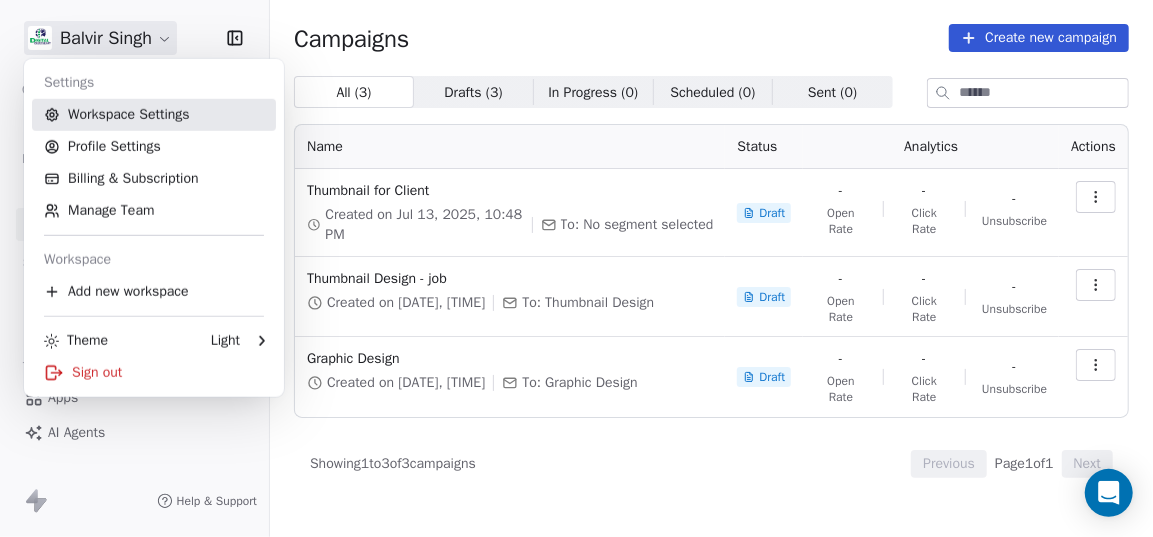 click on "Workspace Settings" at bounding box center (154, 115) 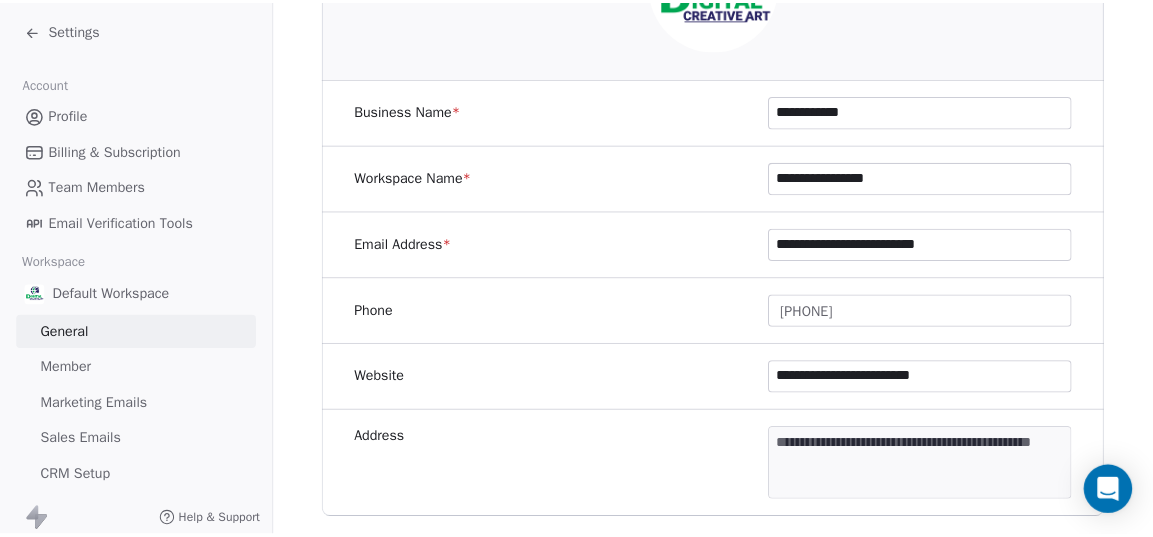 scroll, scrollTop: 454, scrollLeft: 0, axis: vertical 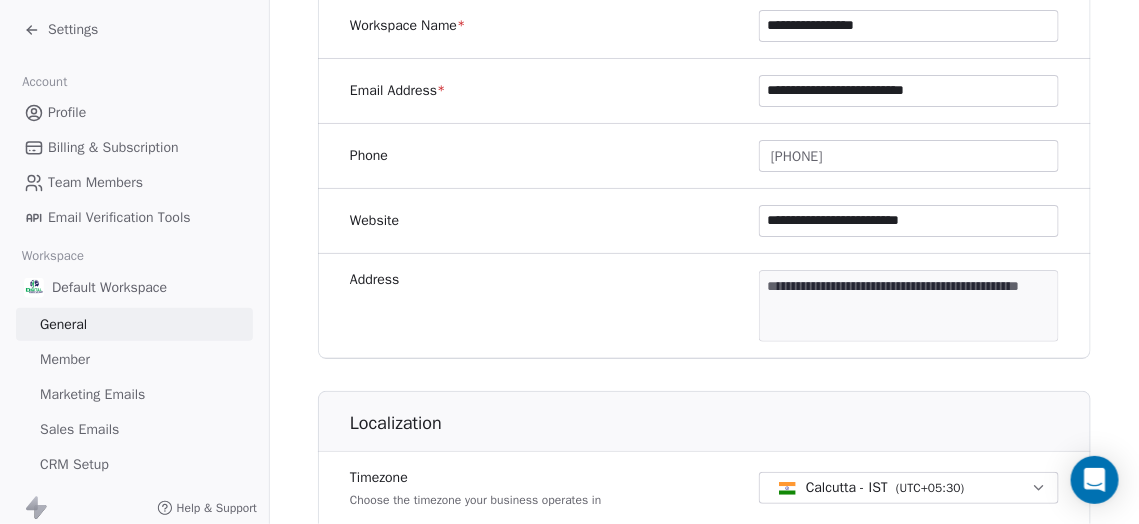 click on "**********" at bounding box center (569, 262) 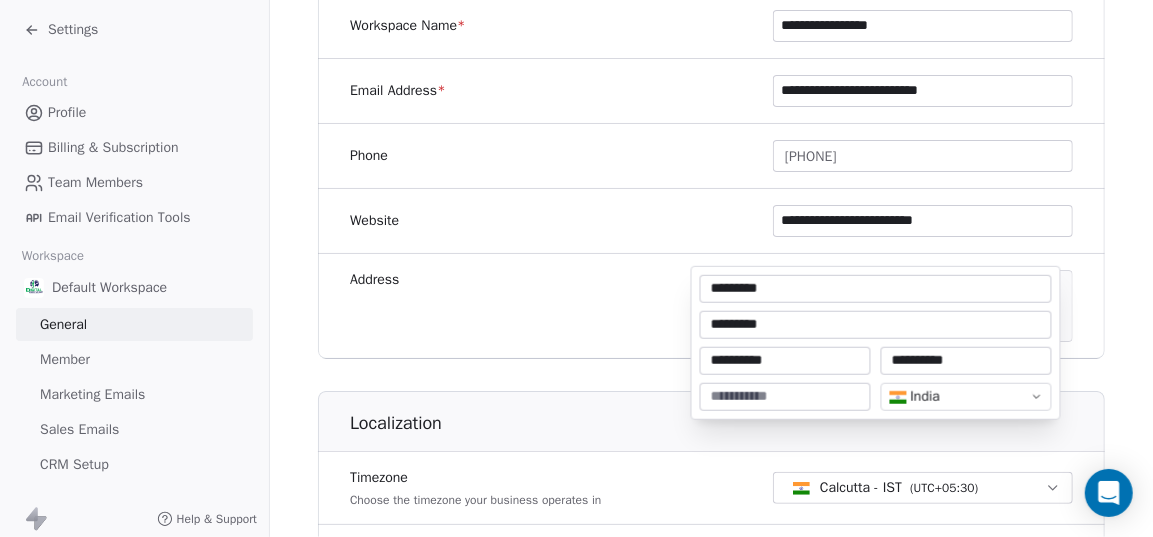 click at bounding box center (785, 397) 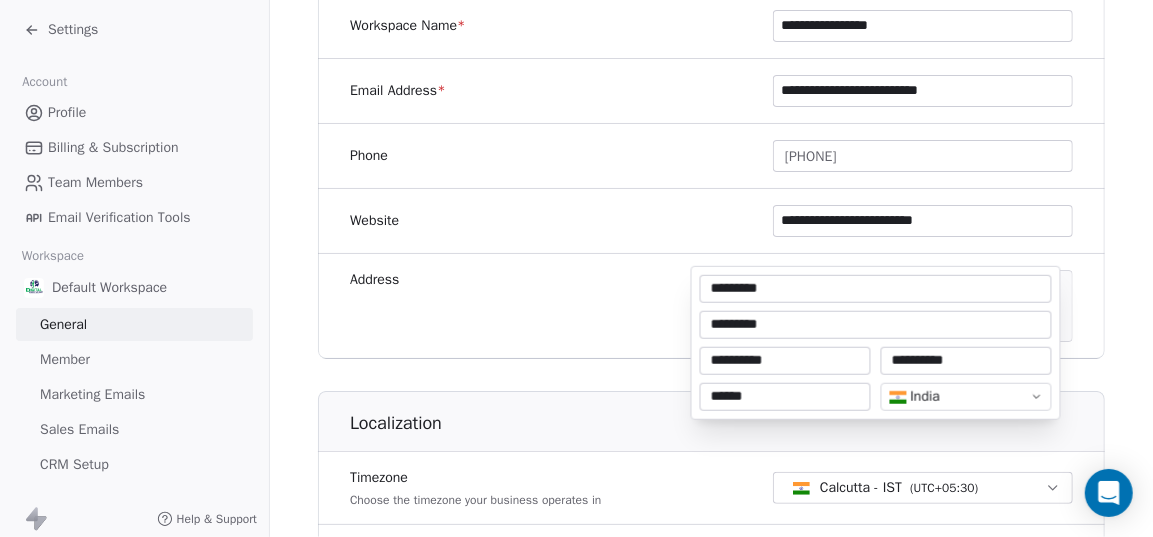 type on "******" 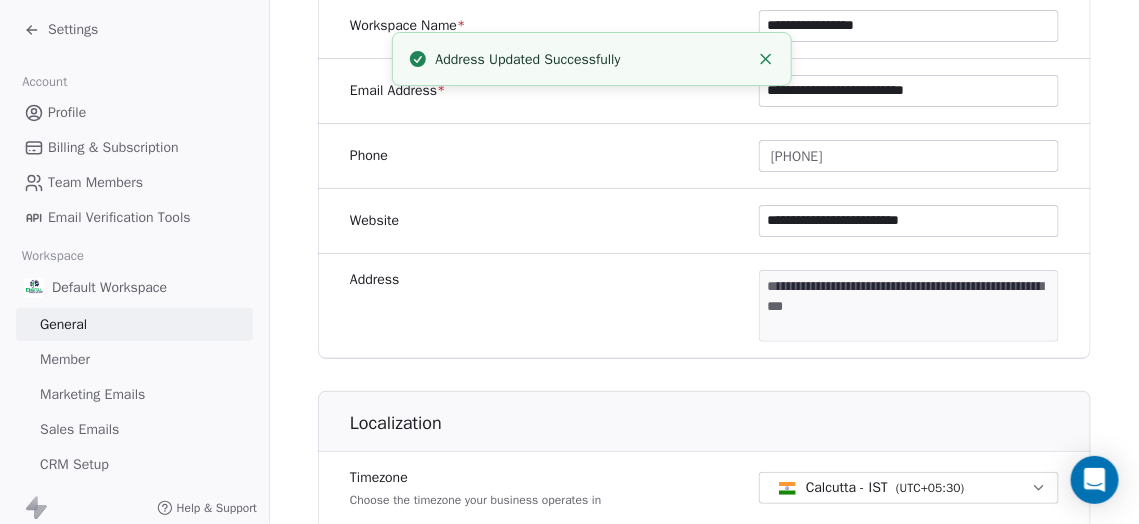 click on "Settings" at bounding box center [61, 30] 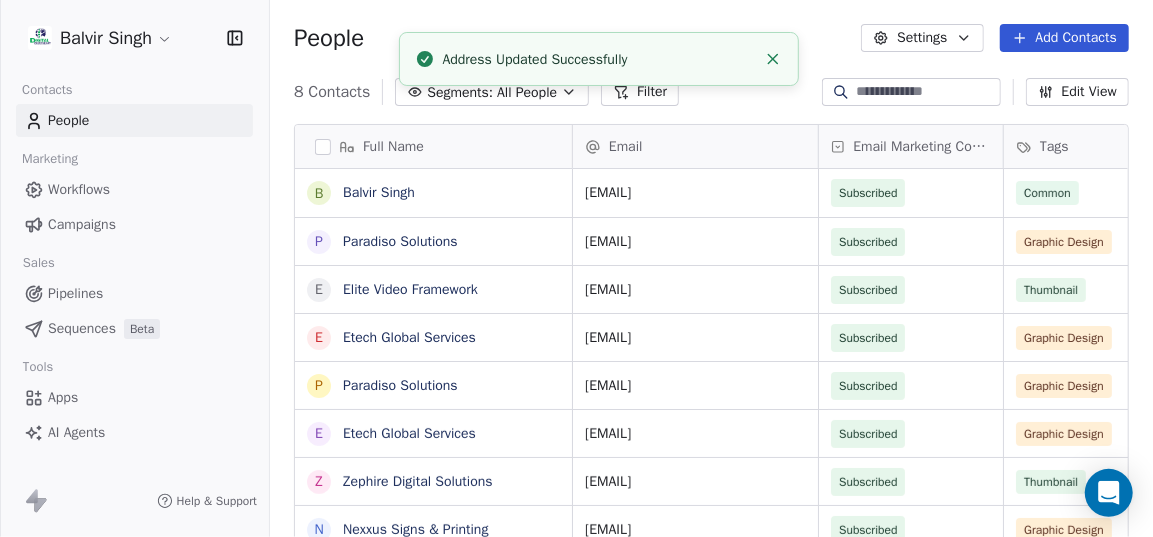scroll, scrollTop: 15, scrollLeft: 14, axis: both 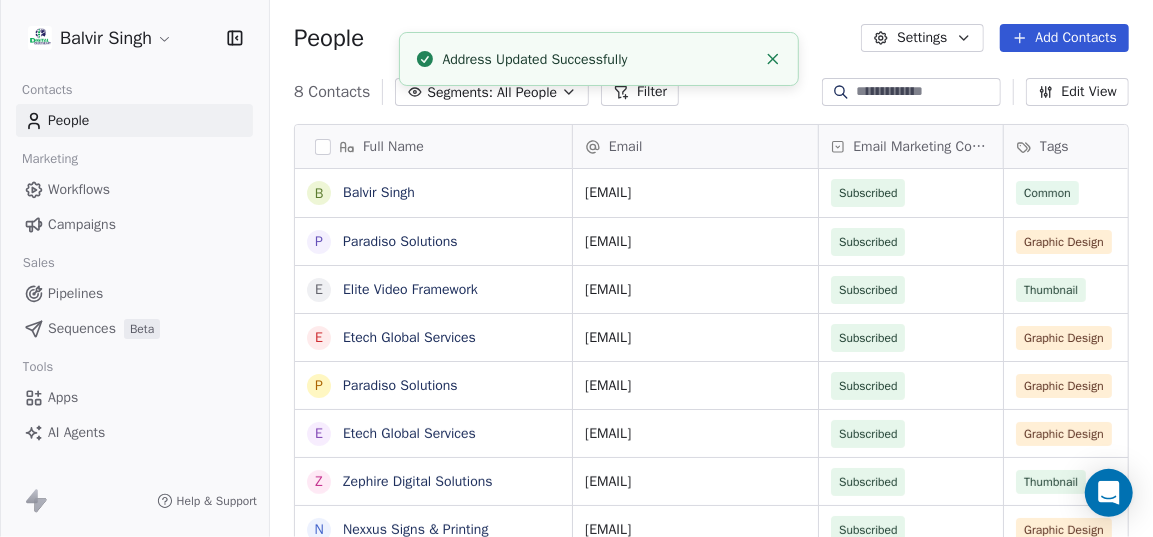click on "Campaigns" at bounding box center [82, 224] 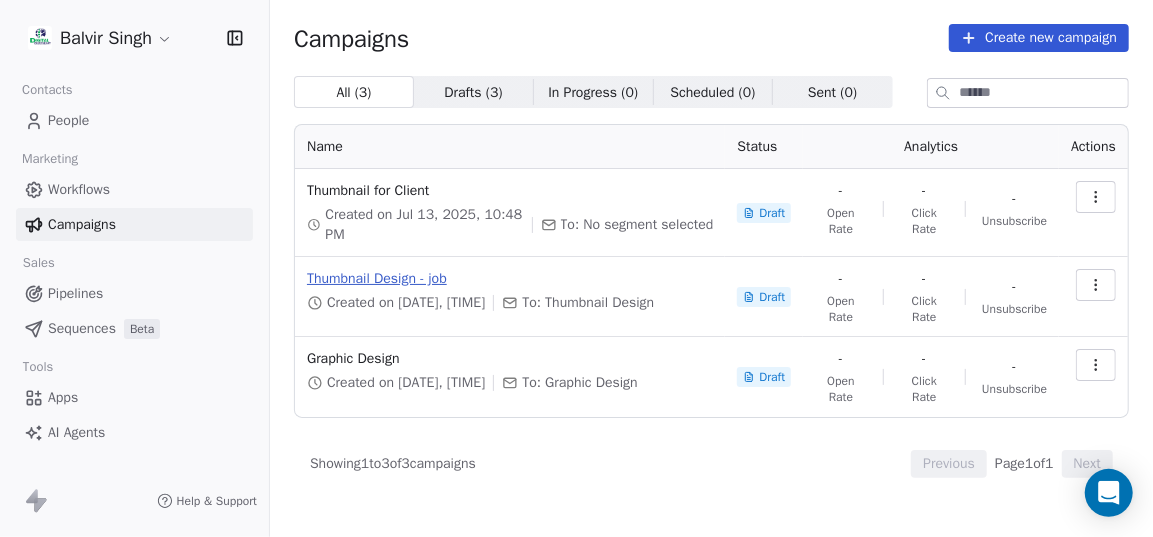 click on "Thumbnail Design  - job" at bounding box center (510, 279) 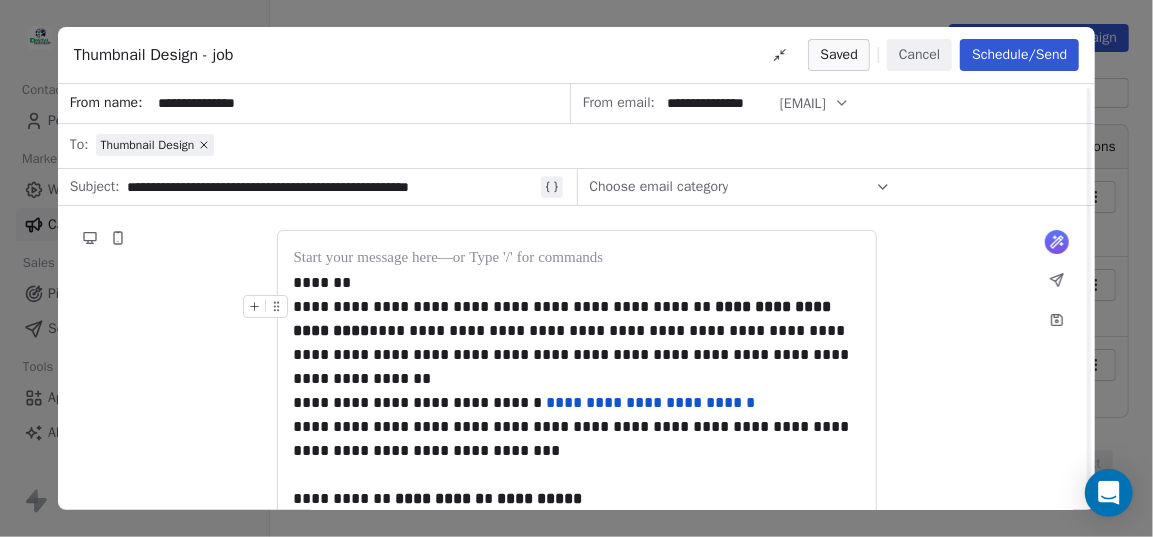 scroll, scrollTop: 91, scrollLeft: 0, axis: vertical 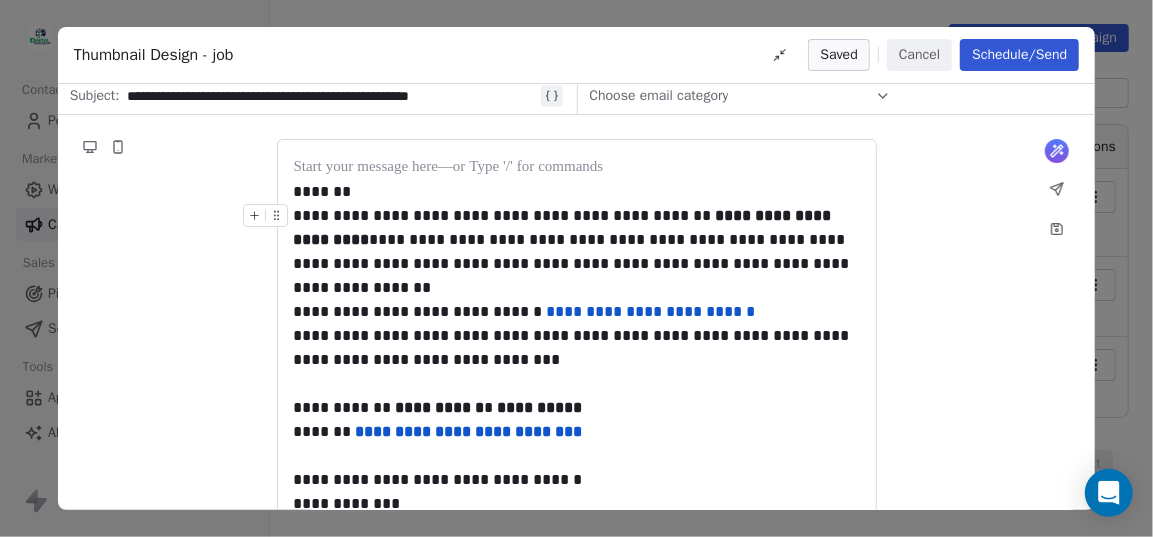click on "Cancel" at bounding box center (919, 55) 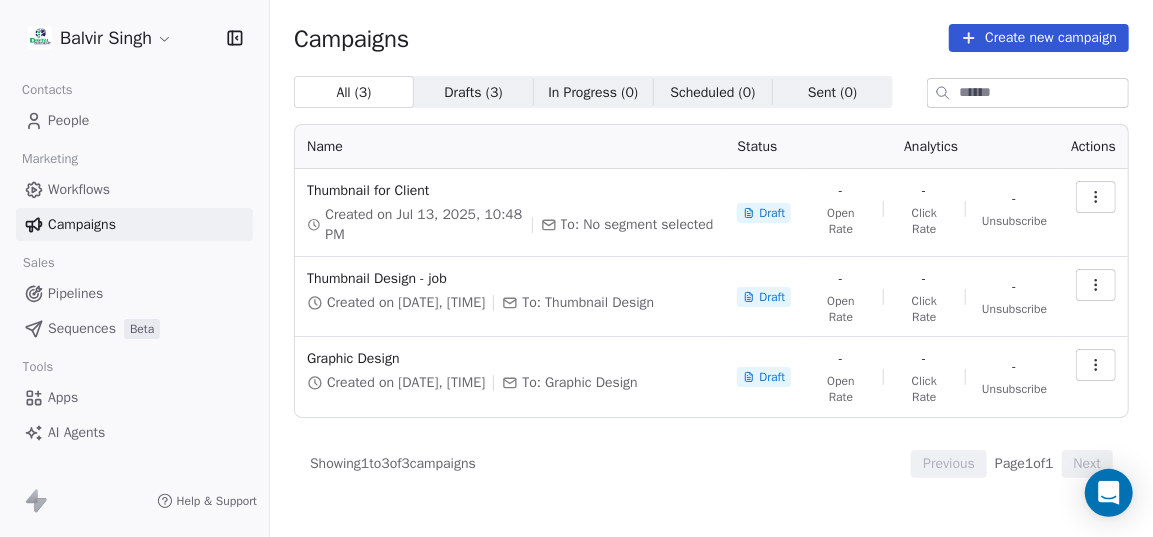 click on "People" at bounding box center (68, 120) 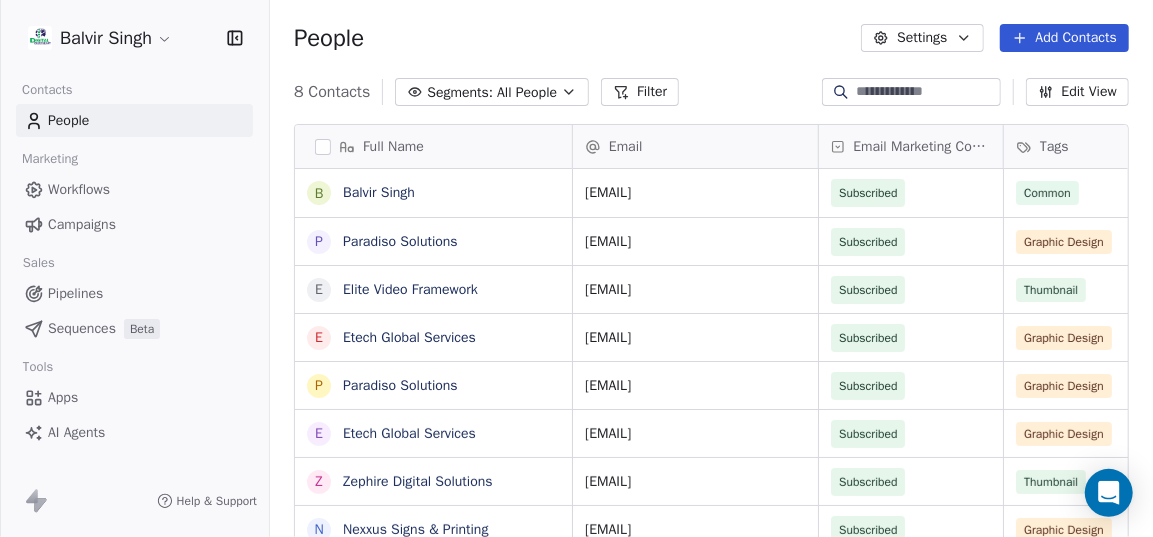 scroll, scrollTop: 15, scrollLeft: 14, axis: both 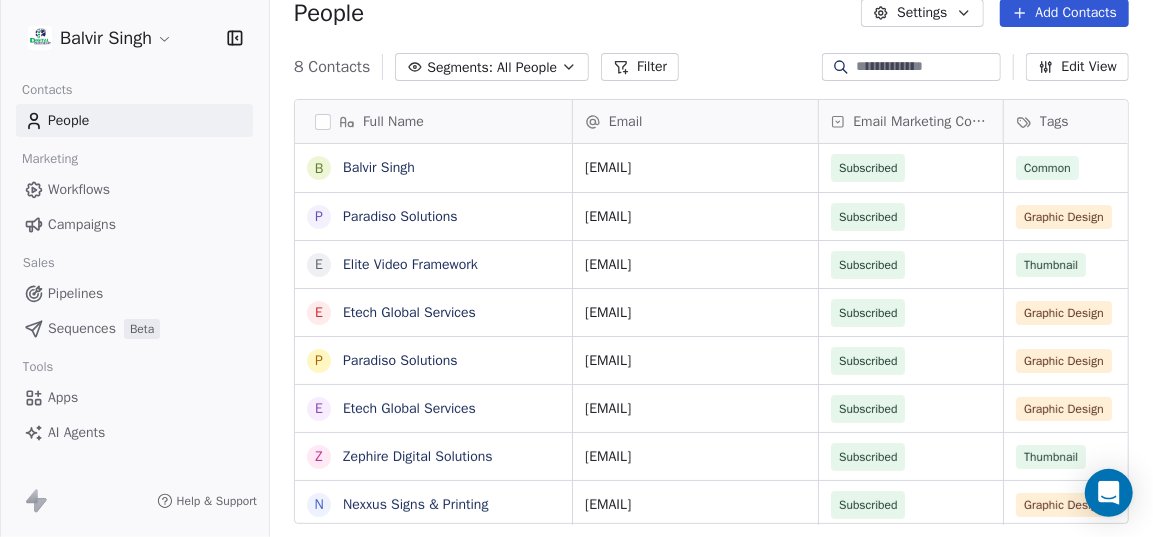 click on "Email" at bounding box center [695, 121] 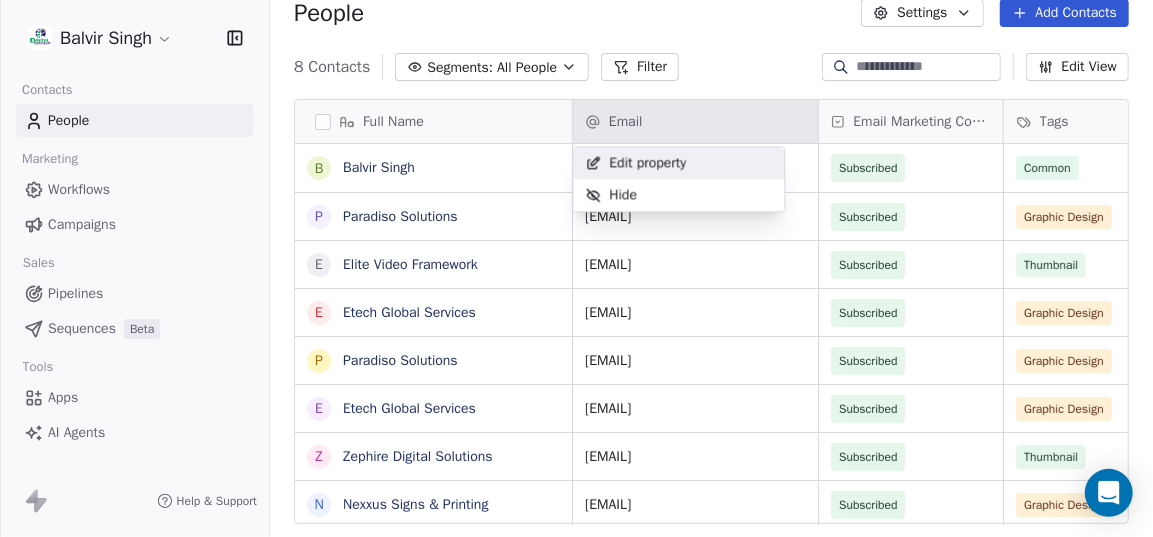 click on "Edit property" at bounding box center [647, 163] 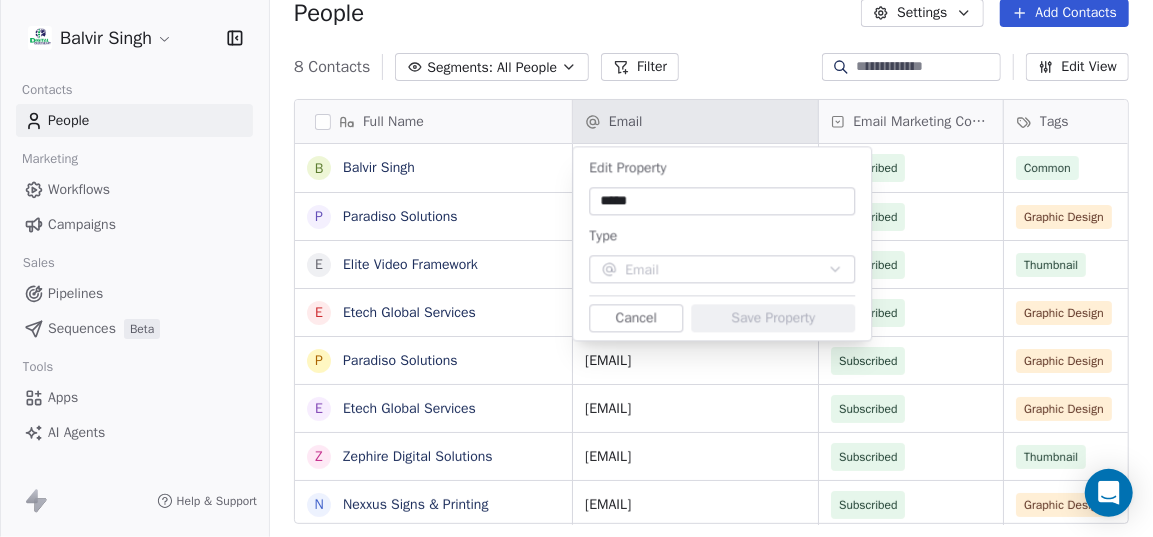 click on "Cancel" at bounding box center [636, 318] 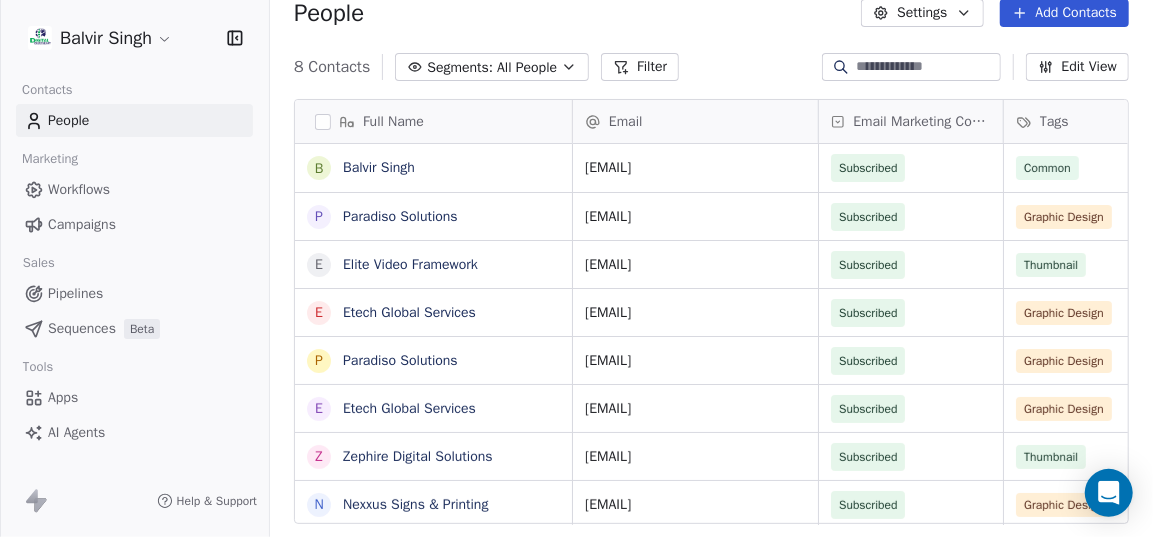 click on "Settings" at bounding box center [922, 13] 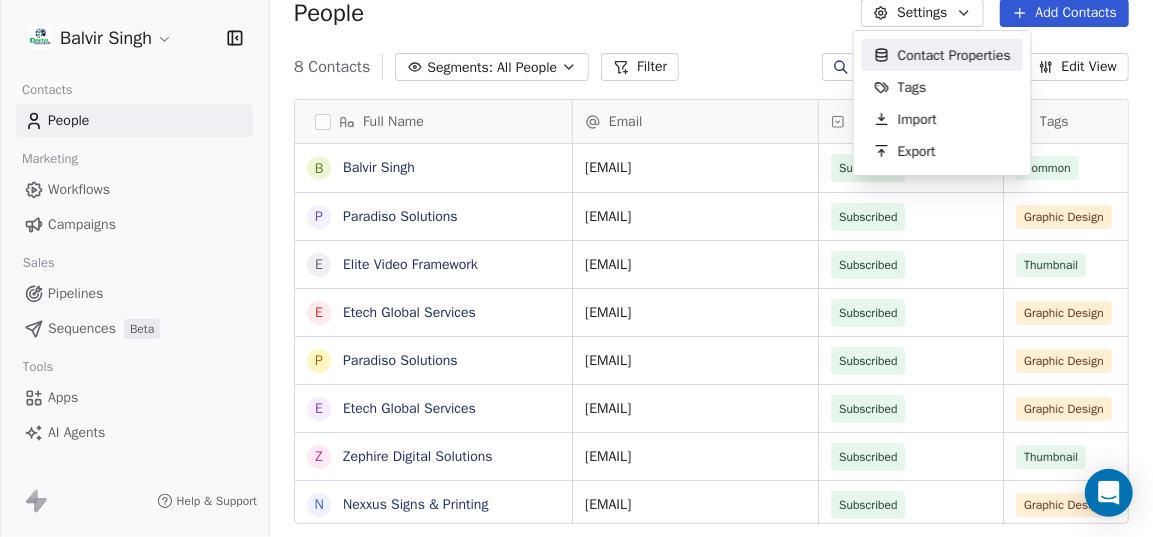 click on "Balvir Singh Contacts People Marketing Workflows Campaigns Sales Pipelines Sequences Beta Tools Apps AI Agents Help & Support People Settings  Add Contacts 8 Contacts Segments: All People Filter  Edit View Tag Add to Sequence Export Full Name B Balvir Singh P Paradiso Solutions E Elite Video Framework E Etech Global Services P Paradiso Solutions E Etech Global Services Z Zephire Digital Solutions N Nexxus Signs & Printing Email Email Marketing Consent Tags Phone Number Address Created Date IST balvirsinghbhullar@gmail.com Subscribed Common [DATE] [TIME] hr@paradisosolutions.com Subscribed Graphic Design [PHONE] [DATE] [TIME] info@elitevideoframework.com Subscribed Thumbnail [PHONE] [DATE] [TIME] jobs@etechgs.com Subscribed Graphic Design [DATE] [TIME] info@paradisosolutions.com Subscribed Graphic Design [PHONE] [DATE] [TIME] info@etechgs.com Subscribed Graphic Design [DATE] [TIME] hello@zephiredigital.com Subscribed Thumbnail [DATE] [TIME]" at bounding box center [576, 268] 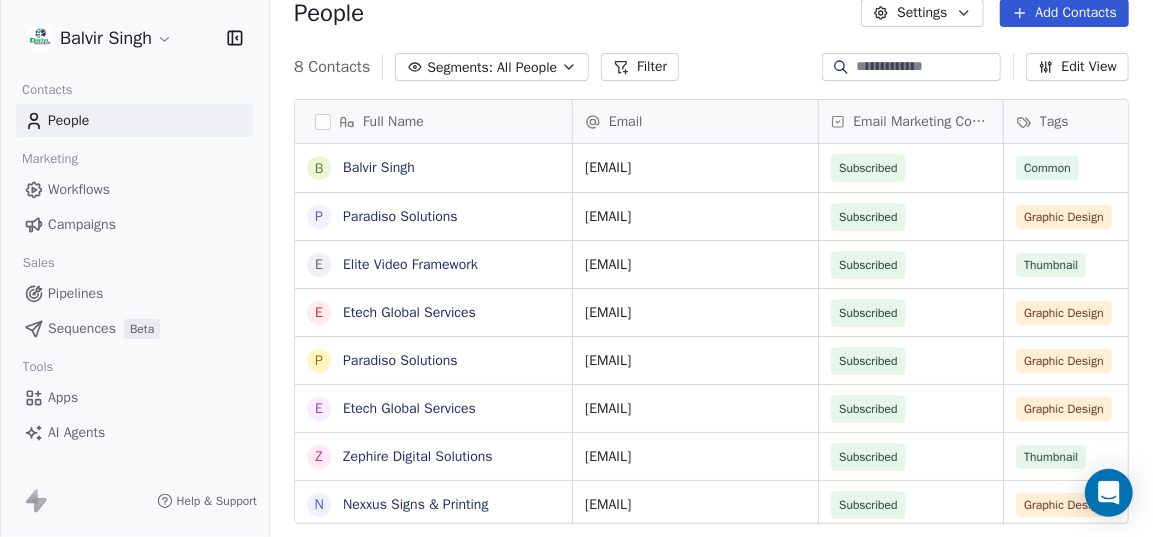 scroll, scrollTop: 24, scrollLeft: 0, axis: vertical 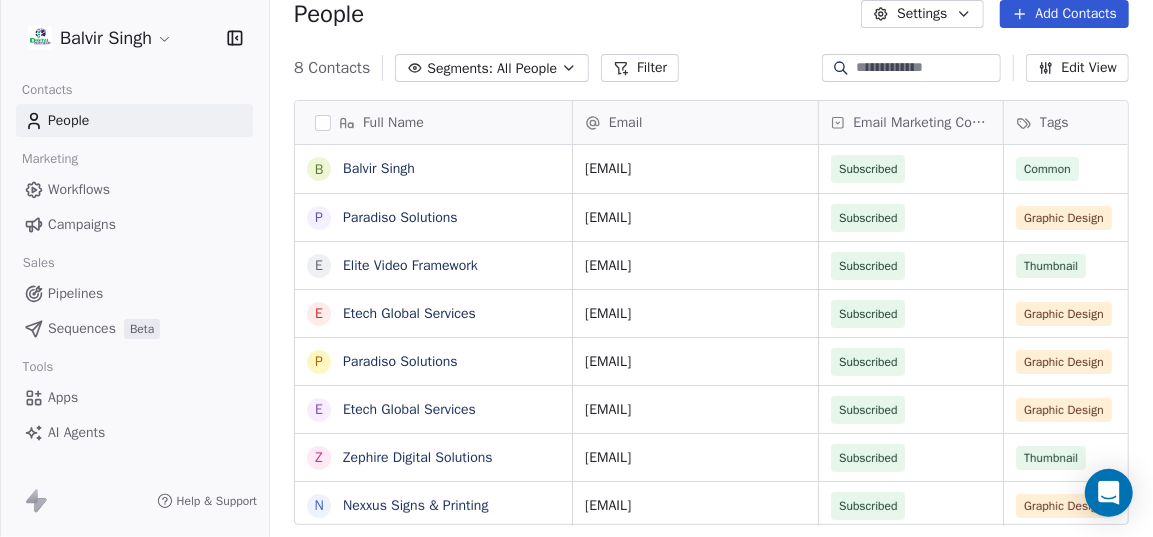 click on "Filter" at bounding box center (640, 68) 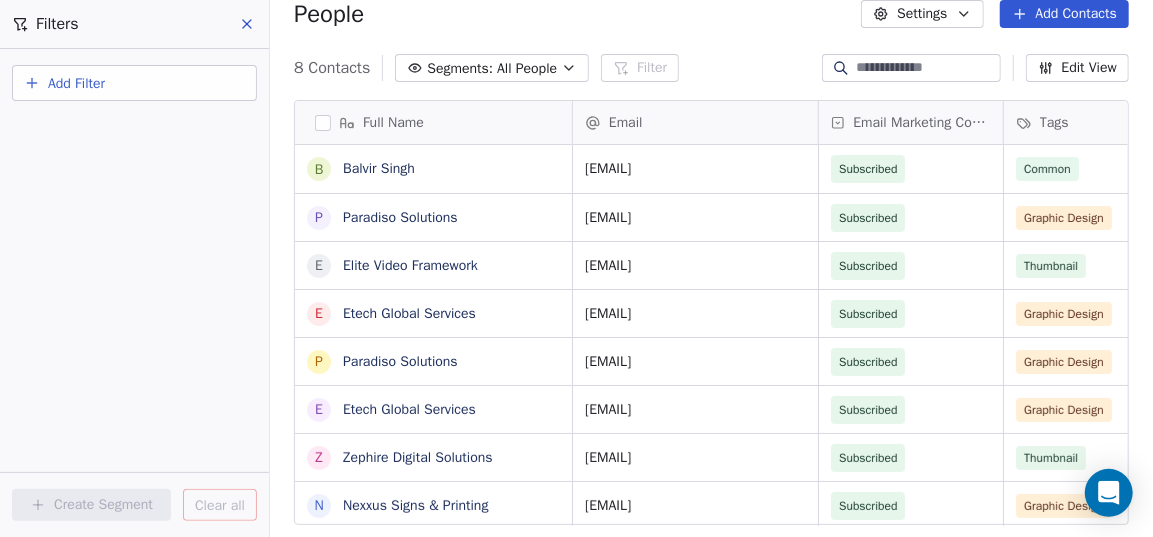 click 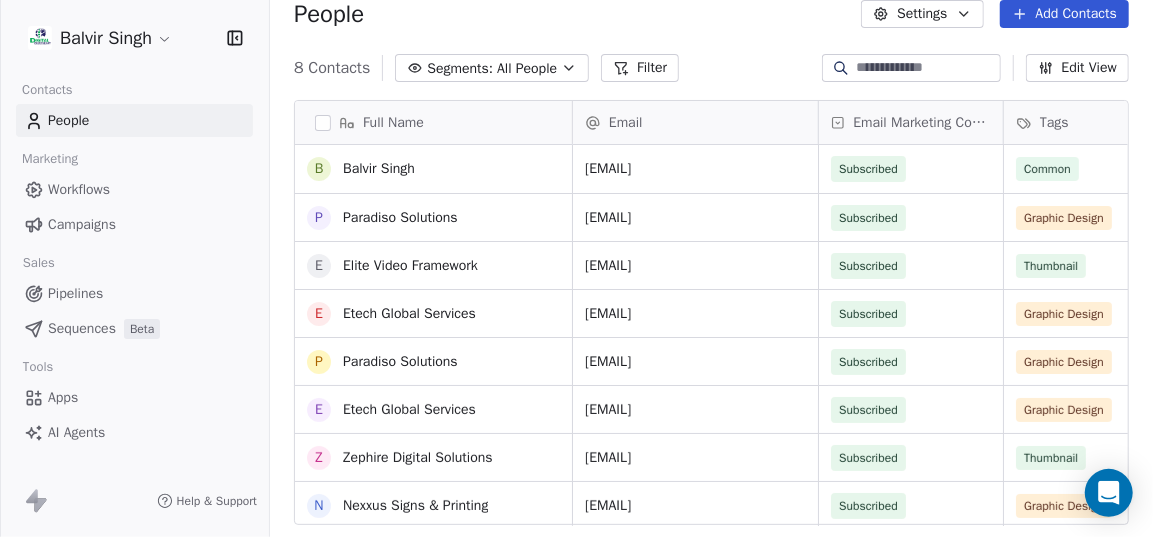 scroll, scrollTop: 3, scrollLeft: 0, axis: vertical 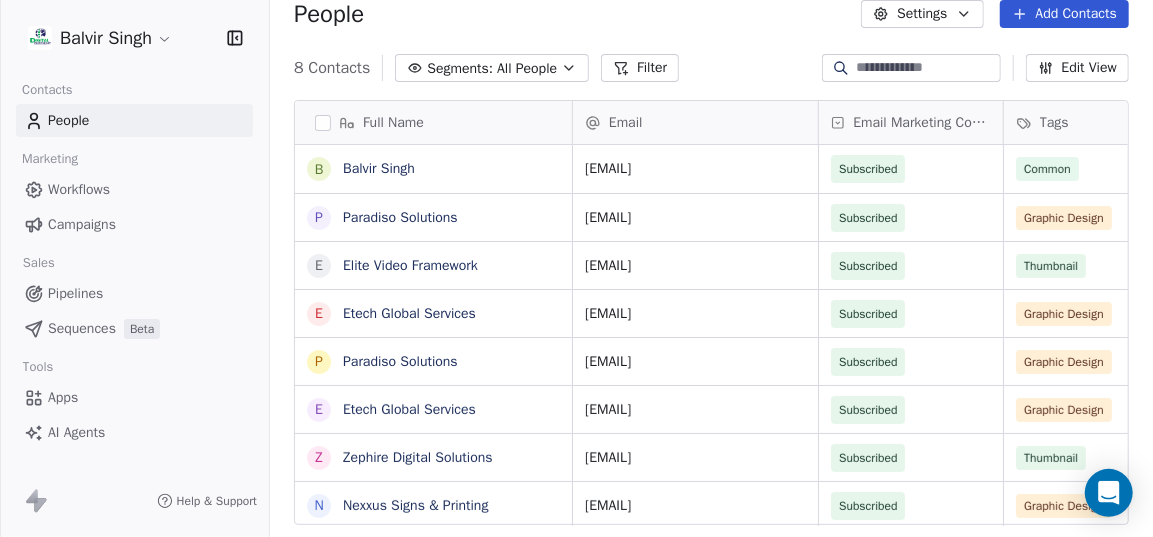 click on "Edit View" at bounding box center (1077, 68) 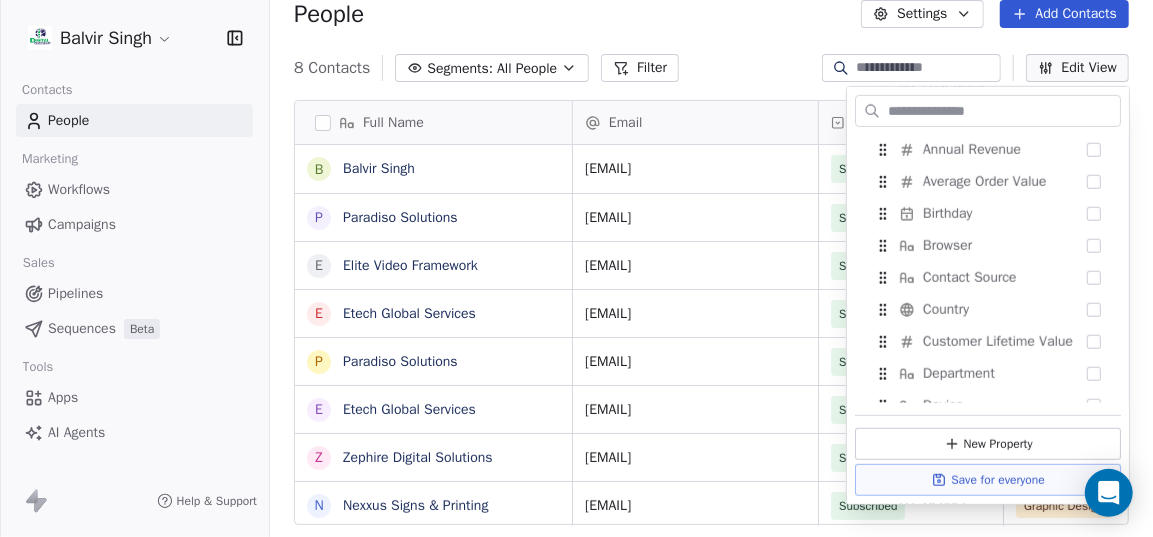 scroll, scrollTop: 0, scrollLeft: 0, axis: both 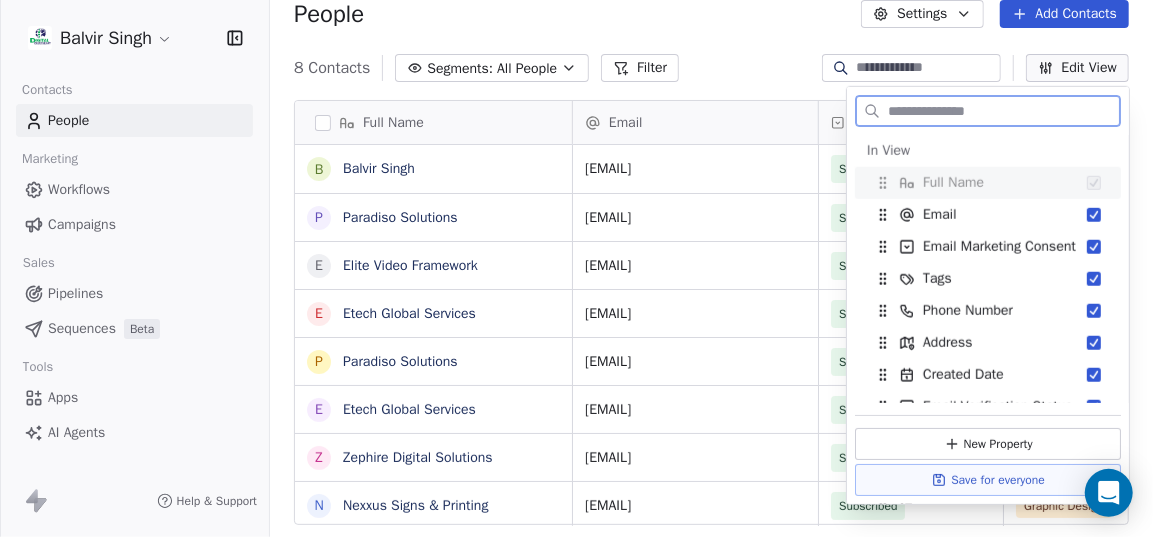 click on "Edit View" at bounding box center [1077, 68] 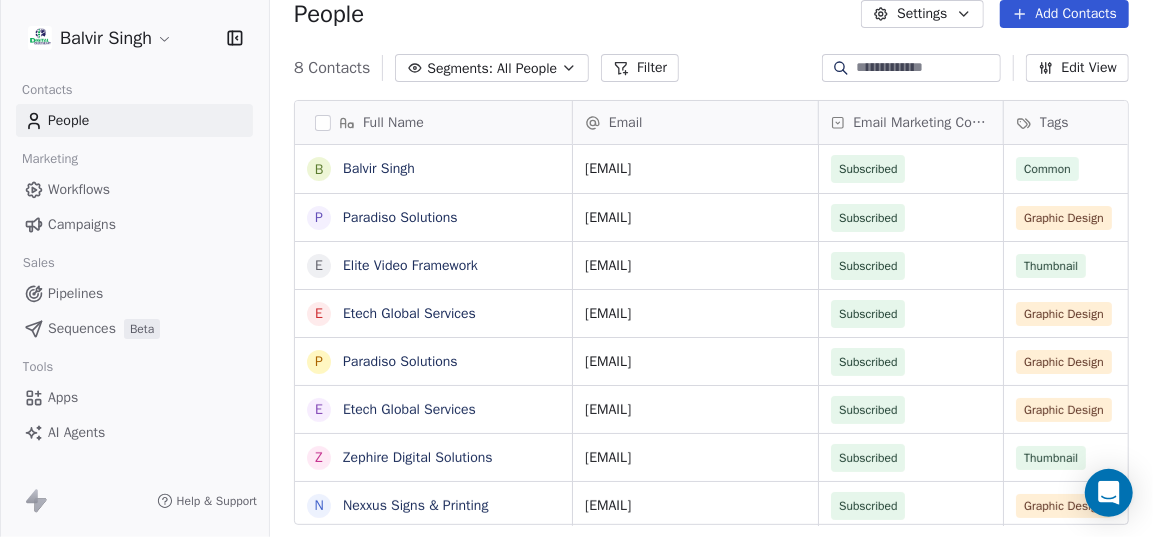 click on "Pipelines" at bounding box center [75, 293] 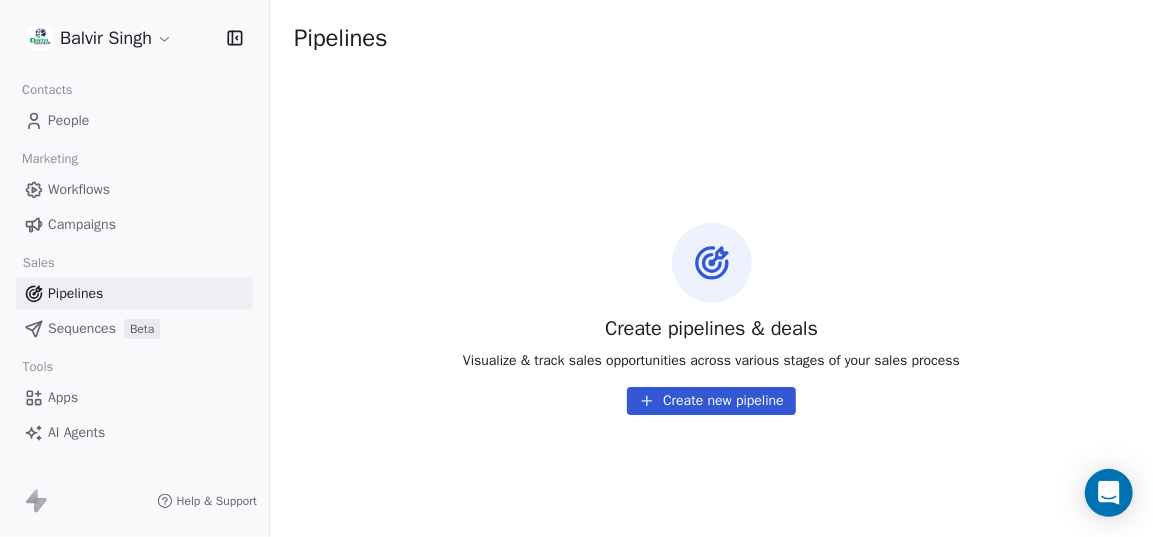 click on "Campaigns" at bounding box center [82, 224] 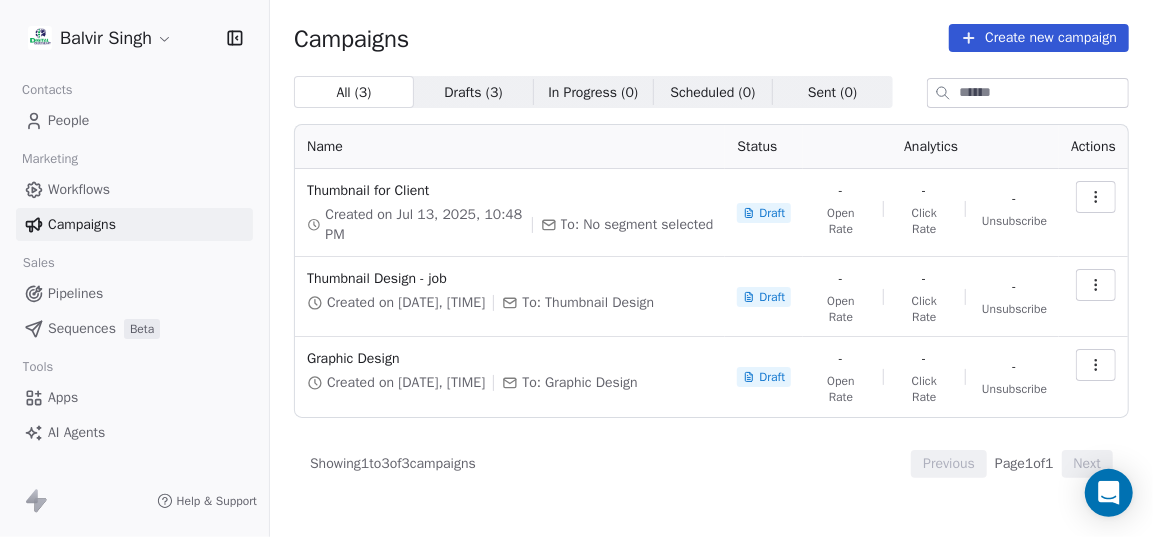 click on "Workflows" at bounding box center (79, 189) 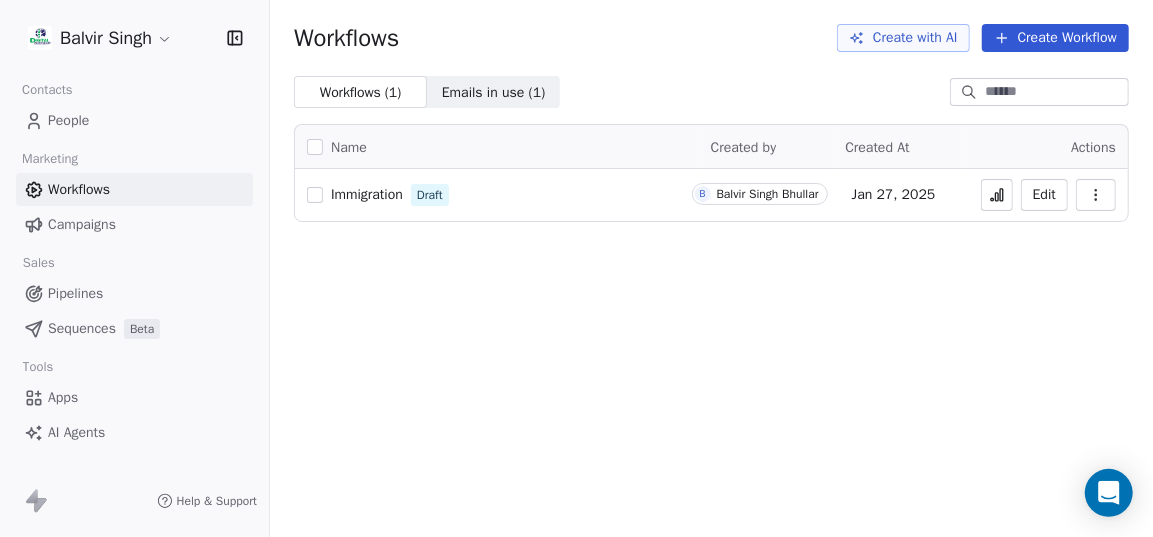 click on "Campaigns" at bounding box center (82, 224) 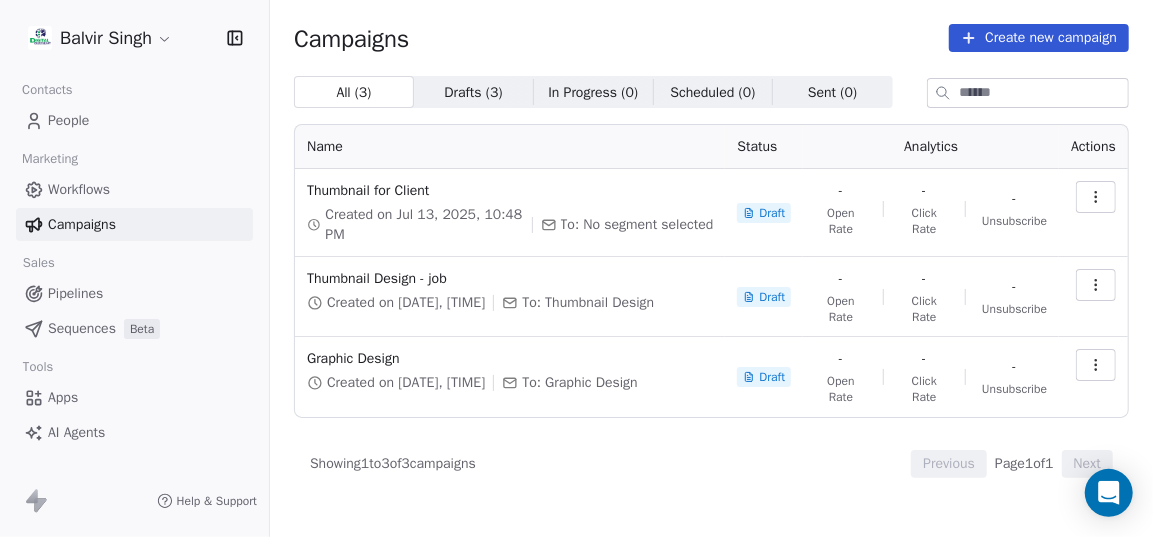 click on "Draft" at bounding box center (764, 213) 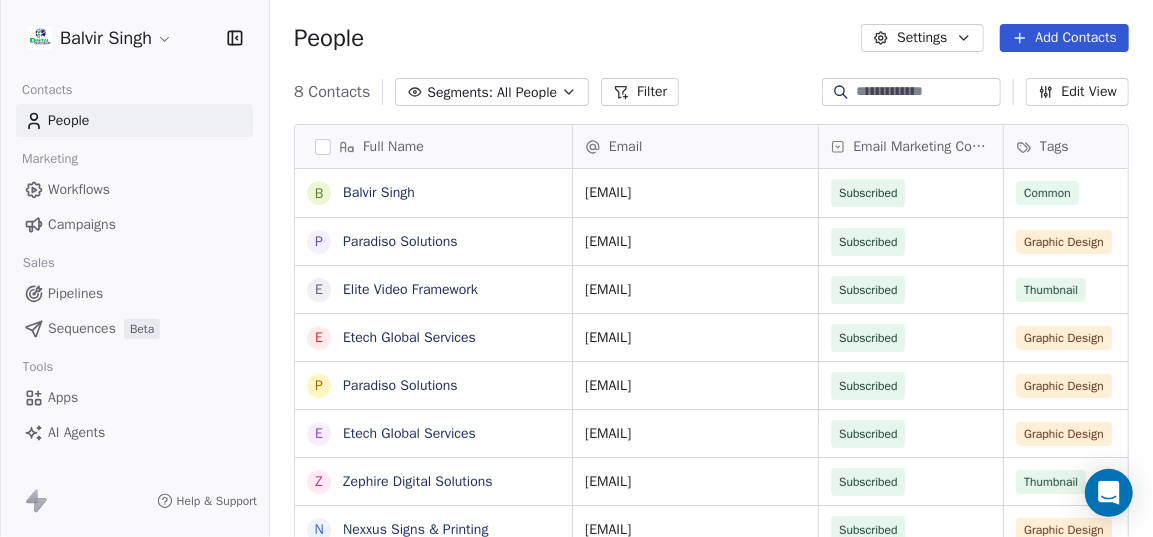scroll, scrollTop: 15, scrollLeft: 14, axis: both 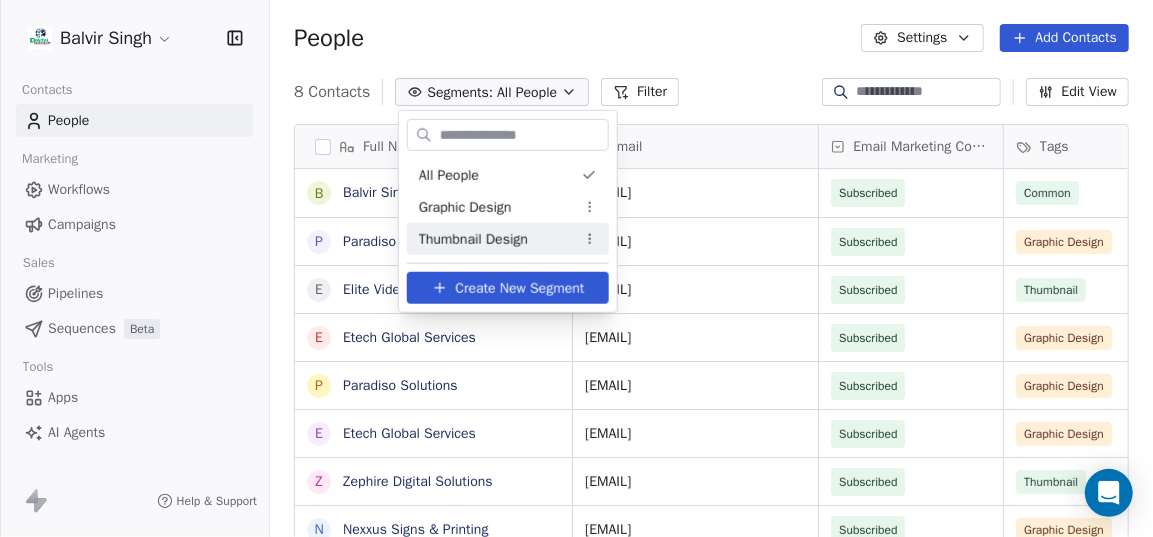 click on "Balvir Singh Contacts People Marketing Workflows Campaigns Sales Pipelines Sequences Beta Tools Apps AI Agents Help & Support People Settings  Add Contacts 8 Contacts Segments: All People Filter  Edit View Tag Add to Sequence Export Full Name B Balvir Singh P Paradiso Solutions E Elite Video Framework E Etech Global Services P Paradiso Solutions E Etech Global Services Z Zephire Digital Solutions N Nexxus Signs & Printing Email Email Marketing Consent Tags Phone Number Address Created Date IST balvirsinghbhullar@gmail.com Subscribed Common [DATE] [TIME] hr@paradisosolutions.com Subscribed Graphic Design [PHONE] [DATE] [TIME] info@elitevideoframework.com Subscribed Thumbnail [PHONE] [DATE] [TIME] jobs@etechgs.com Subscribed Graphic Design [DATE] [TIME] info@paradisosolutions.com Subscribed Graphic Design [PHONE] [DATE] [TIME] info@etechgs.com Subscribed Graphic Design [DATE] [TIME] hello@zephiredigital.com Subscribed Thumbnail [DATE] [TIME]" at bounding box center (576, 268) 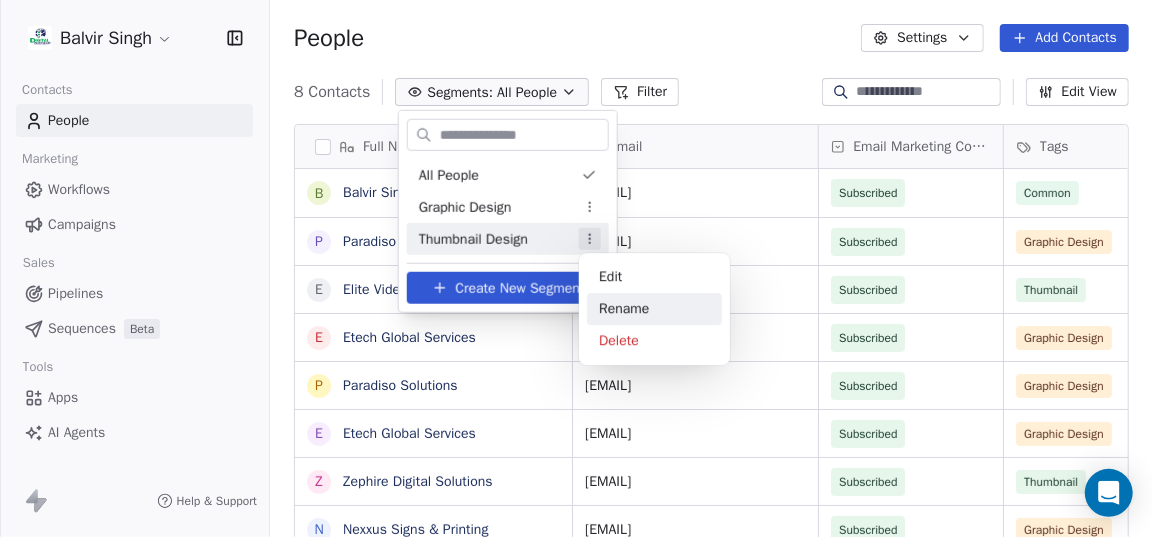click on "Rename" at bounding box center (654, 309) 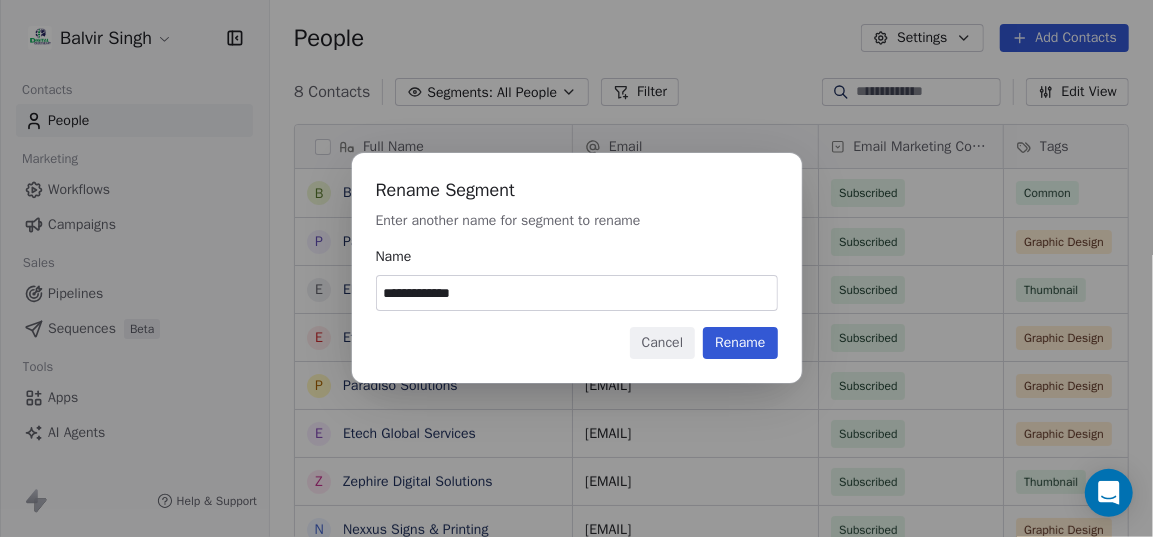 type on "**********" 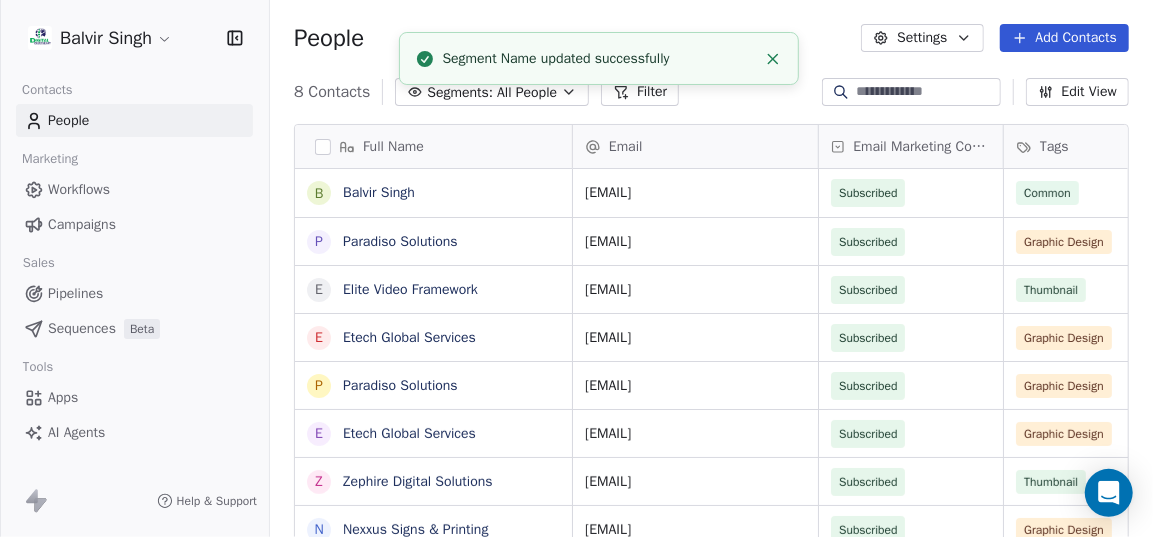 click 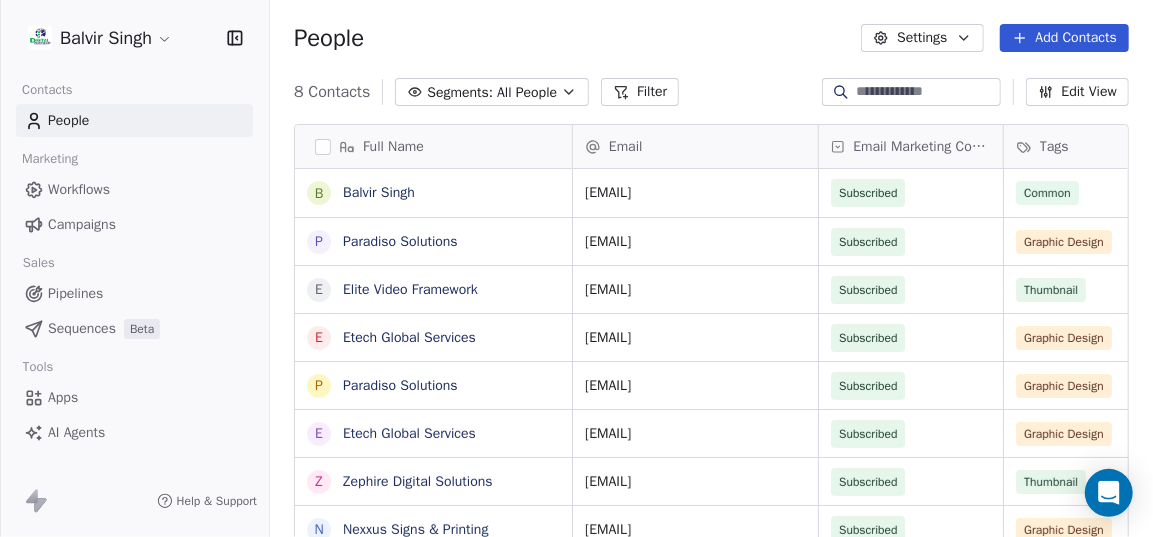 click 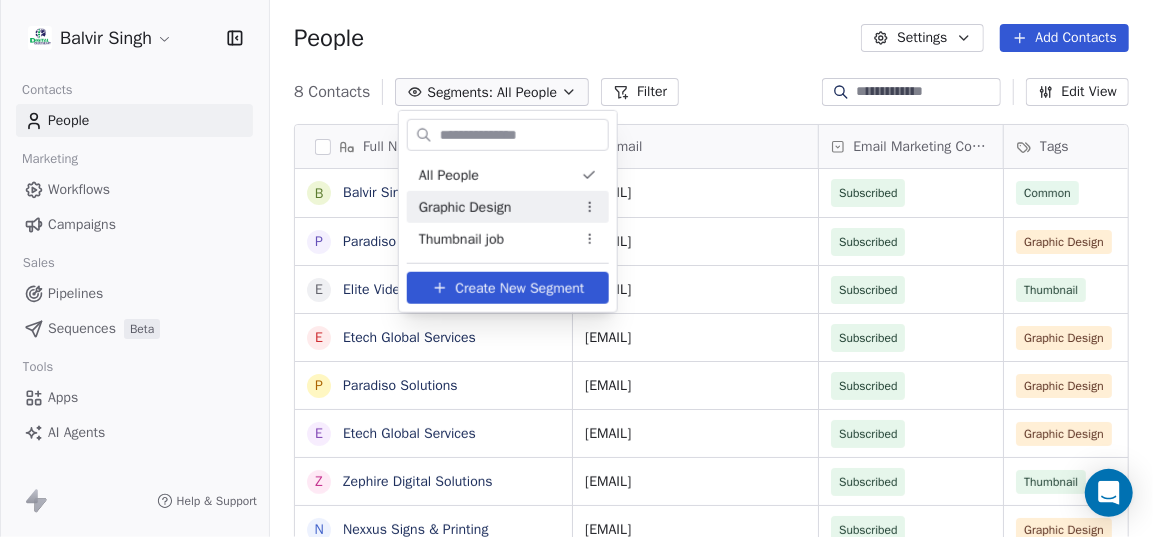 click on "Balvir Singh Contacts People Marketing Workflows Campaigns Sales Pipelines Sequences Beta Tools Apps AI Agents Help & Support People Settings  Add Contacts 8 Contacts Segments: All People Filter  Edit View Tag Add to Sequence Export Full Name B Balvir Singh P Paradiso Solutions E Elite Video Framework E Etech Global Services P Paradiso Solutions E Etech Global Services Z Zephire Digital Solutions N Nexxus Signs & Printing Email Email Marketing Consent Tags Phone Number Address Created Date IST balvirsinghbhullar@gmail.com Subscribed Common [DATE] [TIME] hr@paradisosolutions.com Subscribed Graphic Design [PHONE] [DATE] [TIME] info@elitevideoframework.com Subscribed Thumbnail [PHONE] [DATE] [TIME] jobs@etechgs.com Subscribed Graphic Design [DATE] [TIME] info@paradisosolutions.com Subscribed Graphic Design [PHONE] [DATE] [TIME] info@etechgs.com Subscribed Graphic Design [DATE] [TIME] hello@zephiredigital.com Subscribed Thumbnail [DATE] [TIME]" at bounding box center [576, 268] 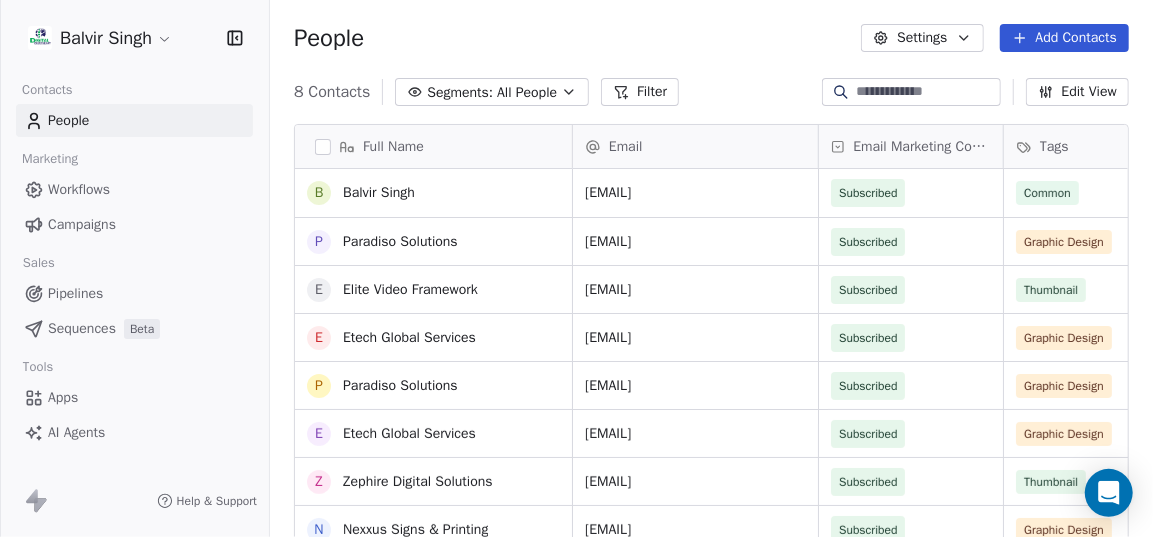 scroll, scrollTop: 3, scrollLeft: 0, axis: vertical 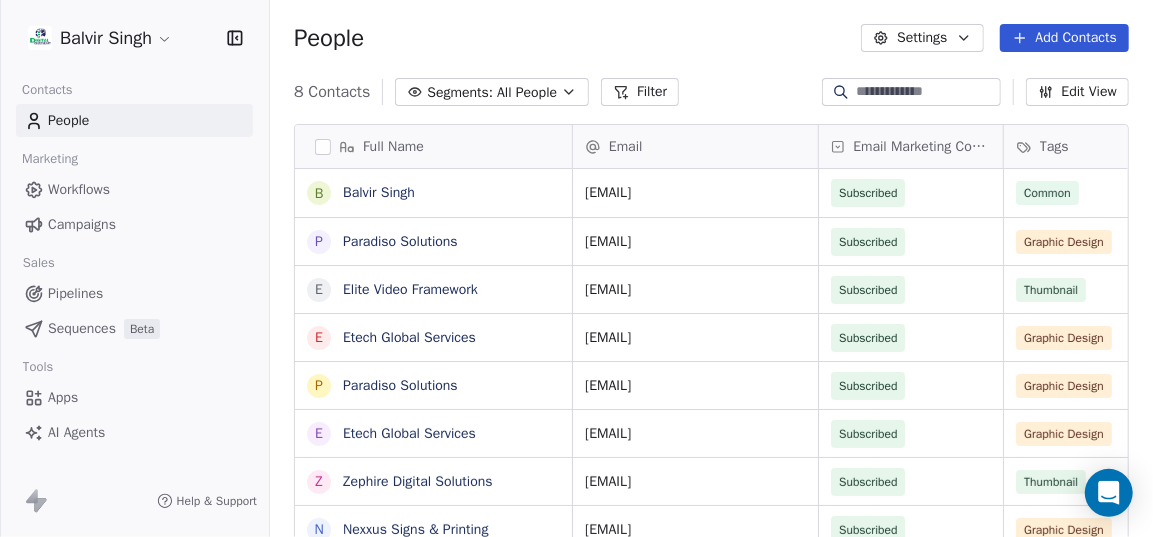 click on "Settings" at bounding box center (922, 38) 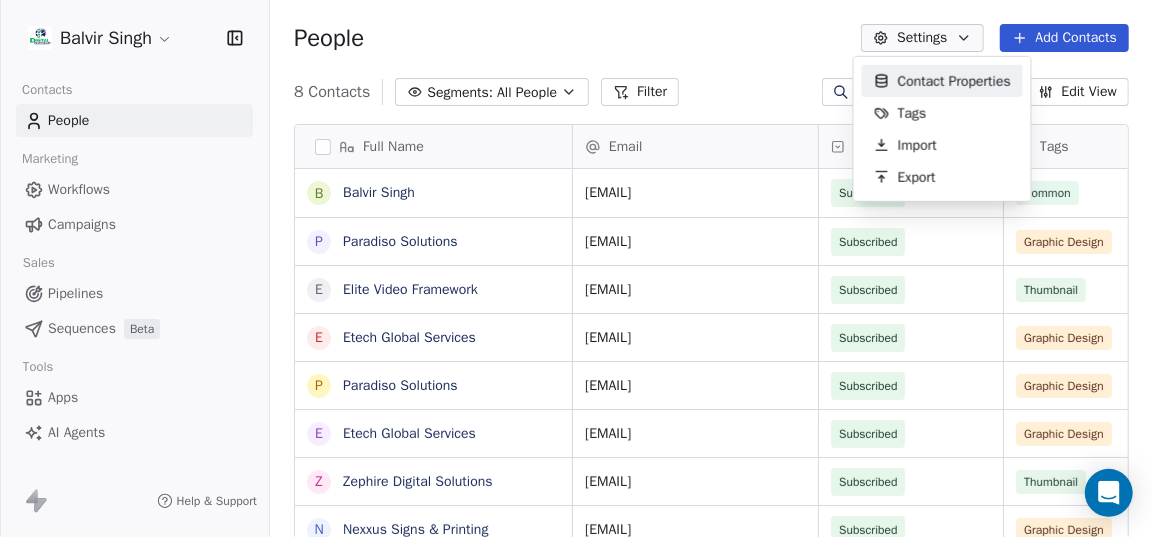 click on "Balvir Singh Contacts People Marketing Workflows Campaigns Sales Pipelines Sequences Beta Tools Apps AI Agents Help & Support People Settings  Add Contacts 8 Contacts Segments: All People Filter  Edit View Tag Add to Sequence Export Full Name B Balvir Singh P Paradiso Solutions E Elite Video Framework E Etech Global Services P Paradiso Solutions E Etech Global Services Z Zephire Digital Solutions N Nexxus Signs & Printing Email Email Marketing Consent Tags Phone Number Address Created Date IST balvirsinghbhullar@gmail.com Subscribed Common [DATE] [TIME] hr@paradisosolutions.com Subscribed Graphic Design [PHONE] [DATE] [TIME] info@elitevideoframework.com Subscribed Thumbnail [PHONE] [DATE] [TIME] jobs@etechgs.com Subscribed Graphic Design [DATE] [TIME] info@paradisosolutions.com Subscribed Graphic Design [PHONE] [DATE] [TIME] info@etechgs.com Subscribed Graphic Design [DATE] [TIME] hello@zephiredigital.com Subscribed Thumbnail [DATE] [TIME]" at bounding box center (576, 268) 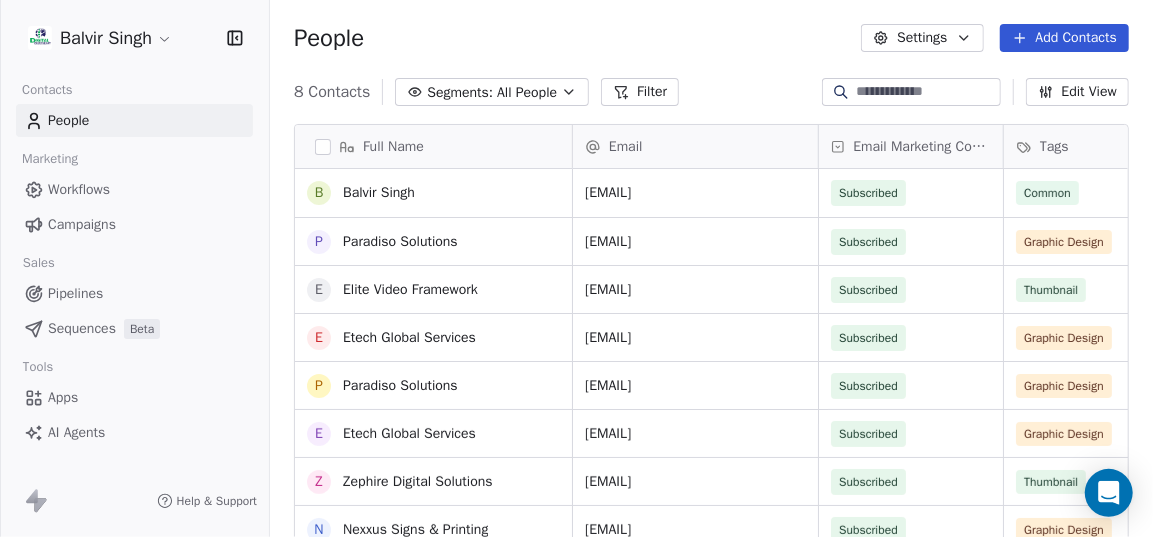scroll, scrollTop: 3, scrollLeft: 0, axis: vertical 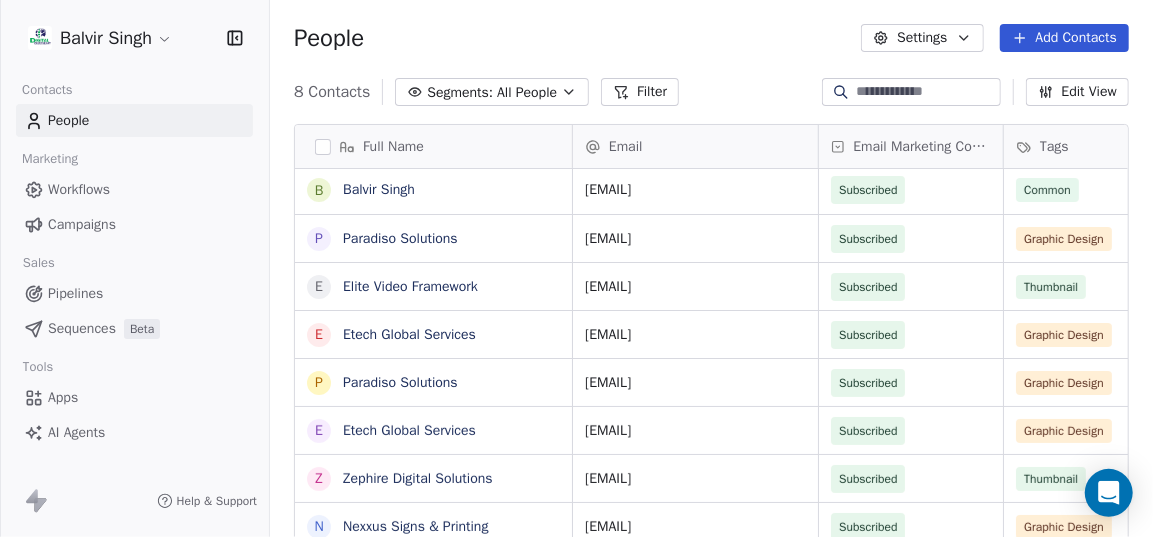click on "Add Contacts" at bounding box center [1064, 38] 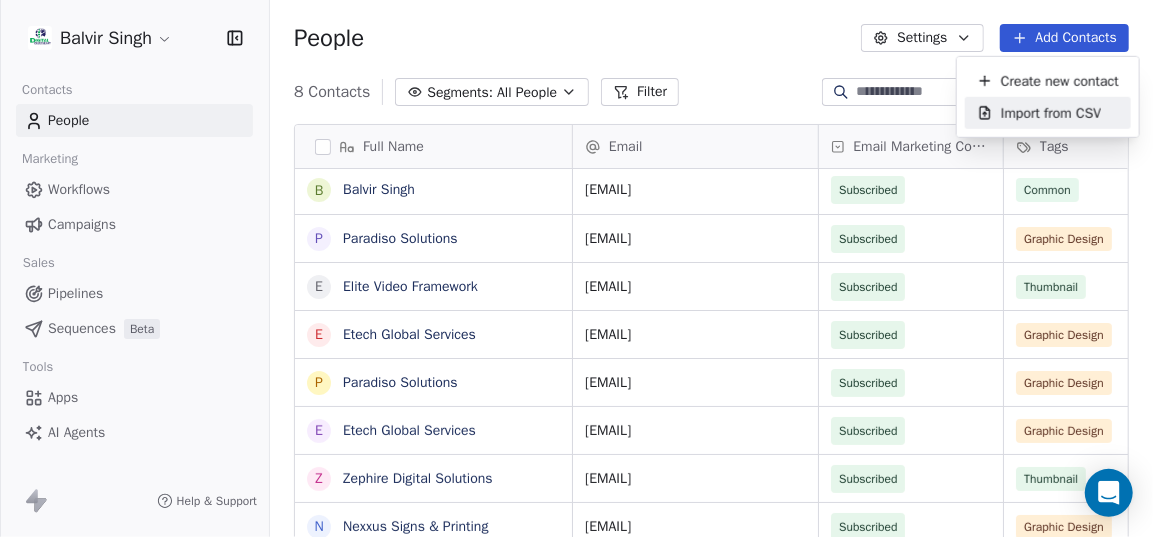 click on "Import from CSV" at bounding box center [1051, 112] 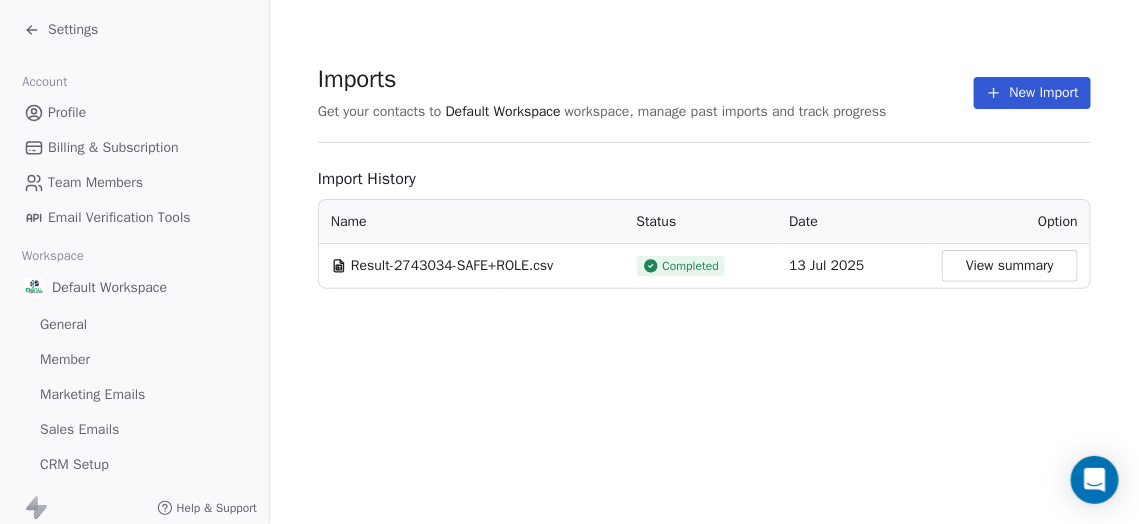 click on "View summary" at bounding box center [1010, 266] 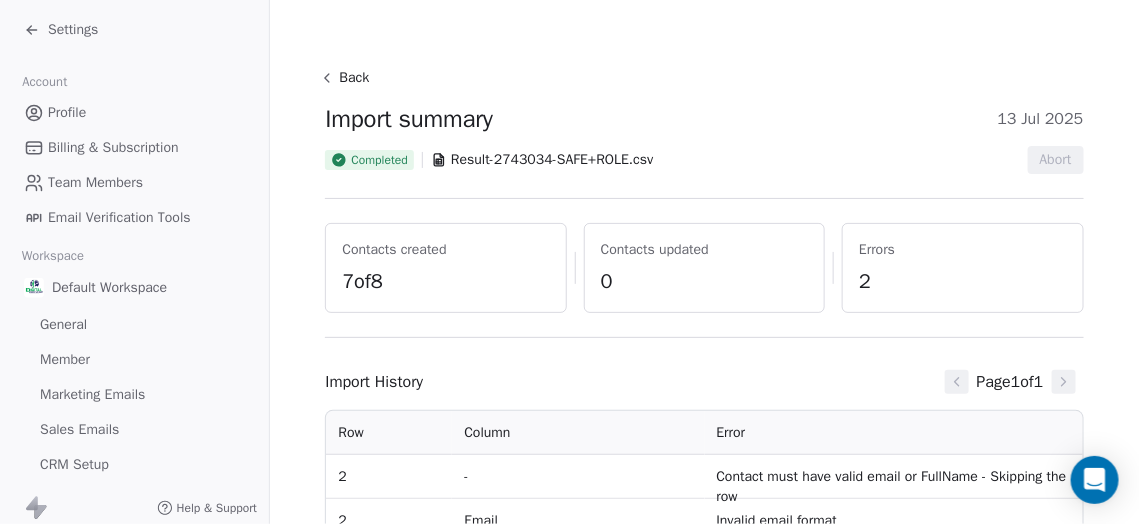scroll, scrollTop: 68, scrollLeft: 0, axis: vertical 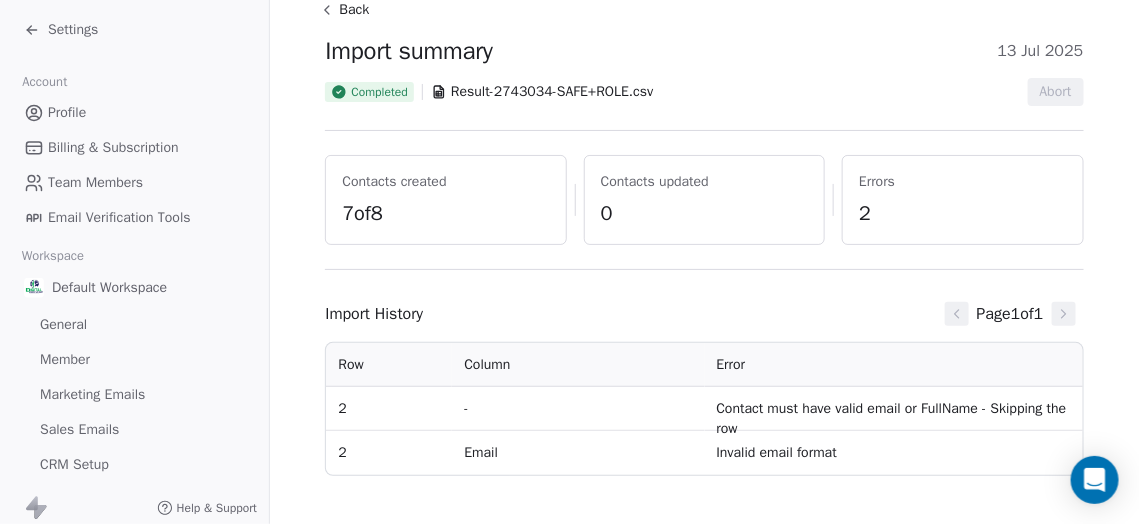 click 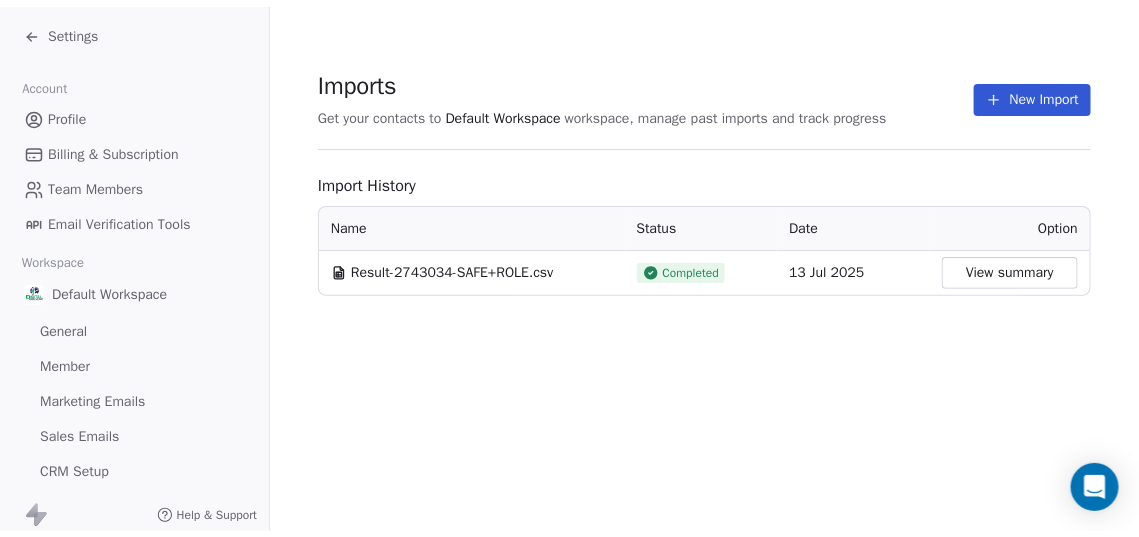 scroll, scrollTop: 0, scrollLeft: 0, axis: both 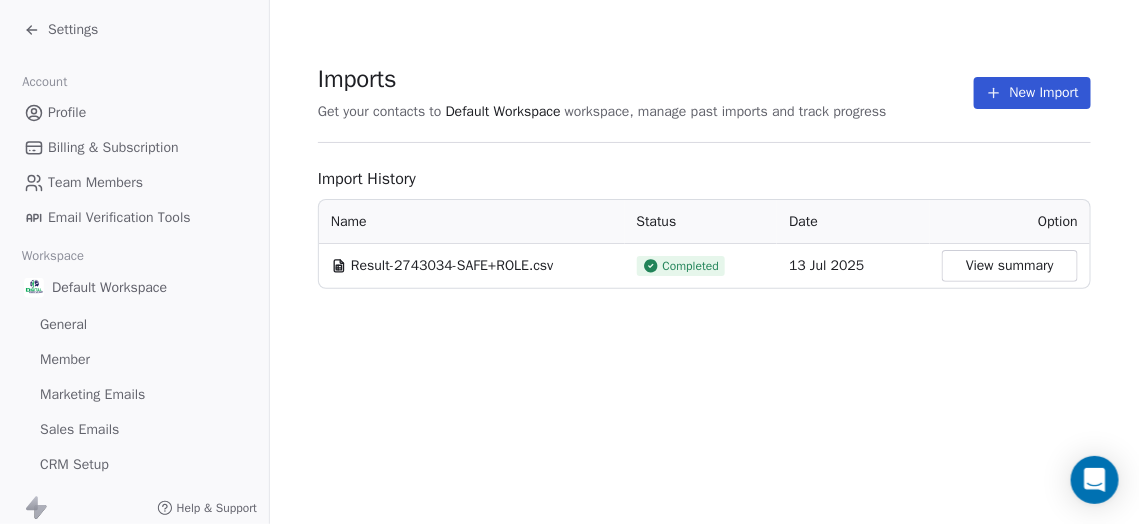 drag, startPoint x: 338, startPoint y: 259, endPoint x: 846, endPoint y: 387, distance: 523.87787 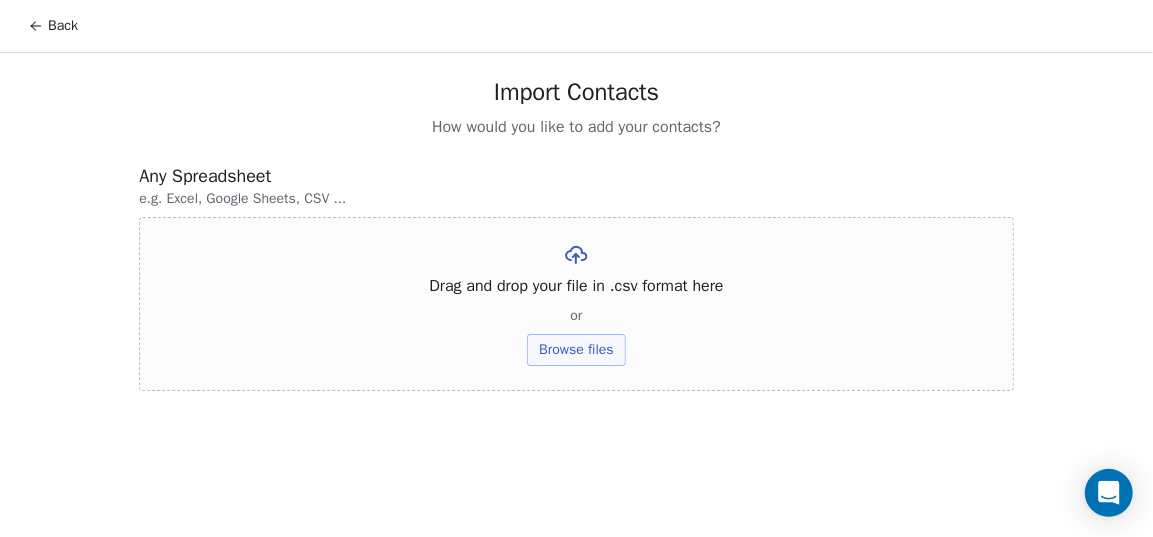 click on "Browse files" at bounding box center (576, 350) 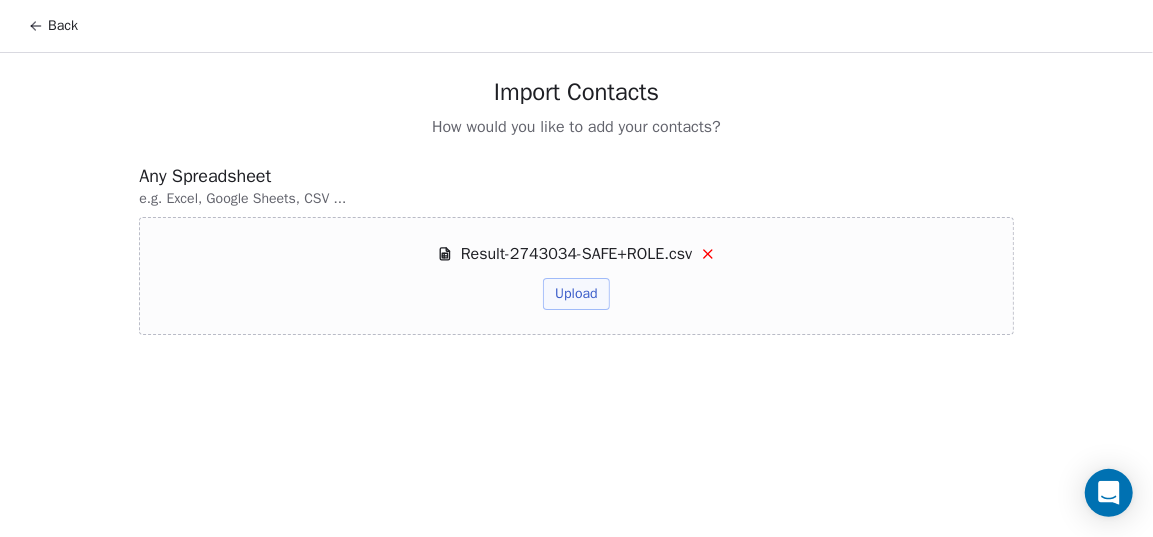 click on "Upload" at bounding box center [576, 294] 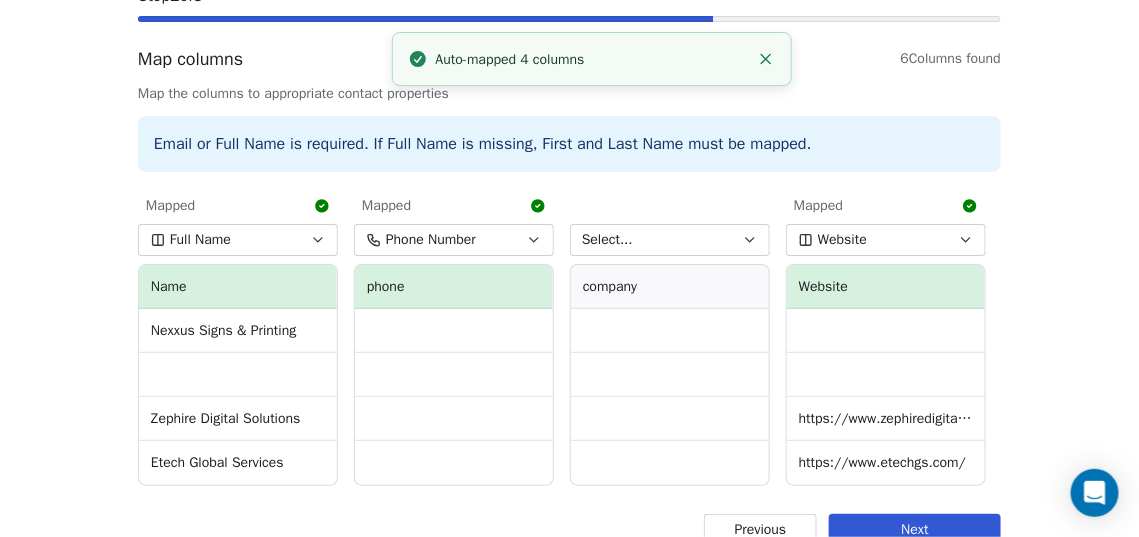 scroll, scrollTop: 192, scrollLeft: 0, axis: vertical 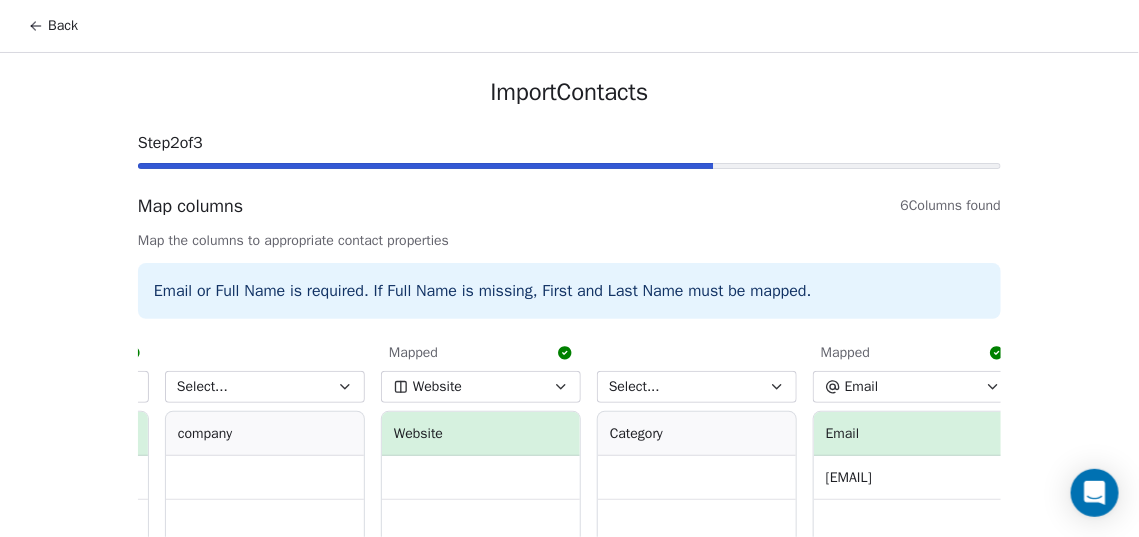 click on "Back" at bounding box center (53, 26) 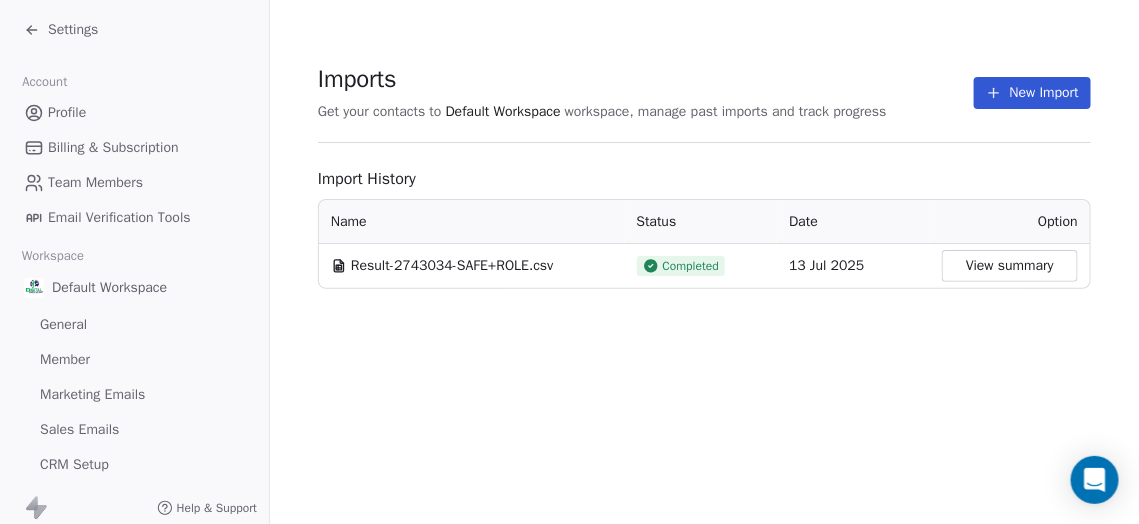 click on "Settings" at bounding box center [61, 30] 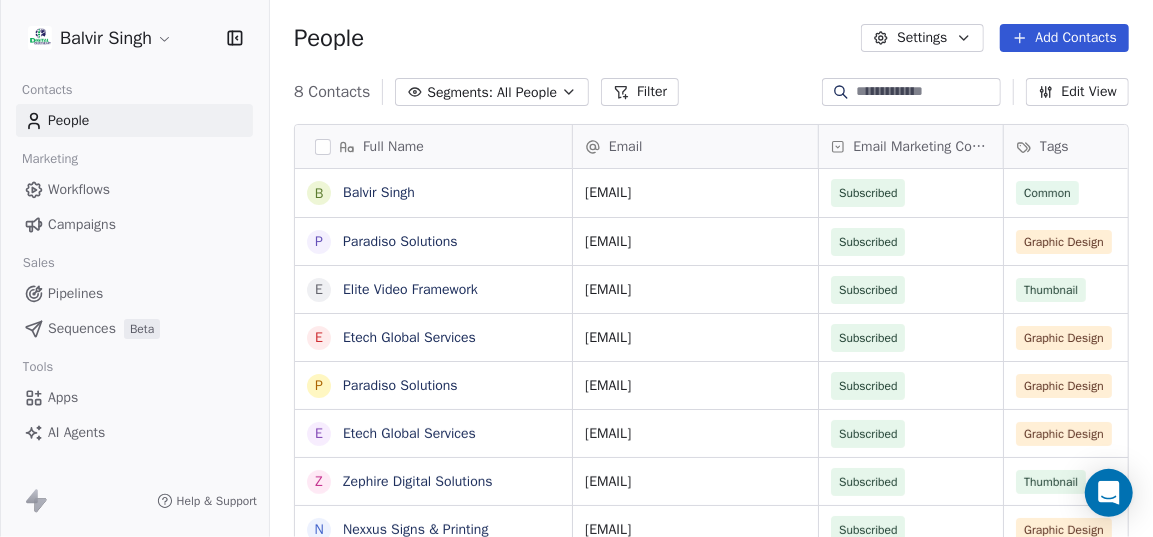 scroll, scrollTop: 3, scrollLeft: 0, axis: vertical 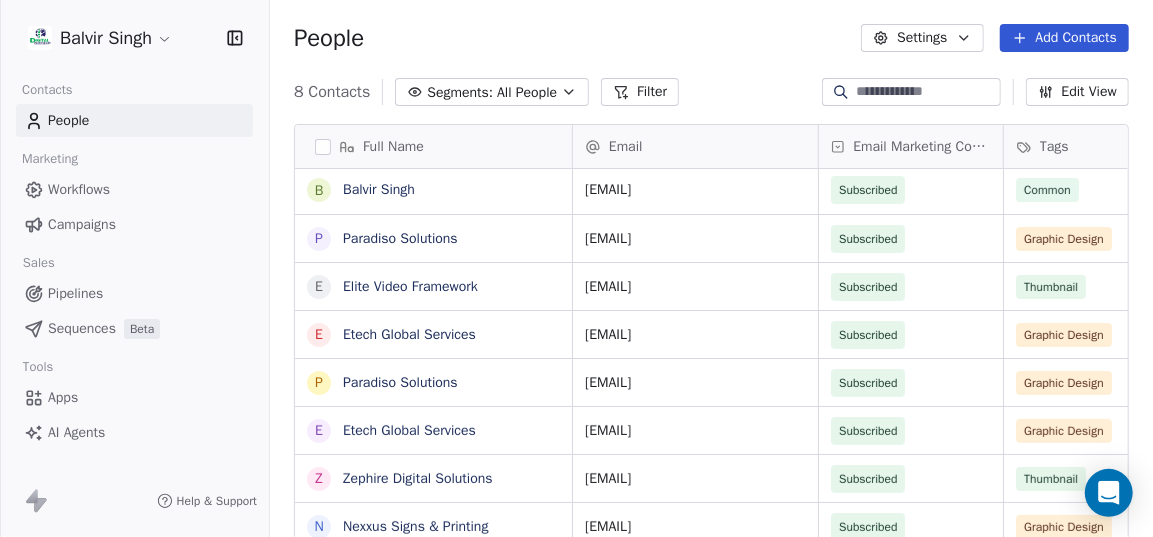 click on "Campaigns" at bounding box center [82, 224] 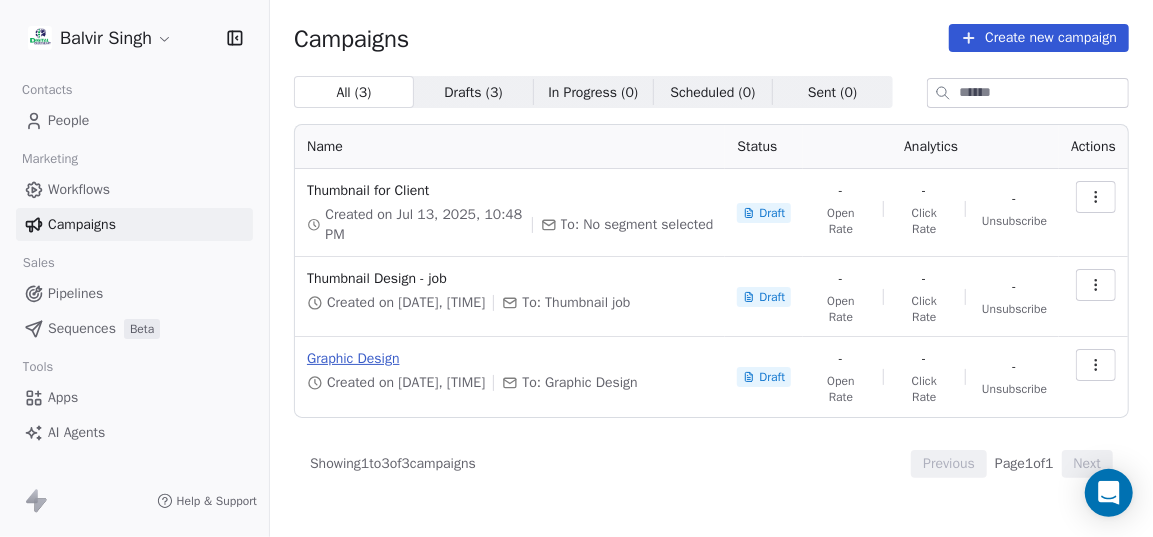 click on "Graphic Design" at bounding box center (510, 359) 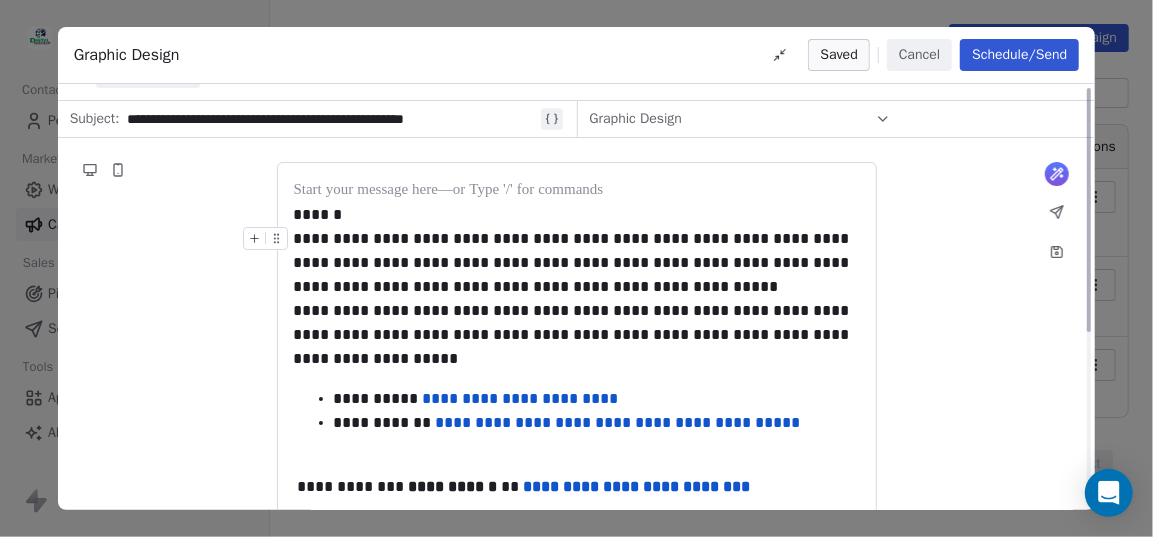 scroll, scrollTop: 0, scrollLeft: 0, axis: both 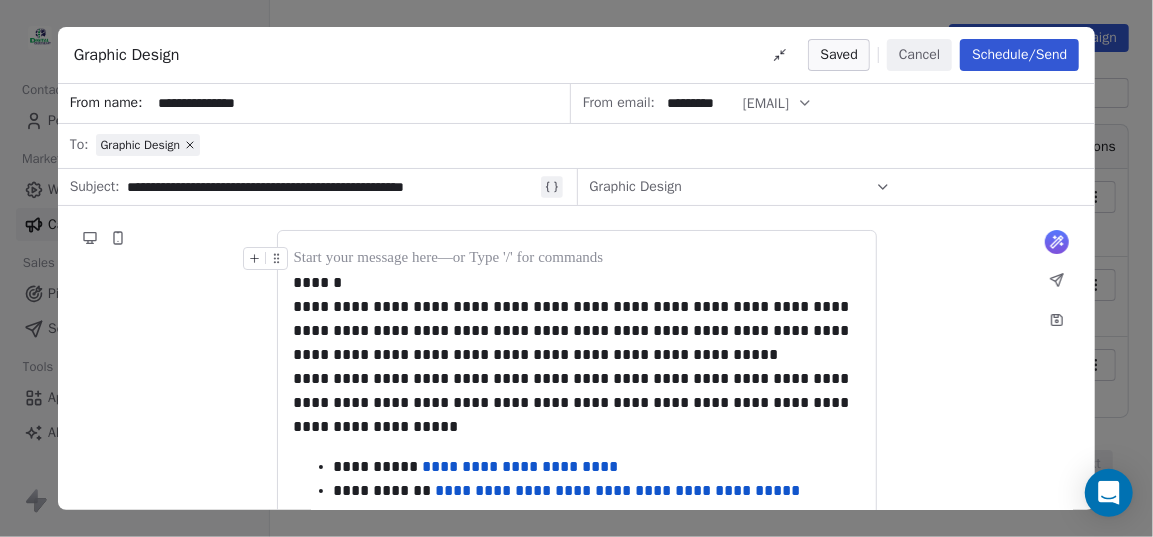 click on "Cancel" at bounding box center (919, 55) 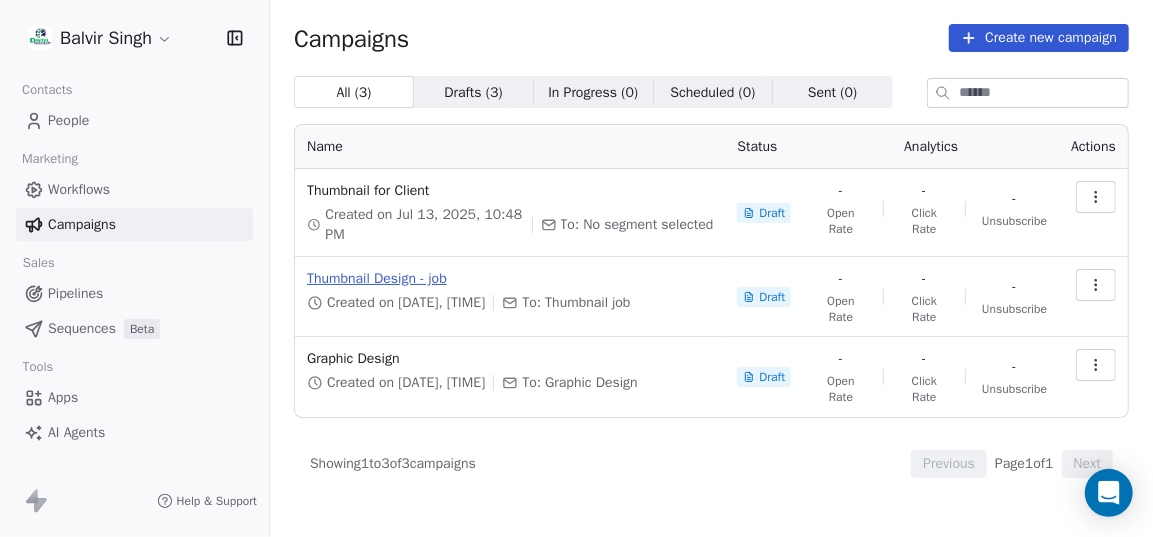 click on "Thumbnail Design  - job" at bounding box center [510, 279] 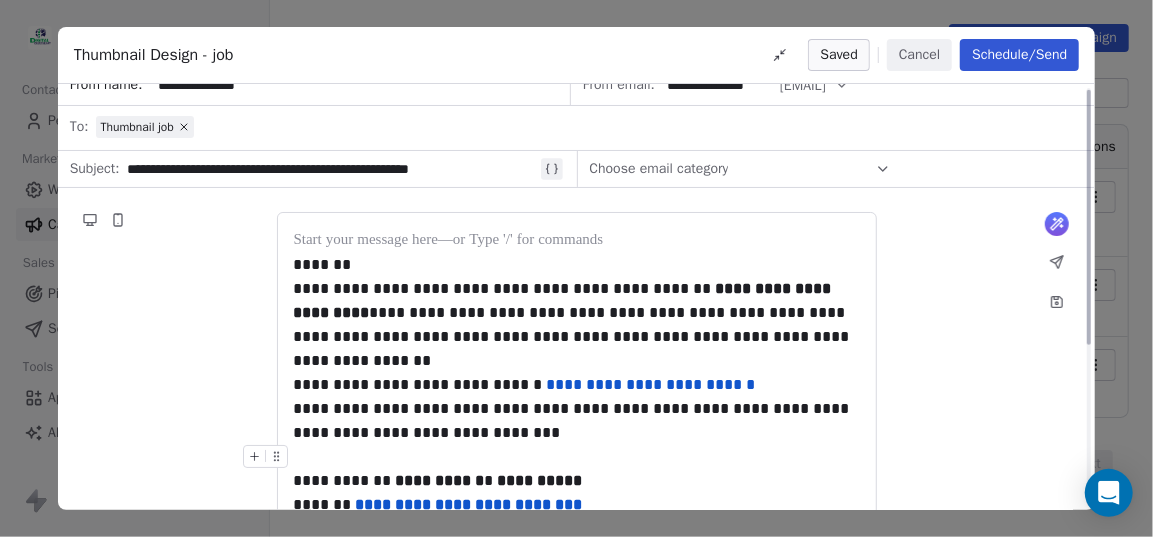 scroll, scrollTop: 0, scrollLeft: 0, axis: both 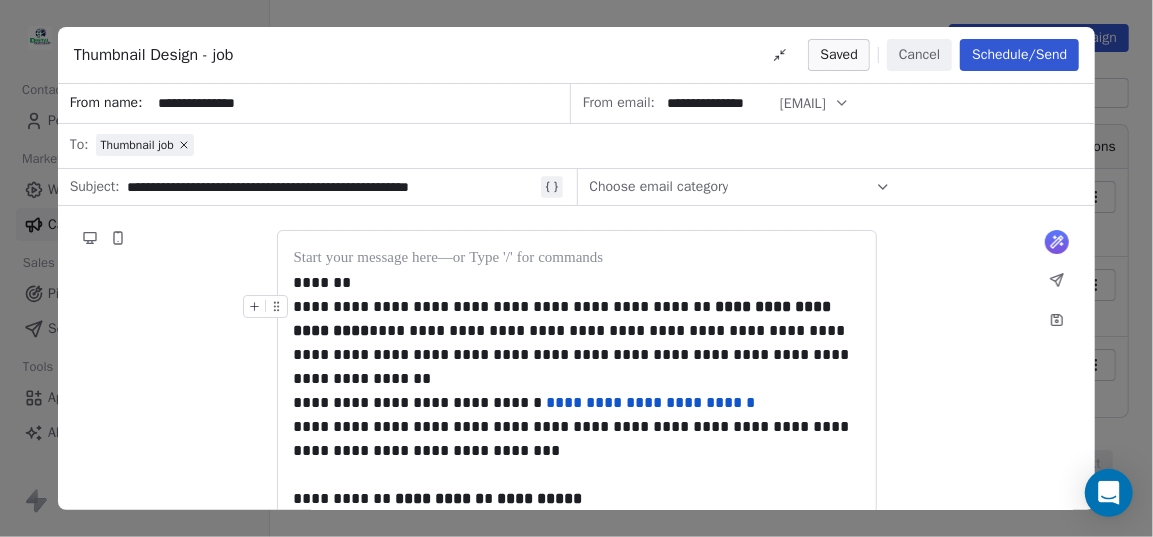 click on "Cancel" at bounding box center (919, 55) 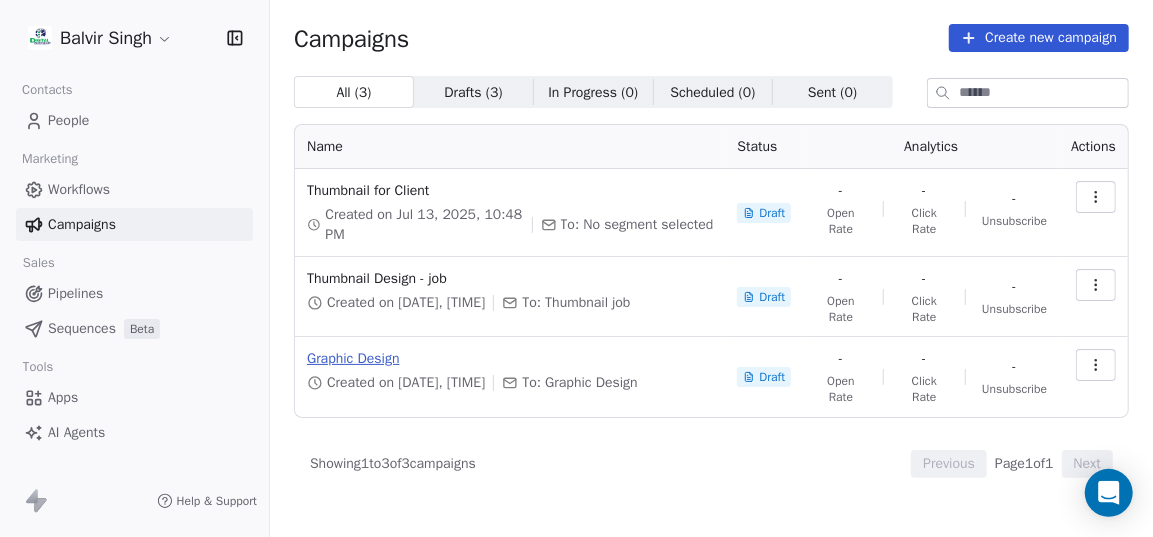 click on "Graphic Design" at bounding box center (510, 359) 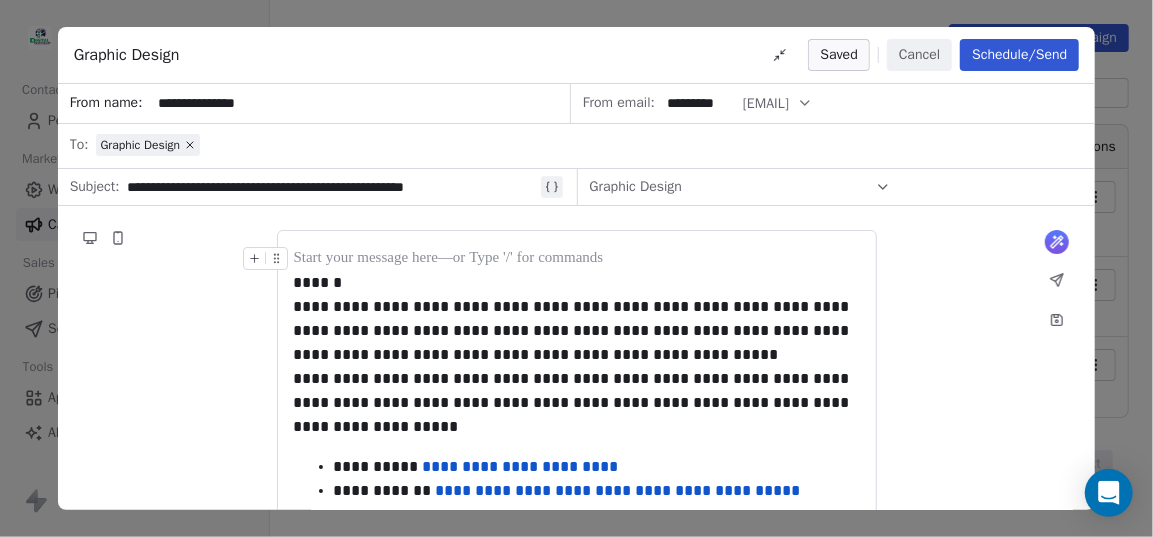 click on "Schedule/Send" at bounding box center [1019, 55] 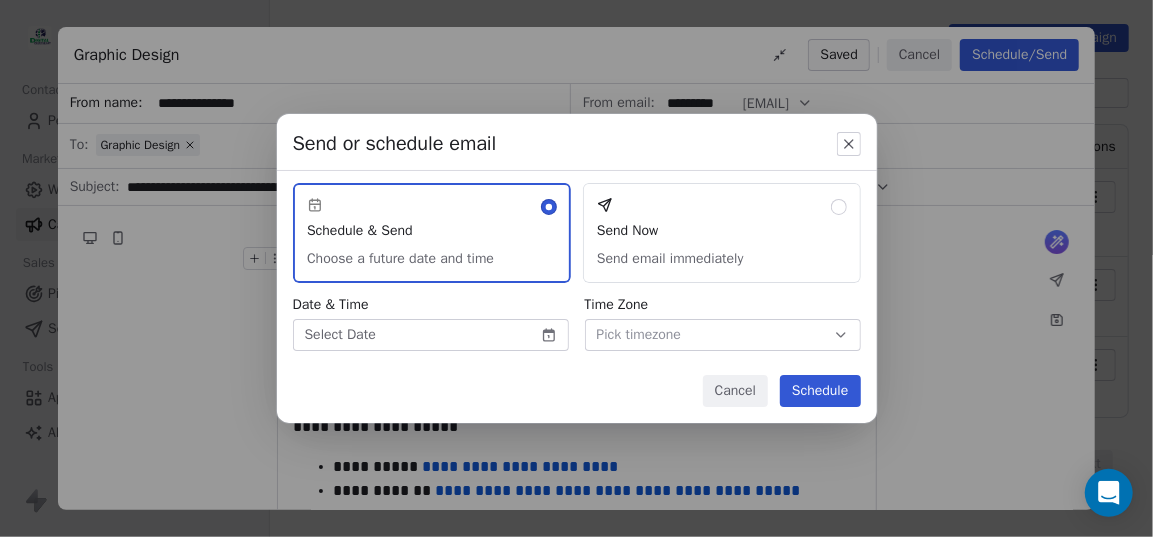 click on "**********" at bounding box center (576, 268) 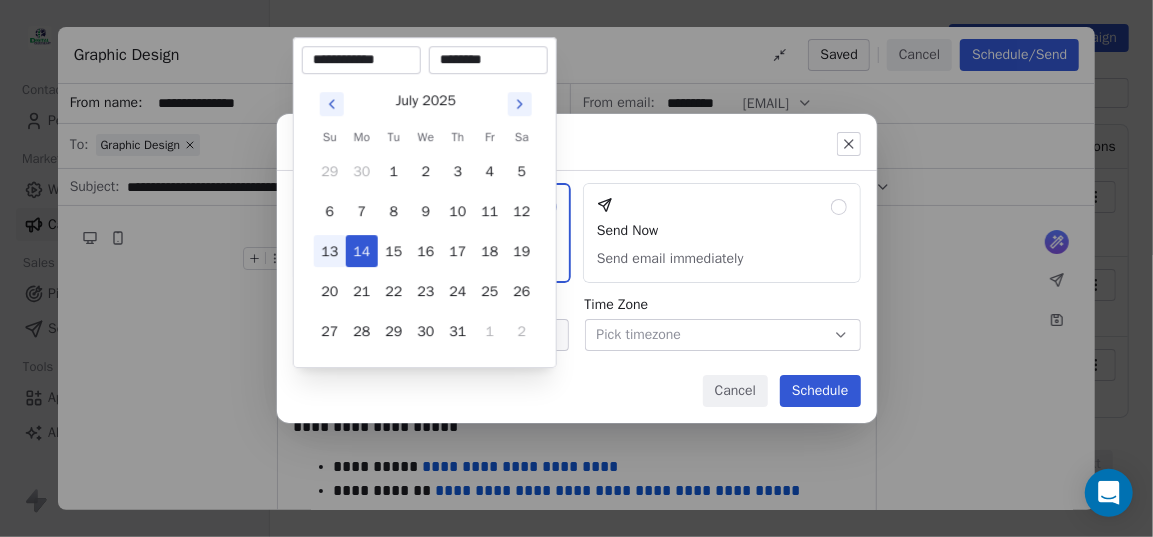 click on "13" at bounding box center (330, 251) 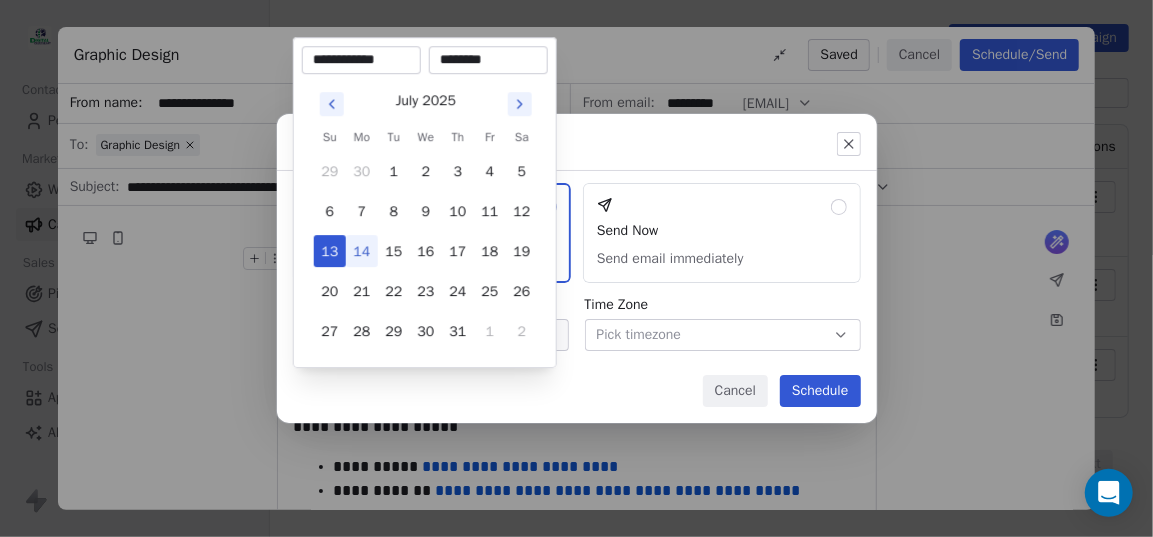 click on "14" at bounding box center (362, 251) 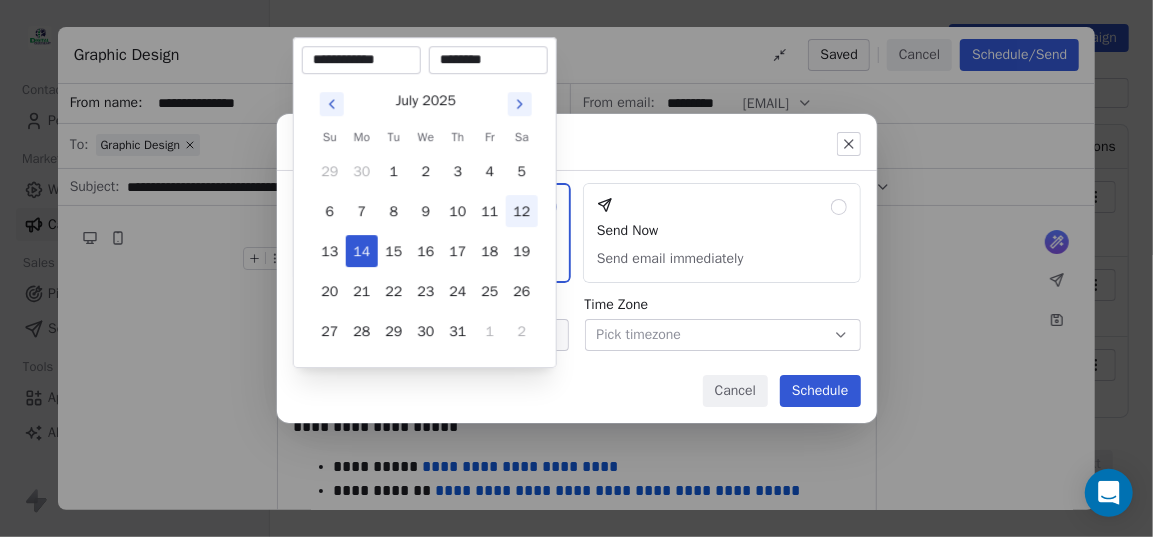 click on "12" at bounding box center [522, 211] 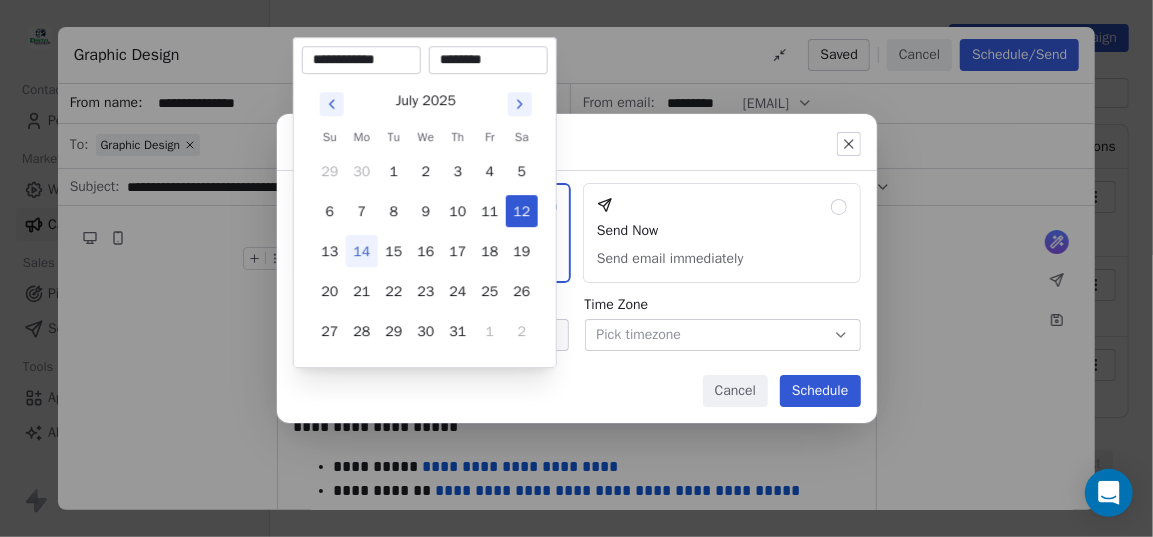 click on "14" at bounding box center [362, 251] 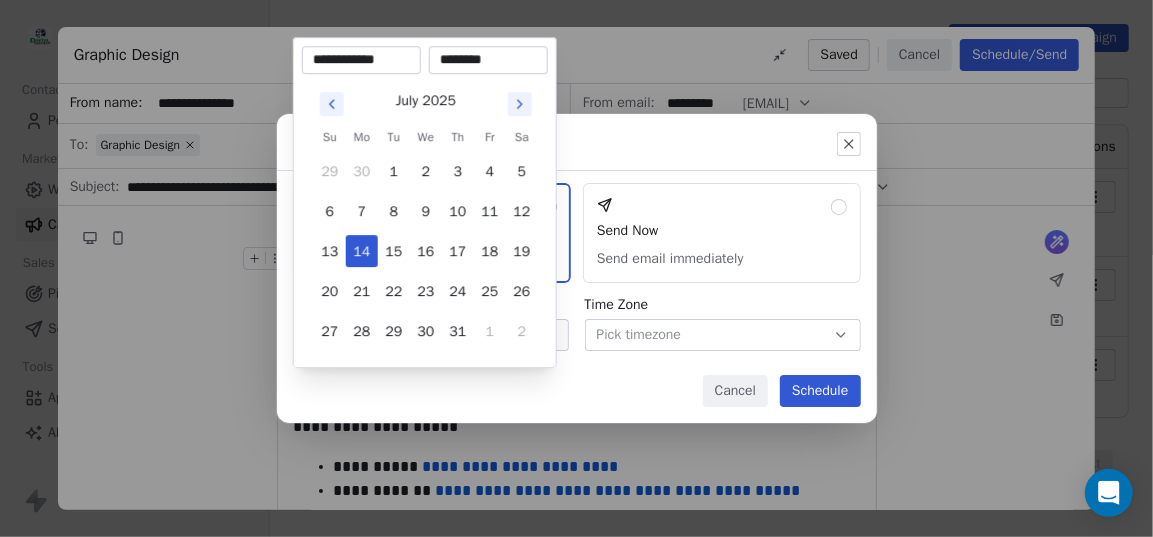 click on "Send or schedule email Schedule & Send Choose a future date and time Send Now Send email immediately Date & Time Select Date Time Zone Pick timezone Cancel Schedule" at bounding box center (576, 268) 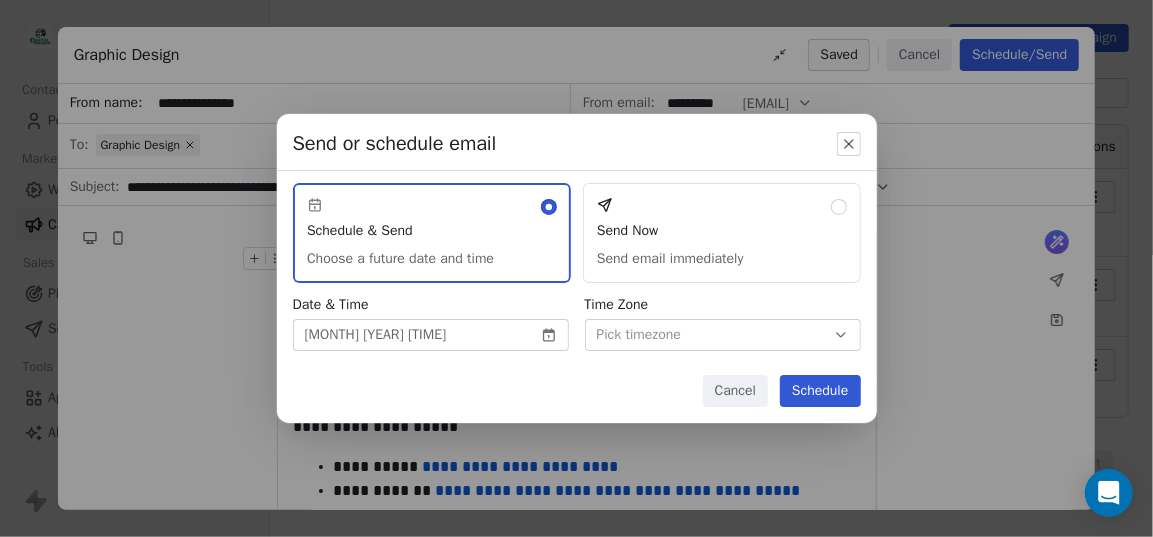 click on "Pick timezone" at bounding box center [639, 334] 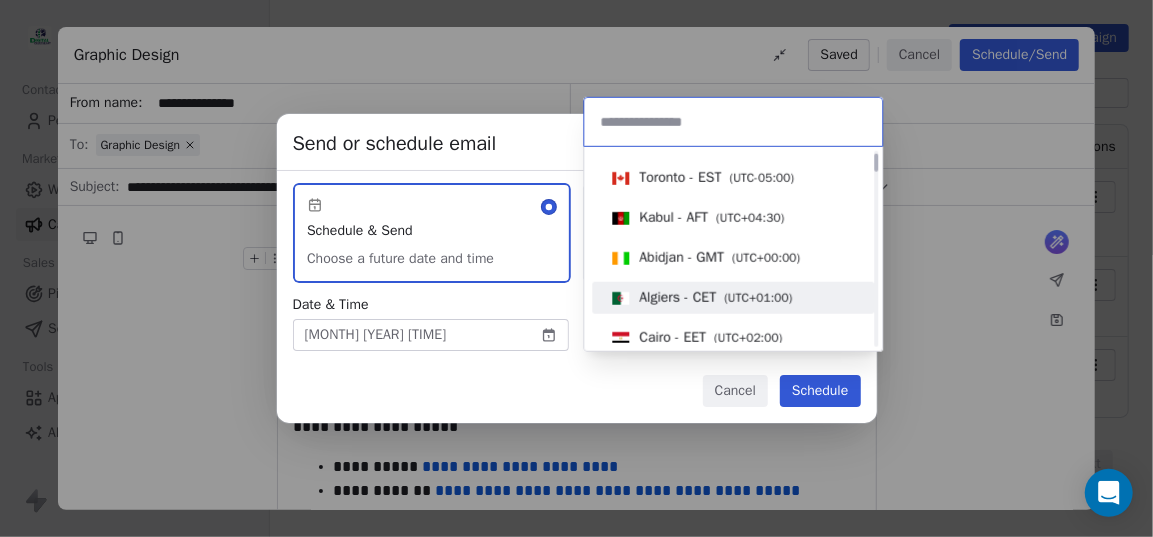 scroll, scrollTop: 0, scrollLeft: 0, axis: both 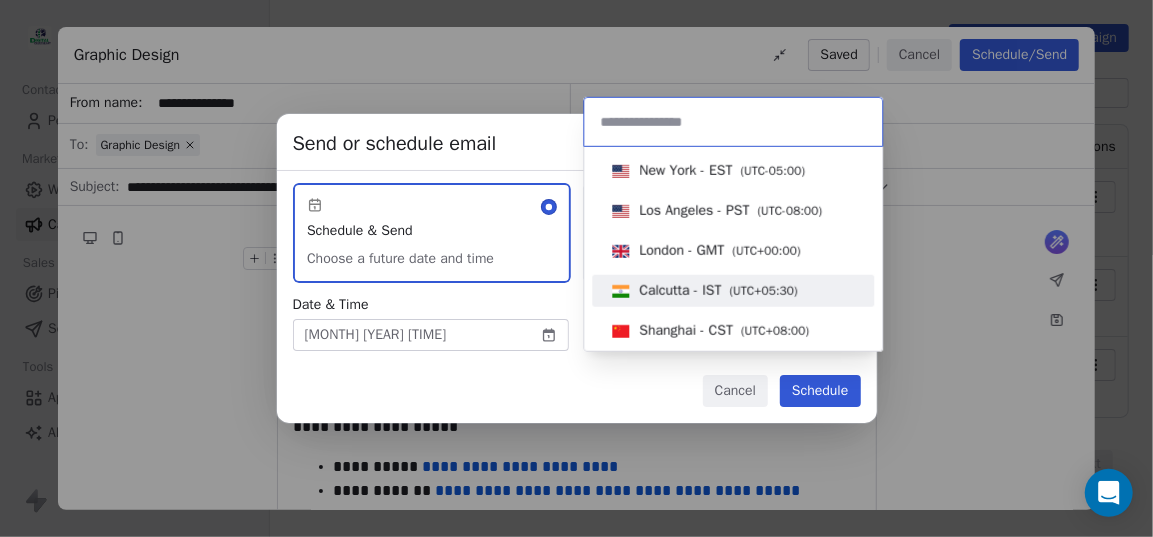 click on "Calcutta - IST ( UTC+05:30 )" at bounding box center (733, 291) 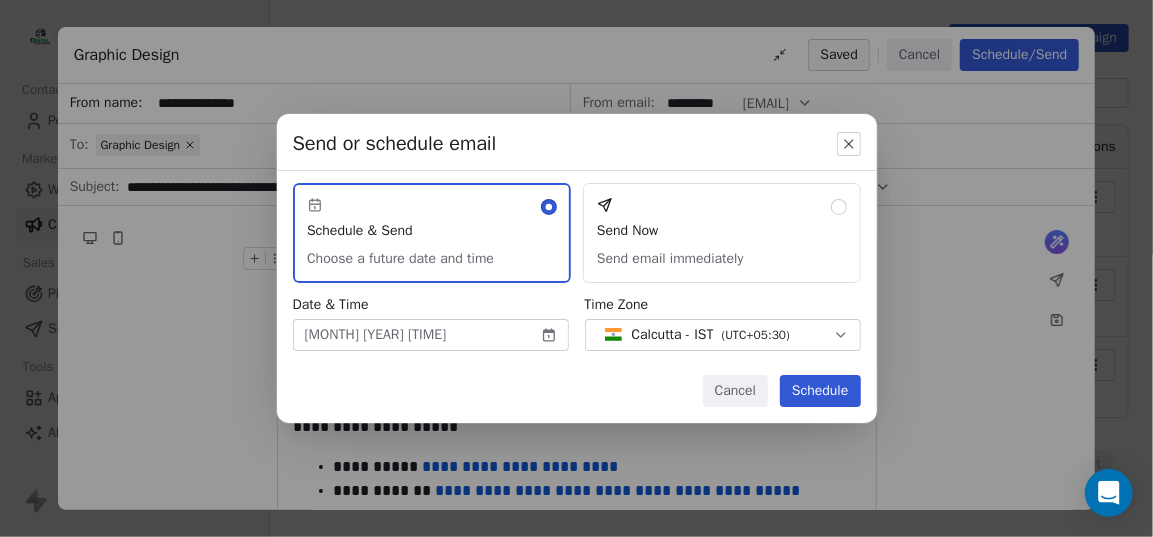 click on "**********" at bounding box center [576, 268] 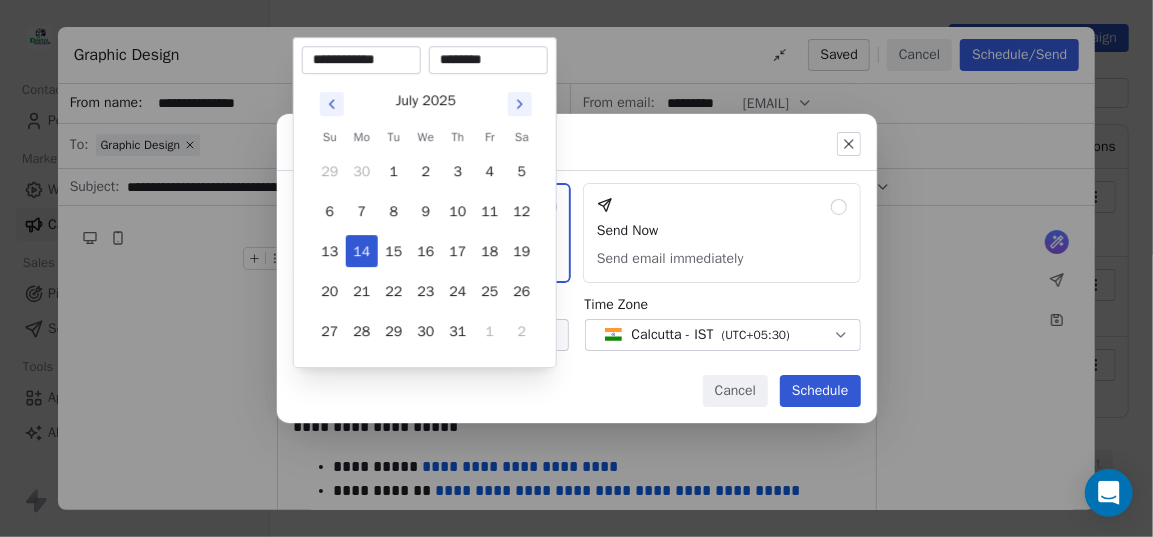 click on "********" at bounding box center (488, 60) 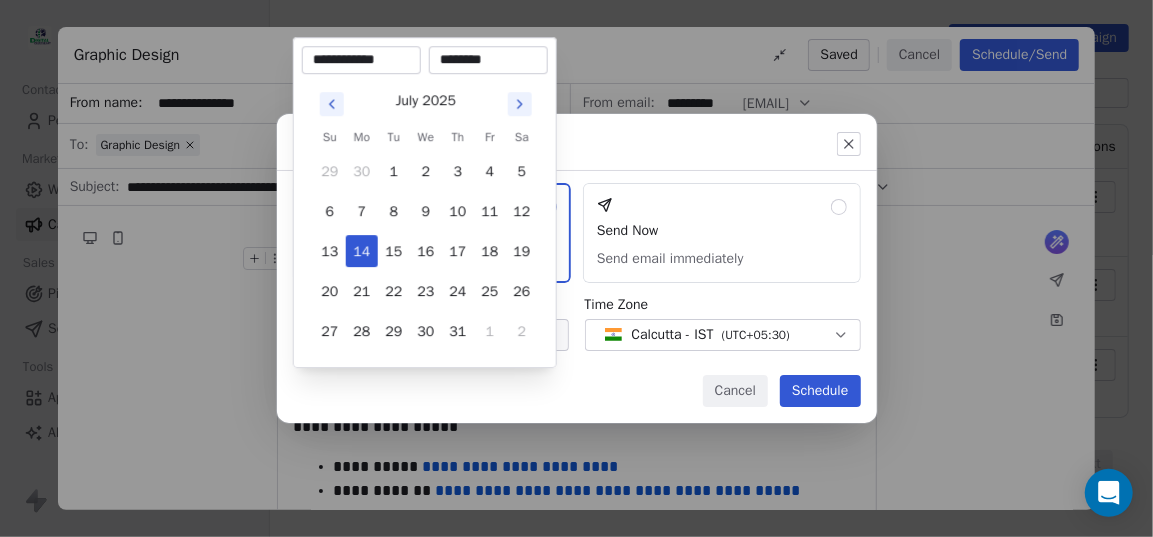 click on "********" at bounding box center (488, 60) 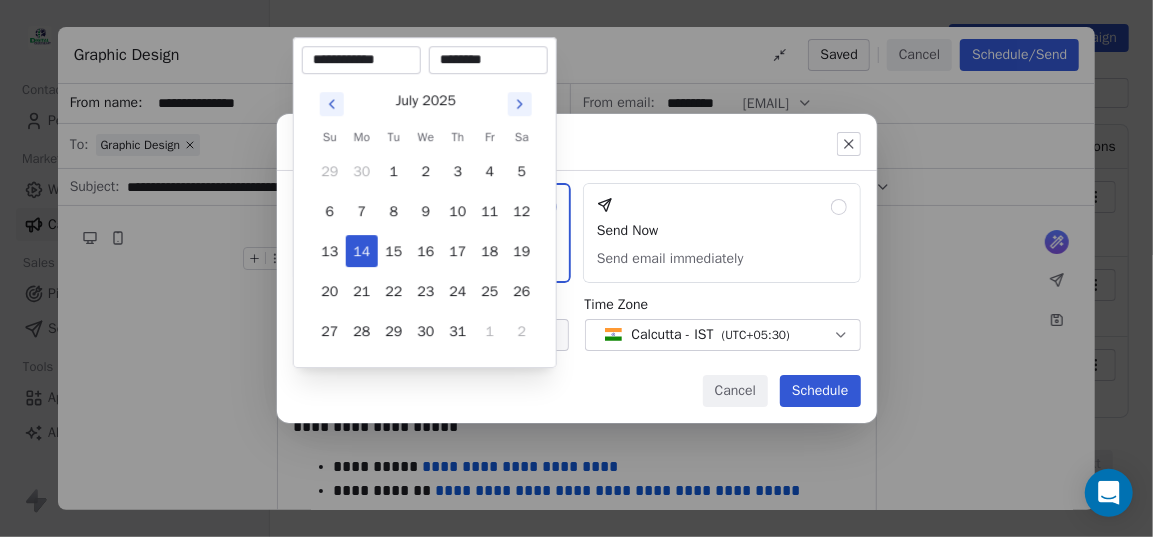 click on "********" at bounding box center [488, 60] 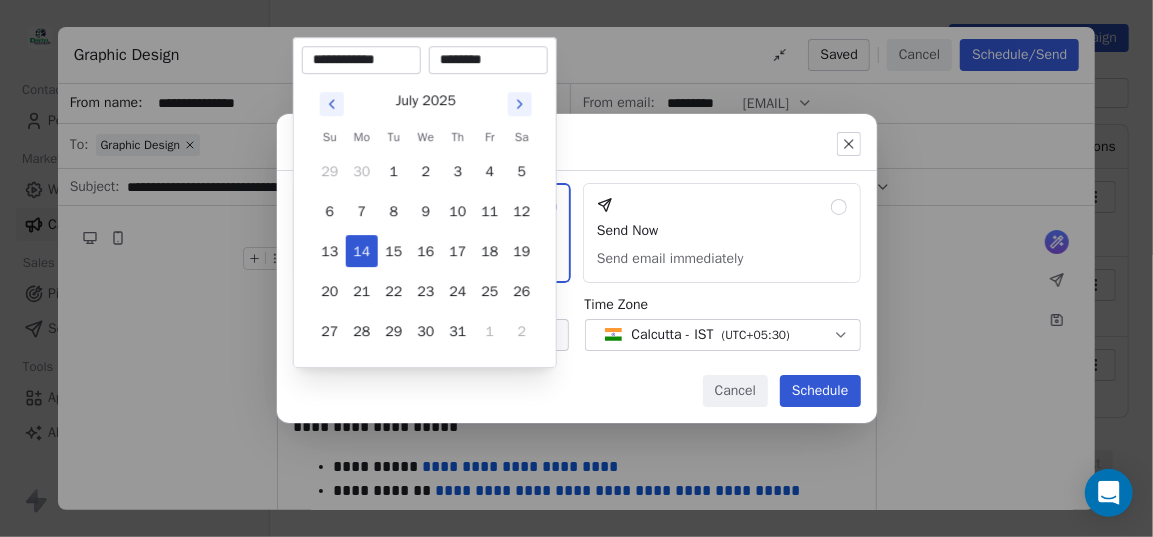 type on "********" 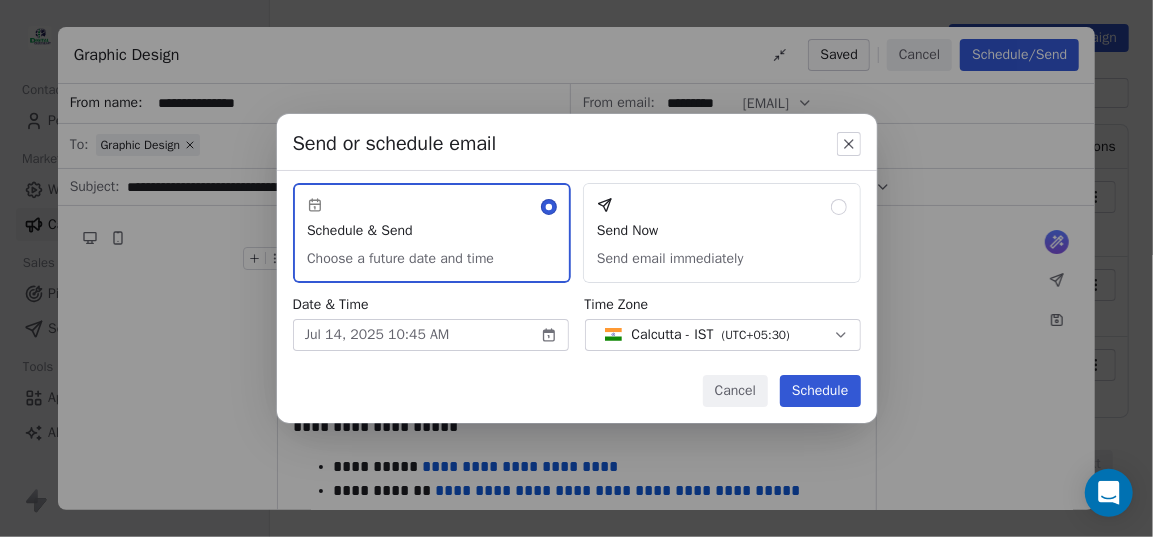 click on "**********" at bounding box center [576, 268] 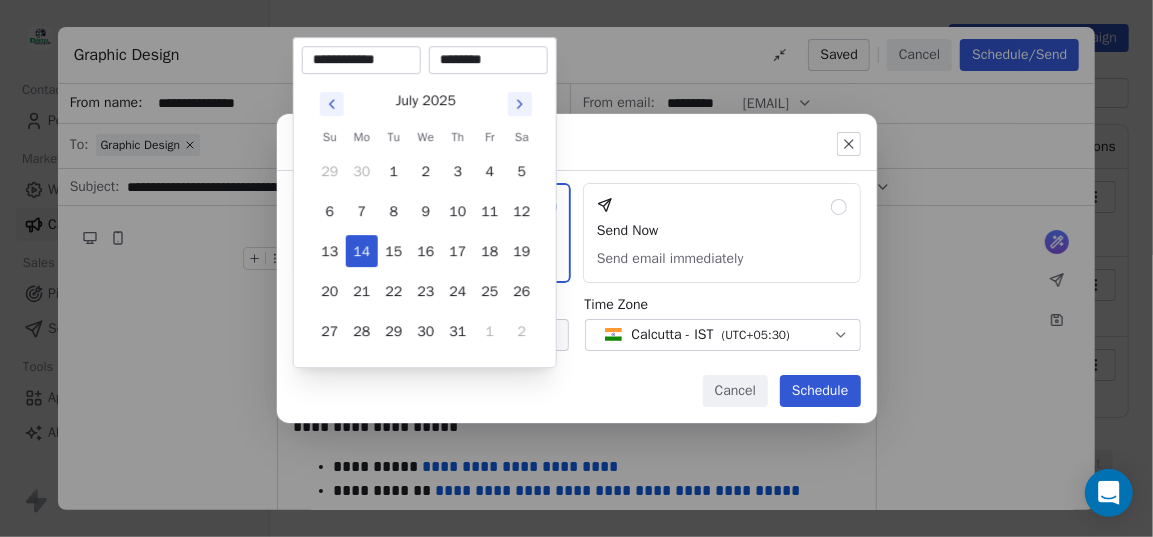 click on "********" at bounding box center [488, 60] 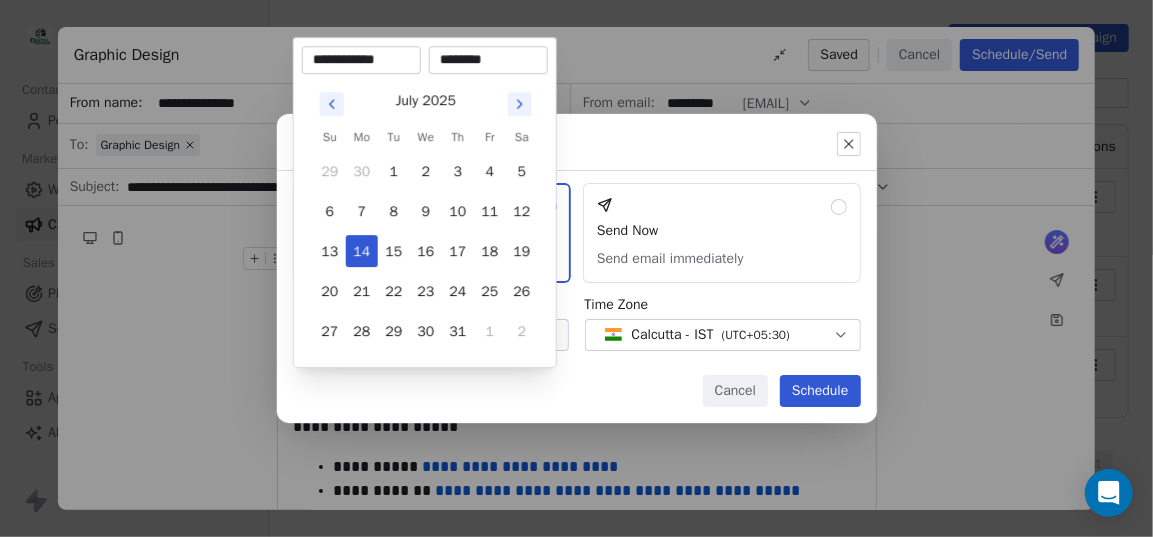 click on "********" at bounding box center [488, 60] 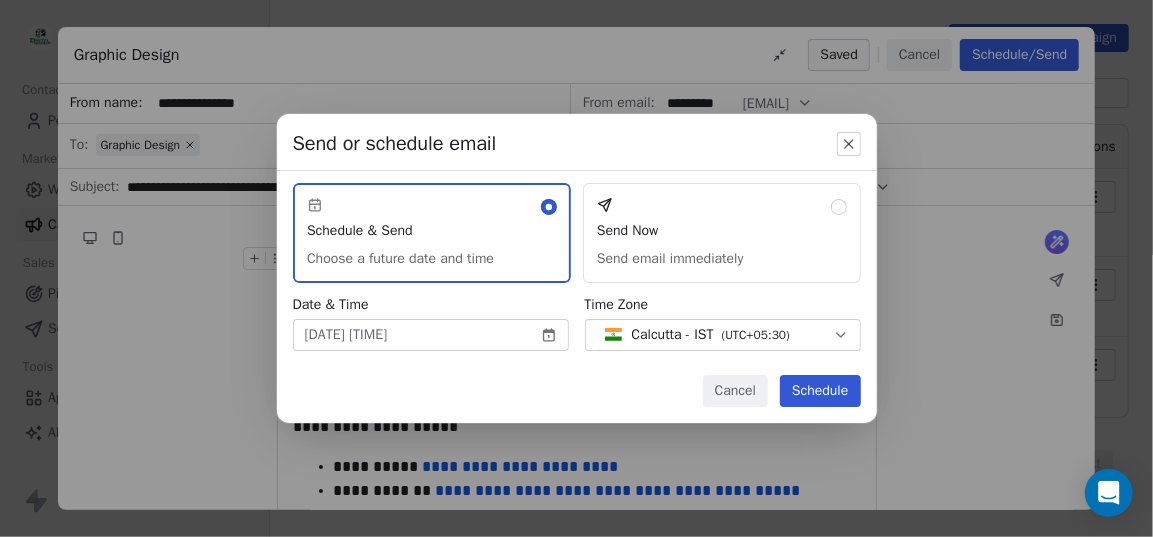 click on "Schedule" at bounding box center [820, 391] 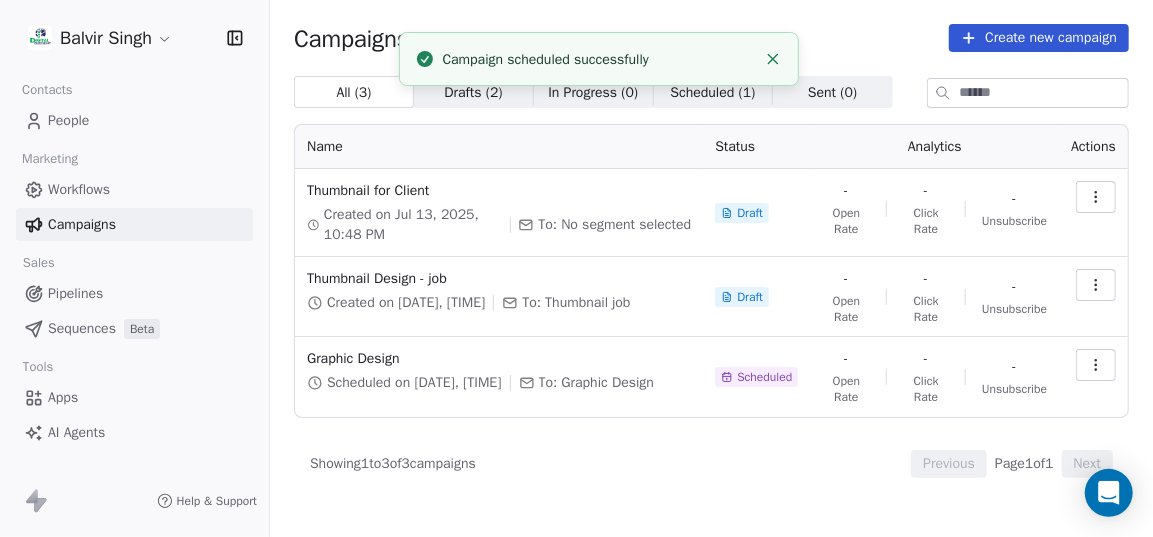 click 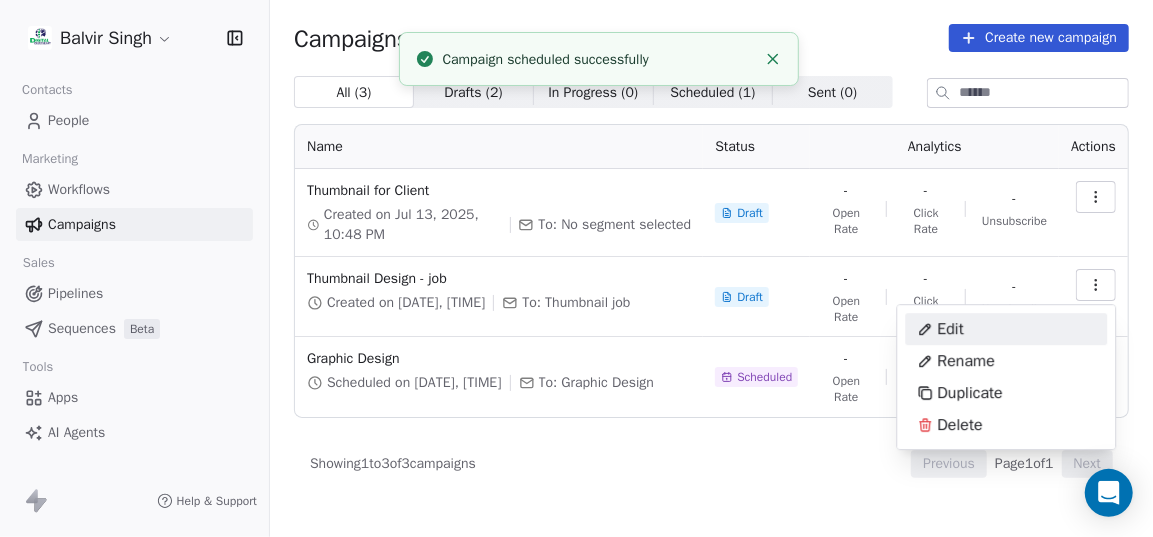 click on "Balvir Singh Contacts People Marketing Workflows Campaigns Sales Pipelines Sequences Beta Tools Apps AI Agents Help & Support Campaigns  Create new campaign All ( 3 ) All ( 3 ) Drafts ( 2 ) Drafts ( 2 ) In Progress ( 0 ) In Progress ( 0 ) Scheduled ( 1 ) Scheduled ( 1 ) Sent ( 0 ) Sent ( 0 ) Name Status Analytics Actions Thumbnail for Client Created on [DATE], [TIME] To: No segment selected Draft - Open Rate - Click Rate - Unsubscribe Thumbnail Design  - job Created on [DATE], [TIME] To: Thumbnail job  Draft - Open Rate - Click Rate - Unsubscribe Graphic Design Scheduled on [DATE], [TIME] To: Graphic Design  Scheduled - Open Rate - Click Rate - Unsubscribe Showing  1  to  3  of  3  campaigns Previous Page  1  of  1 Next   Campaign scheduled successfully
Edit Rename Duplicate Delete" at bounding box center [576, 268] 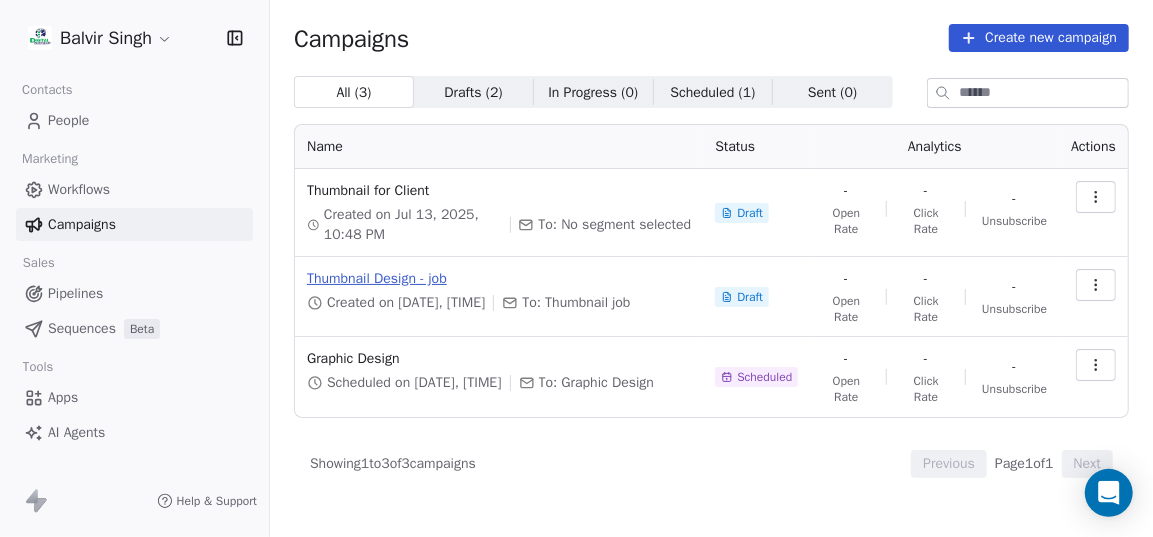 click on "Thumbnail Design  - job" at bounding box center [499, 279] 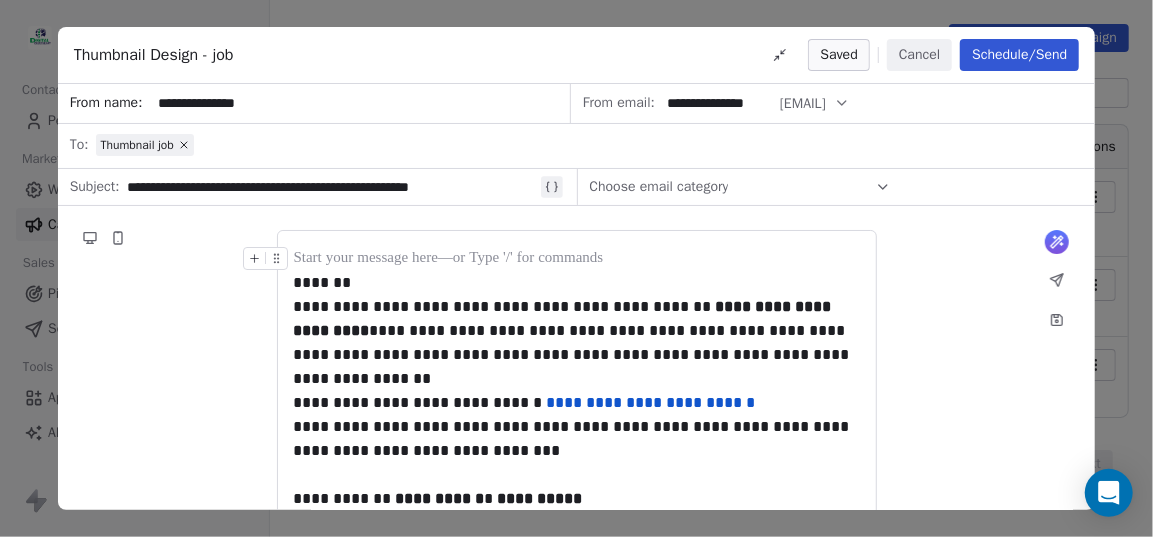 click on "Schedule/Send" at bounding box center (1019, 55) 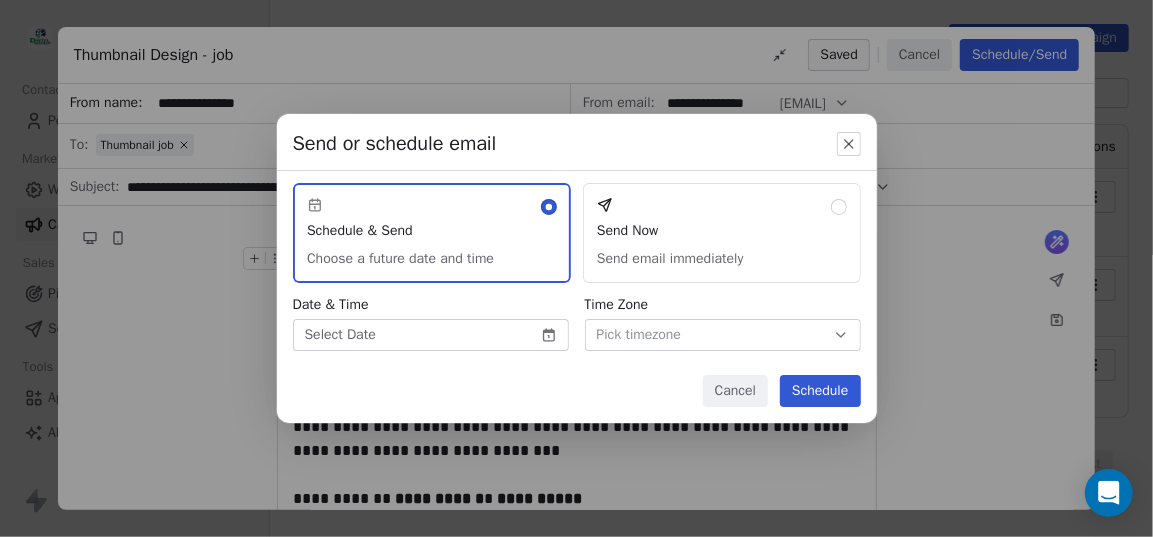 click on "**********" at bounding box center [576, 268] 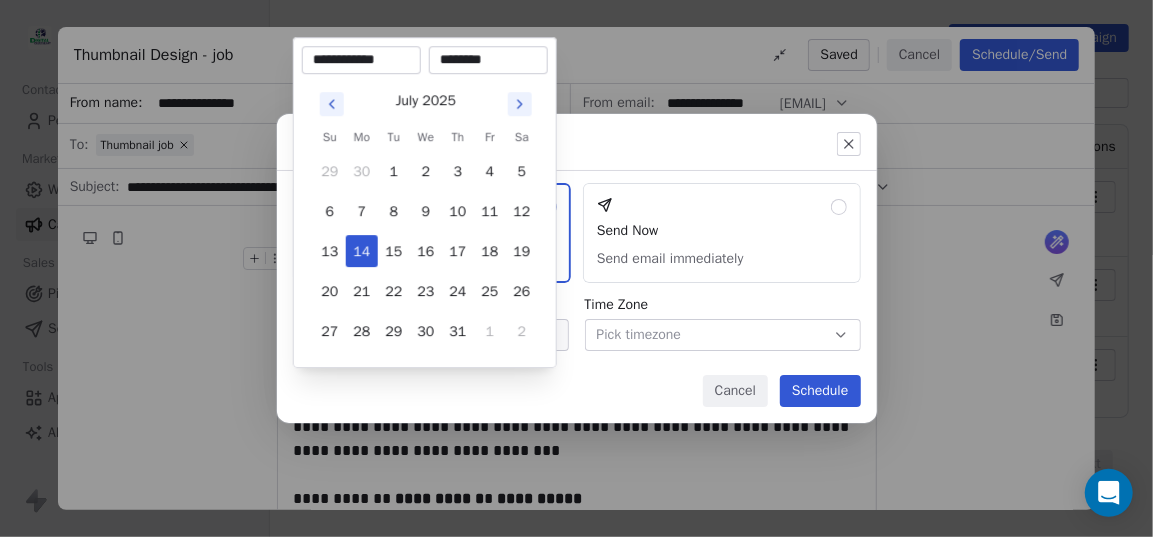 click on "********" at bounding box center [488, 60] 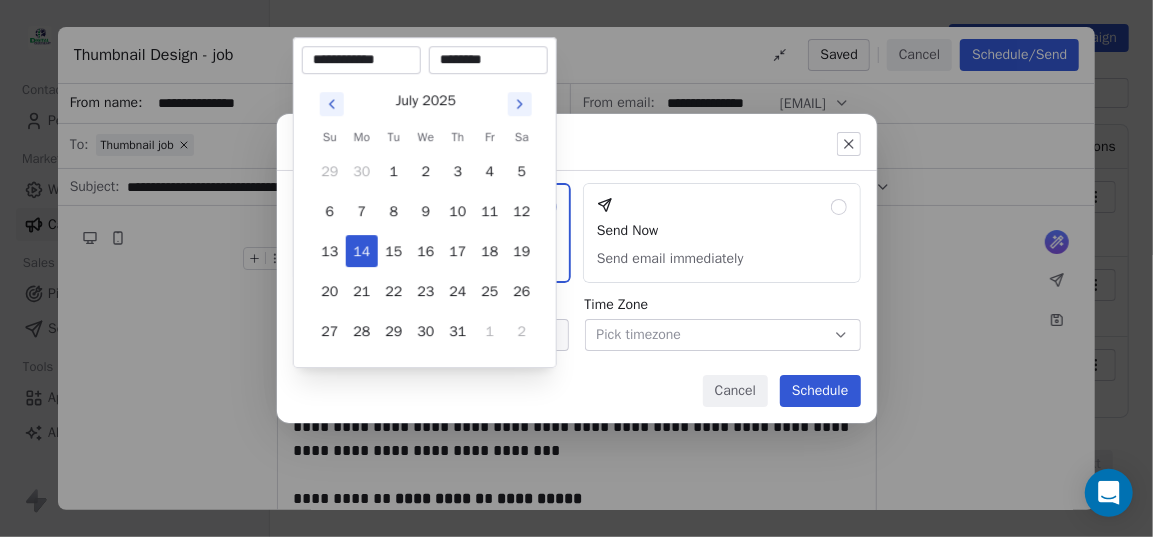 click on "********" at bounding box center [488, 60] 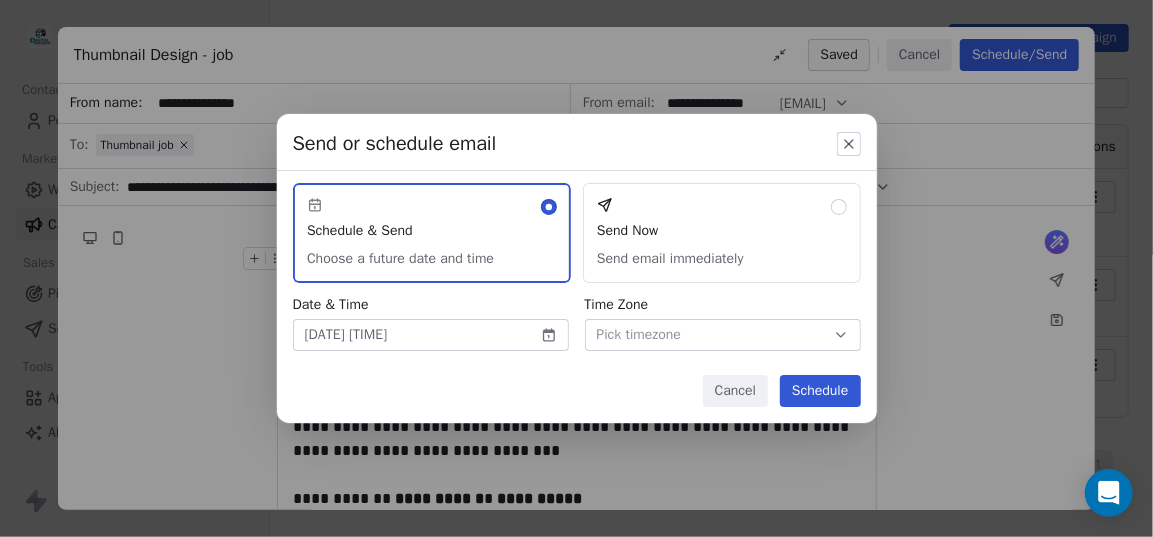 click on "Pick timezone" at bounding box center [723, 335] 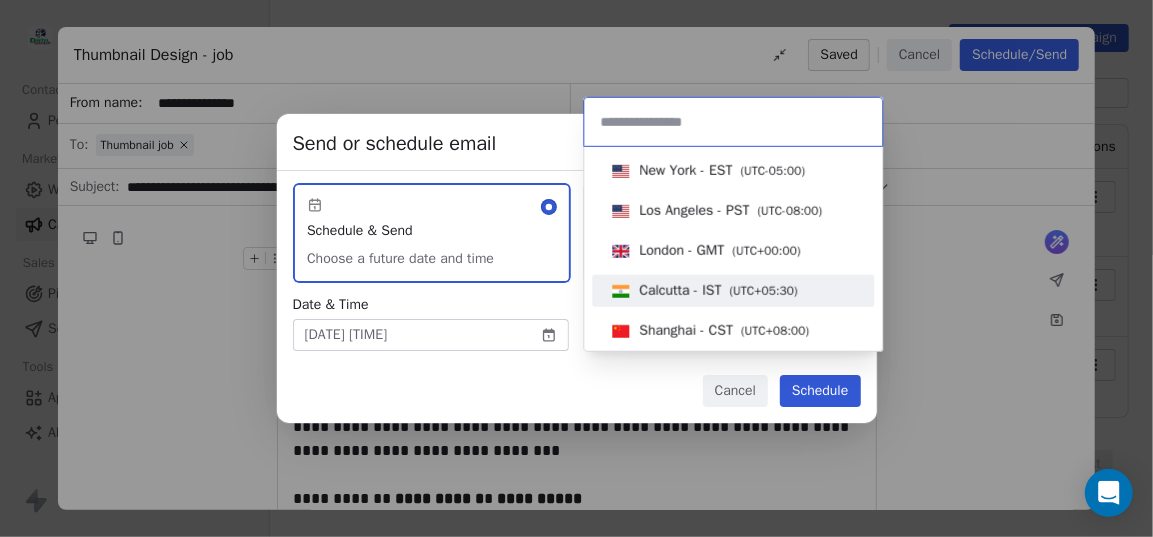 click on "Calcutta - IST" at bounding box center [680, 291] 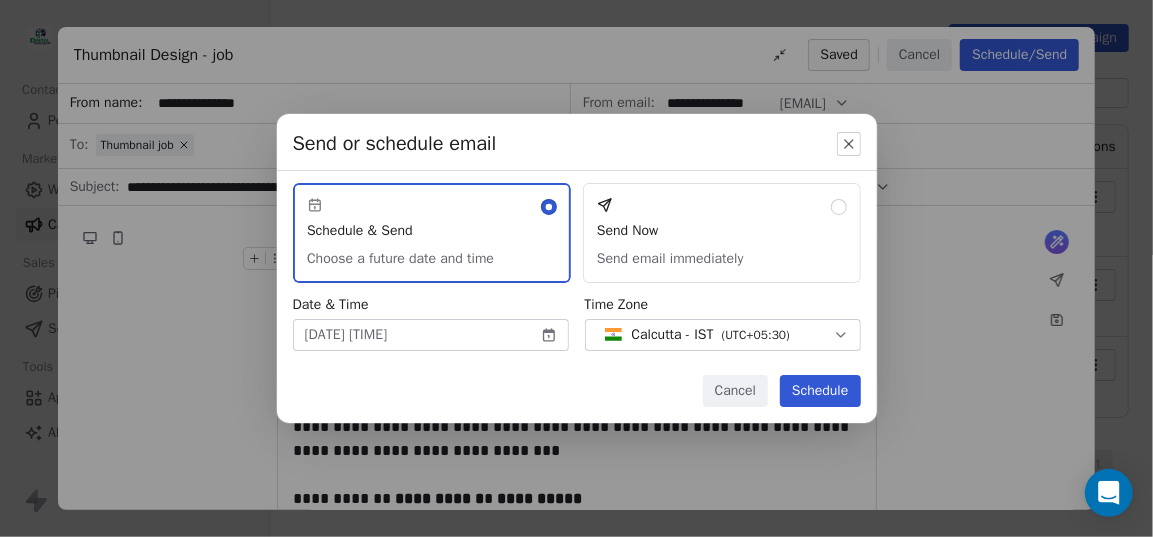 click on "Schedule" at bounding box center [820, 391] 